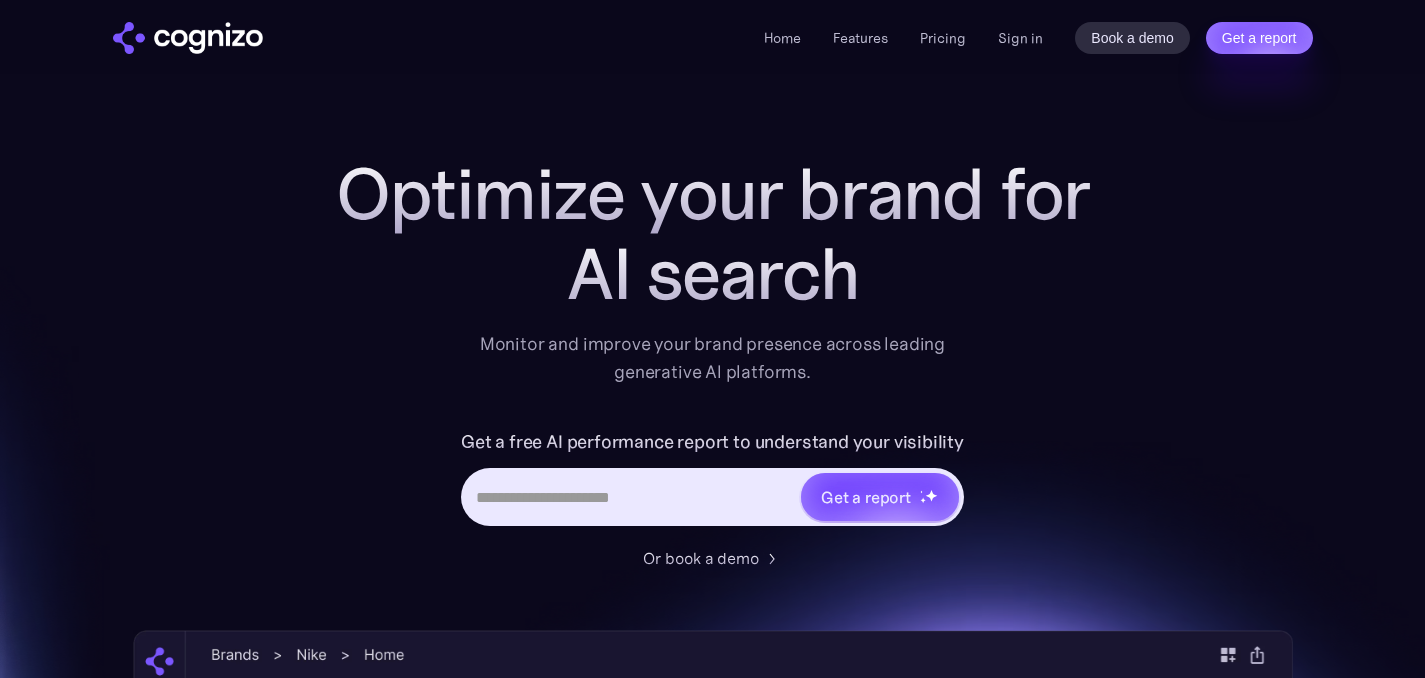 scroll, scrollTop: 0, scrollLeft: 0, axis: both 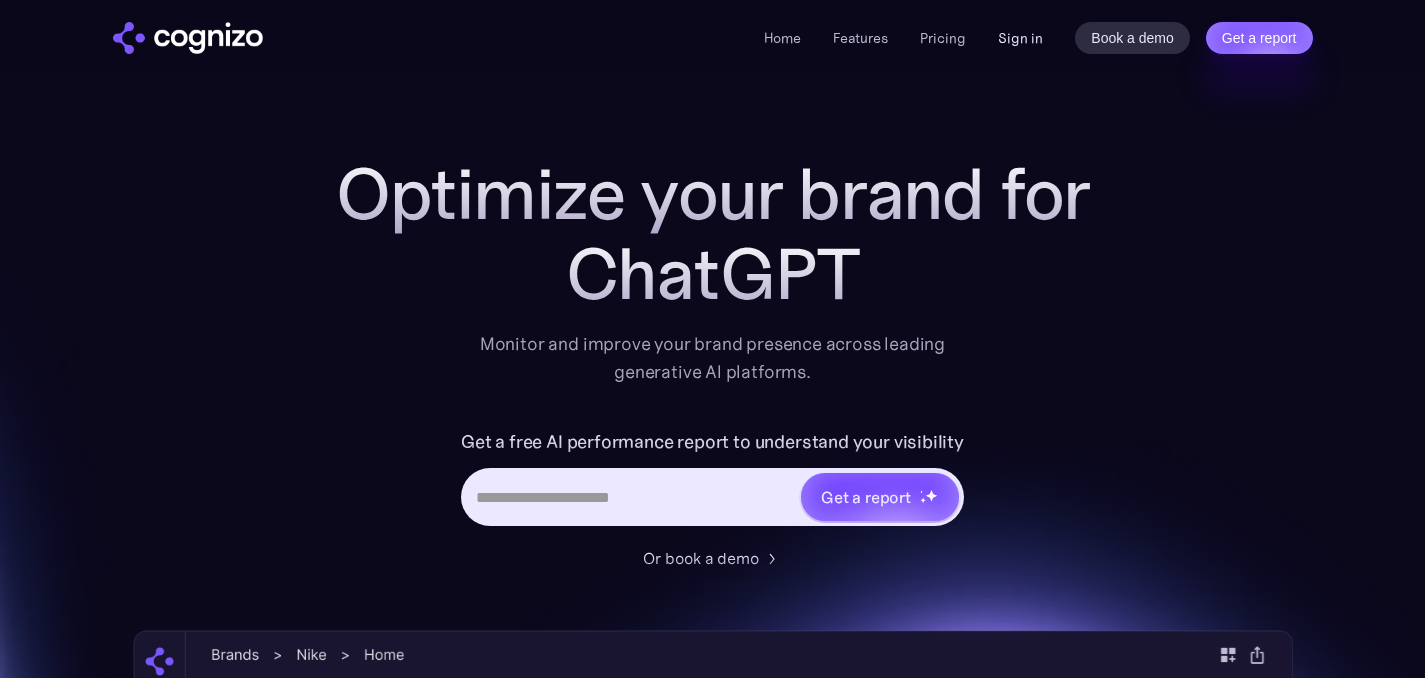 click on "Sign in" at bounding box center [1020, 38] 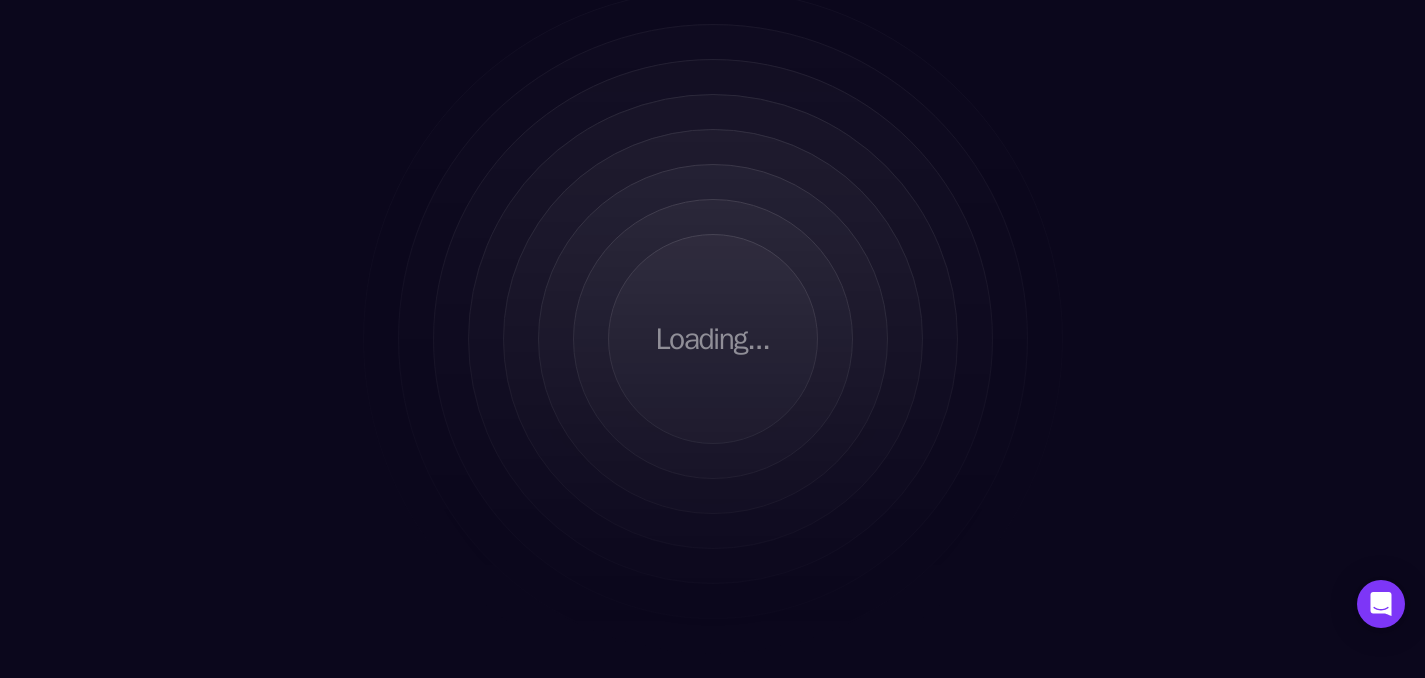 scroll, scrollTop: 0, scrollLeft: 0, axis: both 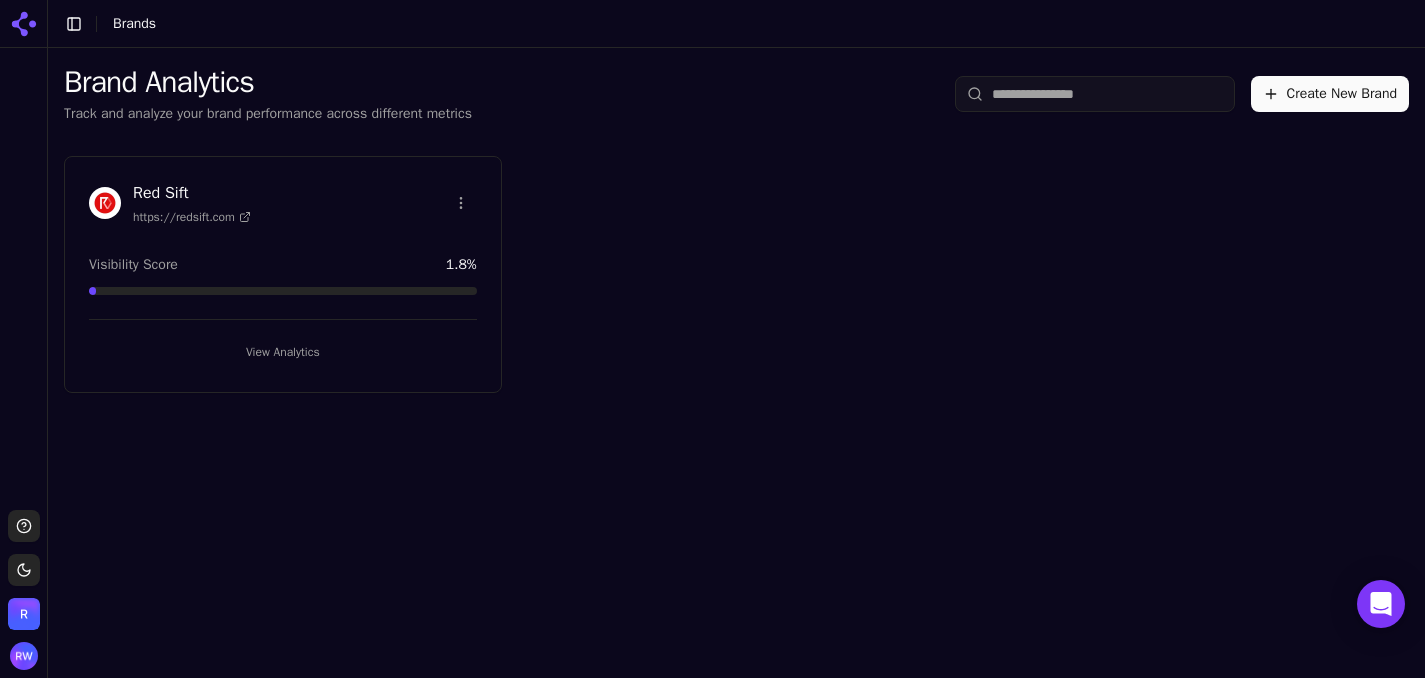 click on "View Analytics" at bounding box center (283, 352) 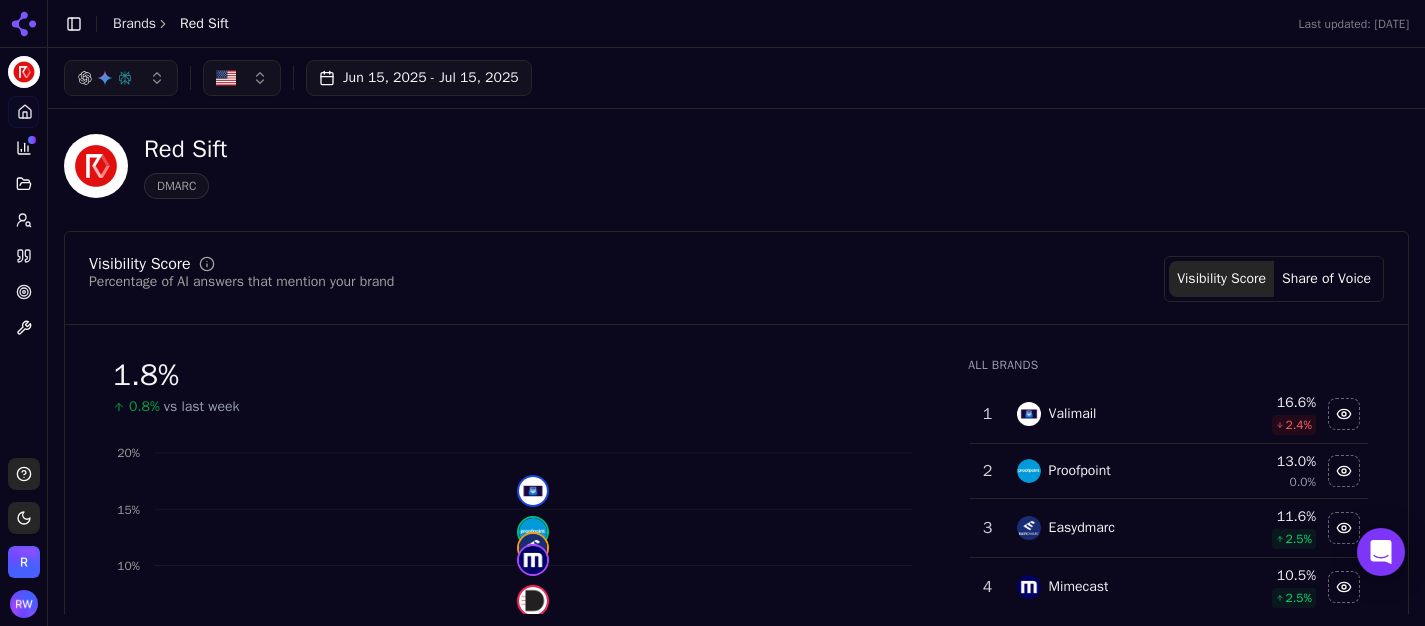 scroll, scrollTop: 0, scrollLeft: 0, axis: both 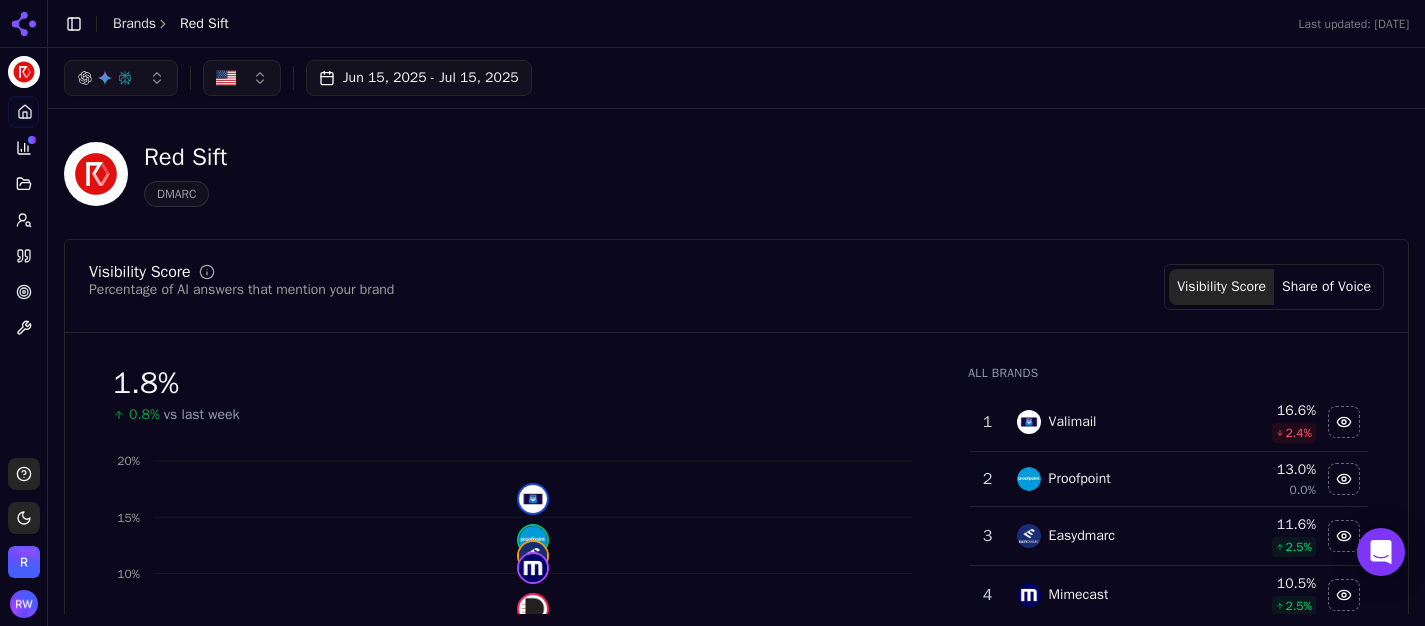 click on "Prompts" at bounding box center (23, 220) 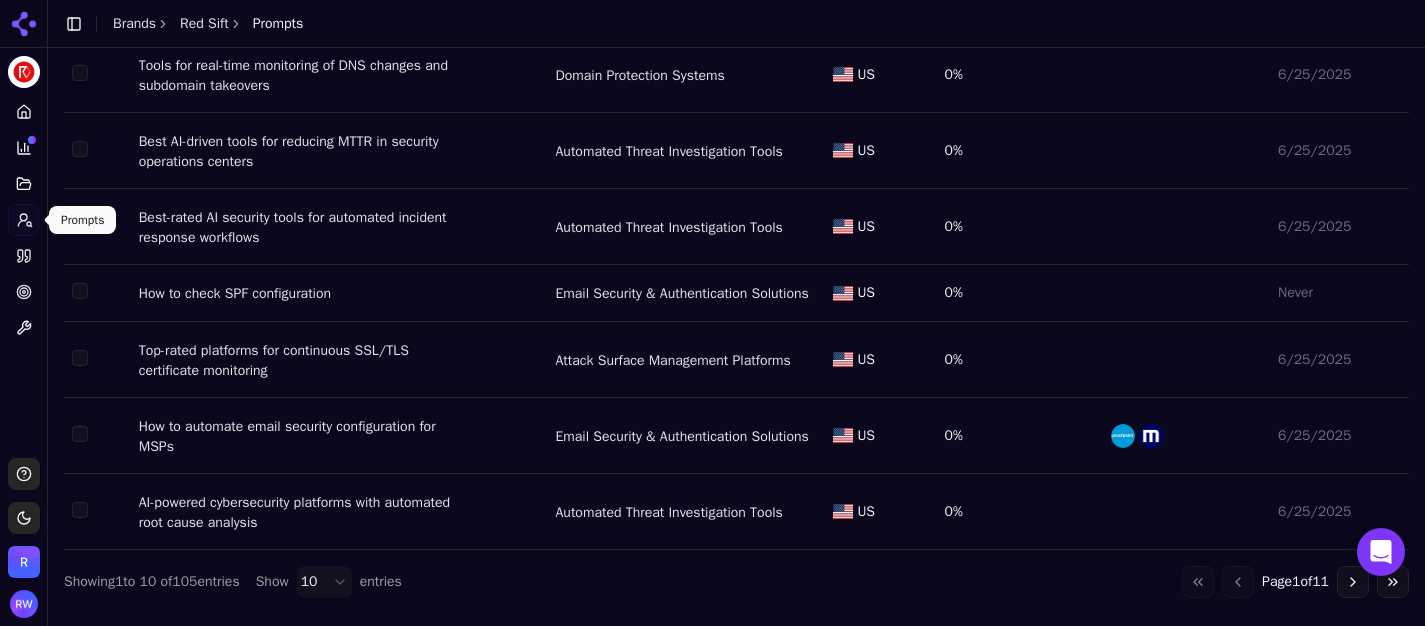 scroll, scrollTop: 0, scrollLeft: 0, axis: both 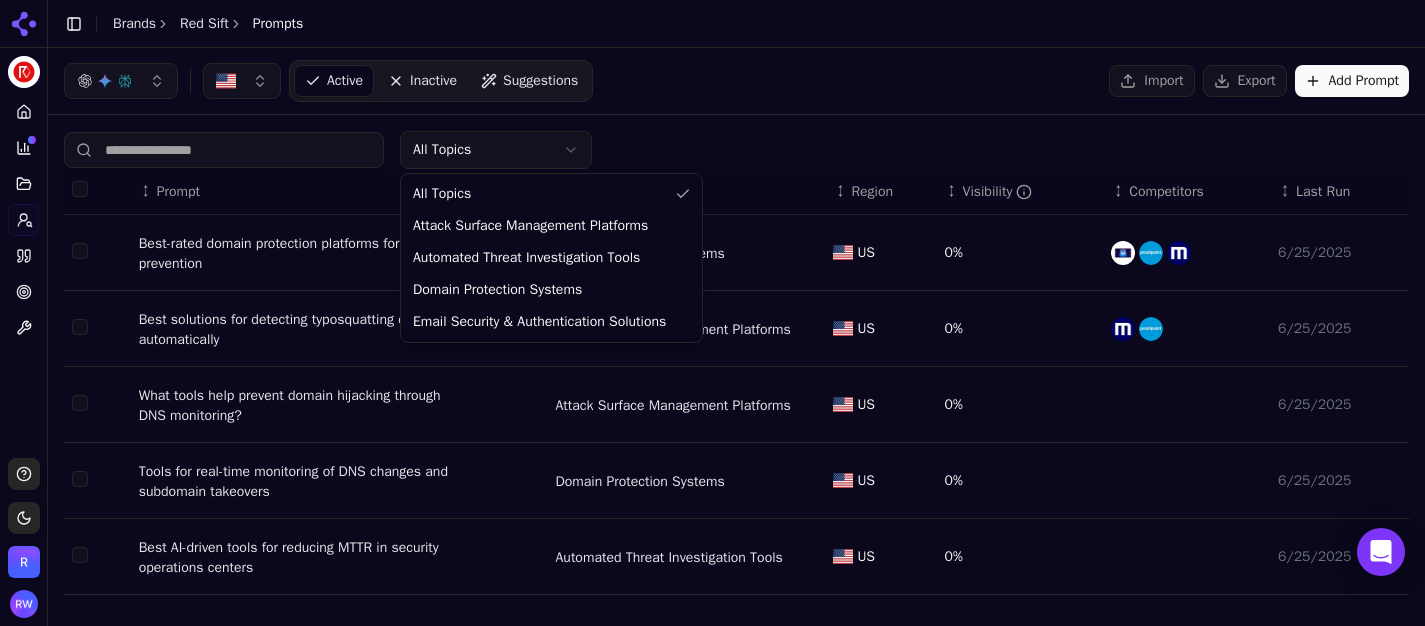 click on "Red Sift Platform Home Competition Topics Prompts Citations Optimize Toolbox Support Toggle theme Red Sift   Toggle Sidebar Brands Red Sift Prompts Active Inactive Suggestions Import Export Add Prompt All Topics  ↕ Prompt  ↕ Topic  ↕ Region  ↕ Visibility  ↕ Competitors  ↕ Last Run Best-rated domain protection platforms for phishing prevention Domain Protection Systems US 0% 6/25/2025 Best solutions for detecting typosquatting domains automatically Attack Surface Management Platforms US 0% 6/25/2025 What tools help prevent domain hijacking through DNS monitoring? Attack Surface Management Platforms US 0% 6/25/2025 Tools for real-time monitoring of DNS changes and subdomain takeovers Domain Protection Systems US 0% 6/25/2025 Best AI-driven tools for reducing MTTR in security operations centers Automated Threat Investigation Tools US 0% 6/25/2025 Best-rated AI security tools for automated incident response workflows Automated Threat Investigation Tools US 0% 6/25/2025 US 0% Never US 0% US 1" at bounding box center (712, 313) 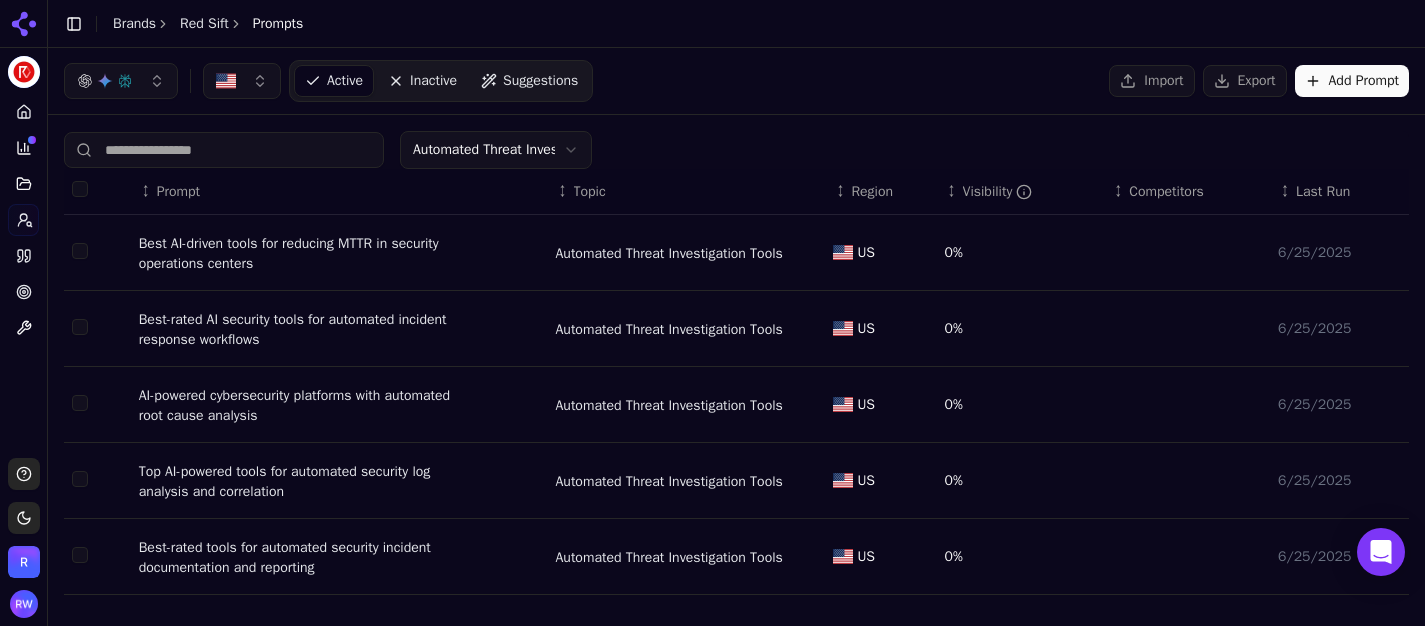 click at bounding box center (80, 189) 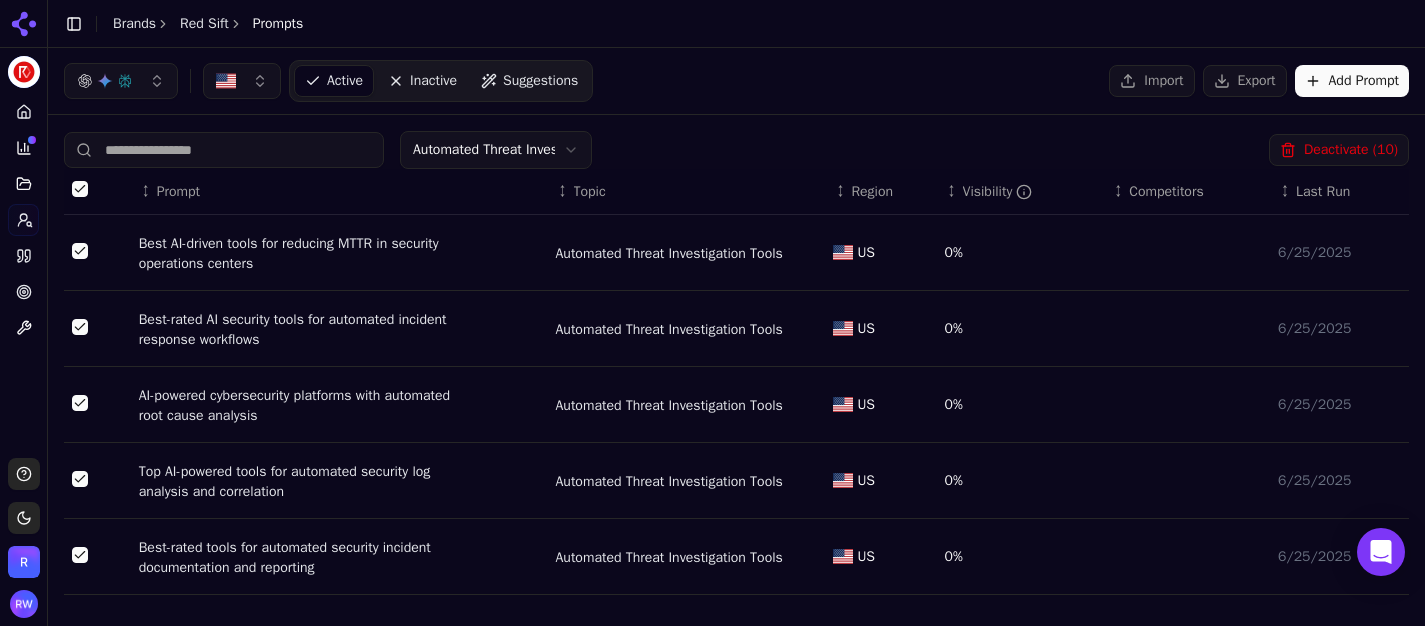 scroll, scrollTop: 424, scrollLeft: 0, axis: vertical 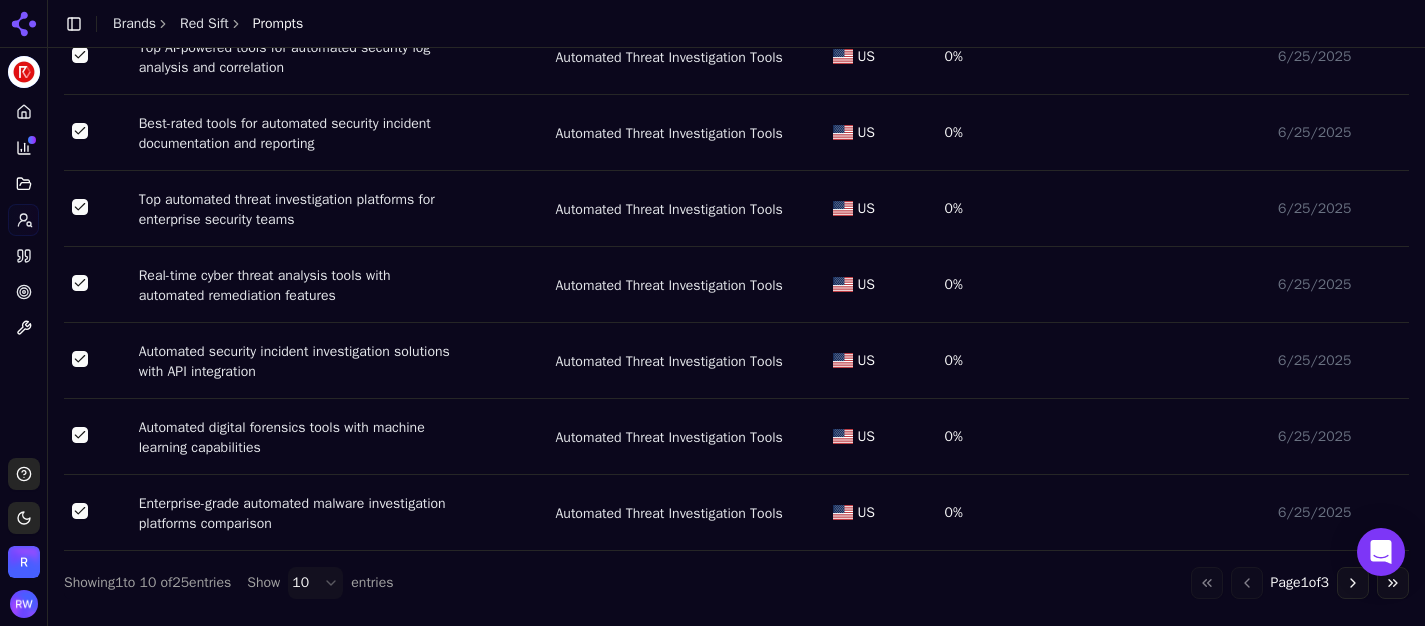 click on "Red Sift Platform Home Competition Topics Prompts Citations Optimize Toolbox Support Toggle theme Red Sift   Toggle Sidebar Brands Red Sift Prompts Active Inactive Suggestions Import Export Add Prompt Automated Threat Investigation Tools Deactivate ( 10 )  ↕ Prompt  ↕ Topic  ↕ Region  ↕ Visibility  ↕ Competitors  ↕ Last Run Best AI-driven tools for reducing MTTR in security operations centers Automated Threat Investigation Tools US 0% 6/25/2025 Best-rated AI security tools for automated incident response workflows Automated Threat Investigation Tools US 0% 6/25/2025 AI-powered cybersecurity platforms with automated root cause analysis Automated Threat Investigation Tools US 0% 6/25/2025 Top AI-powered tools for automated security log analysis and correlation Automated Threat Investigation Tools US 0% 6/25/2025 Best-rated tools for automated security incident documentation and reporting Automated Threat Investigation Tools US 0% 6/25/2025 Automated Threat Investigation Tools US 0% US 0% 1" at bounding box center [712, 313] 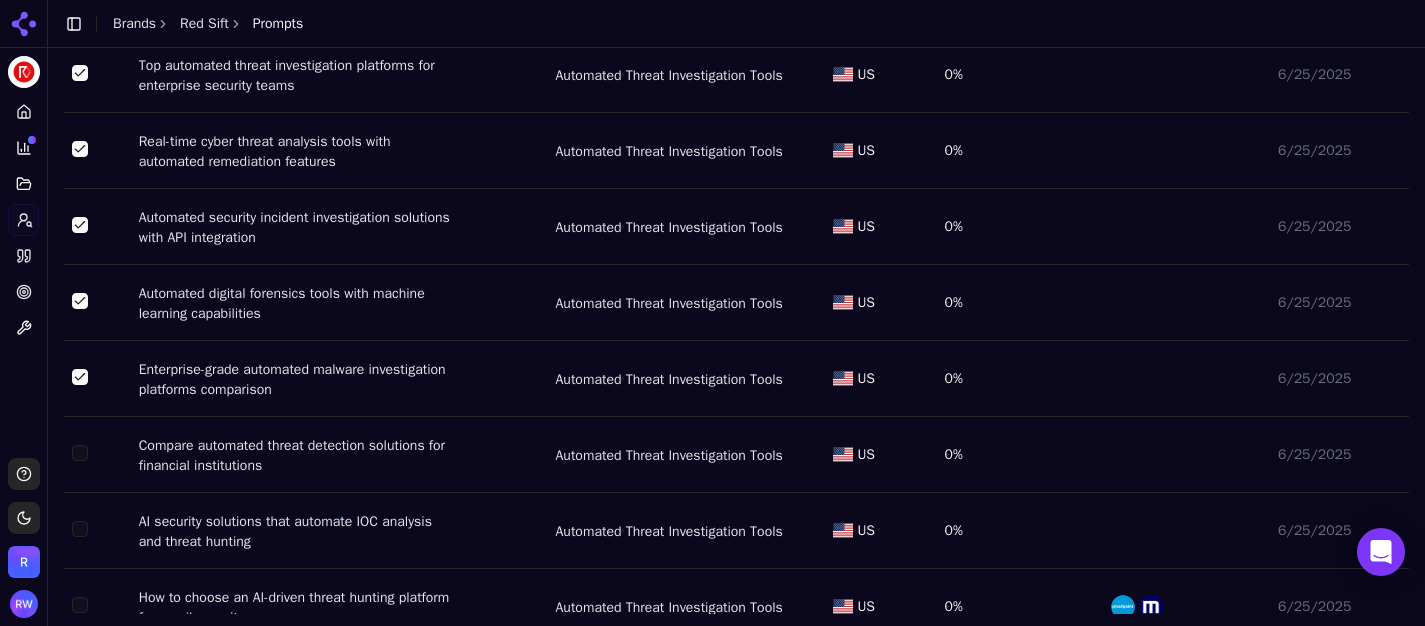 scroll, scrollTop: 0, scrollLeft: 0, axis: both 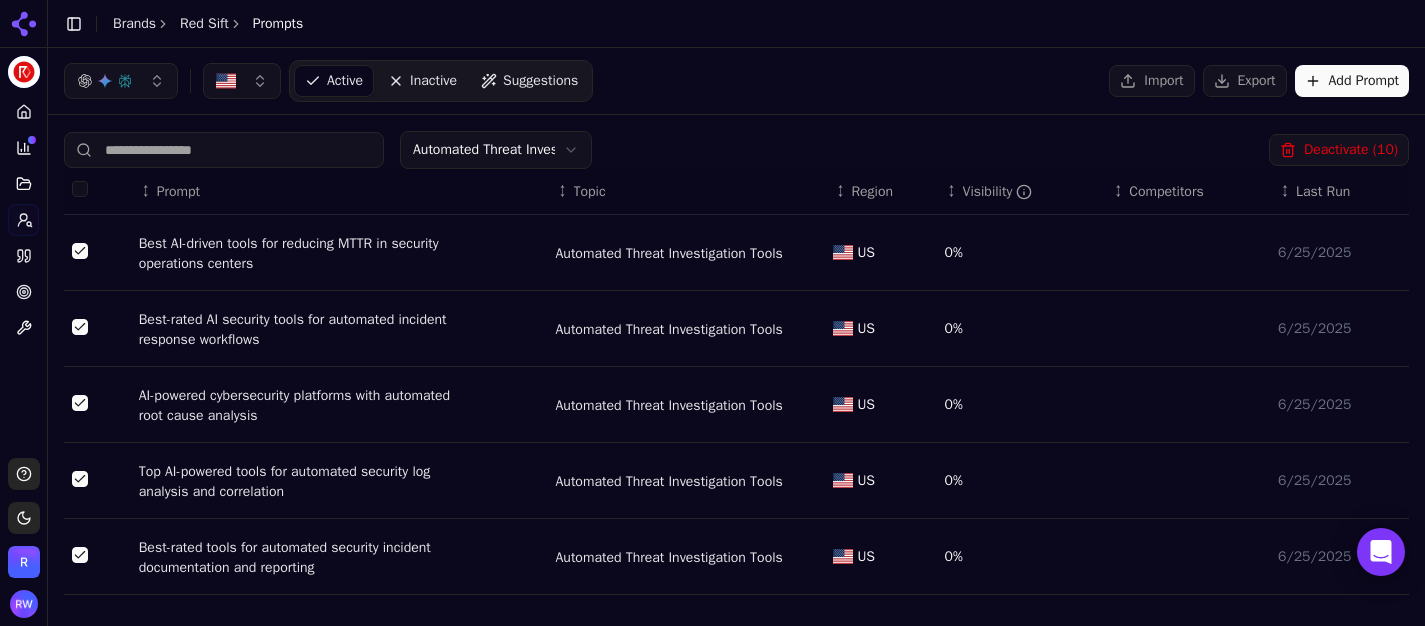 click at bounding box center (80, 189) 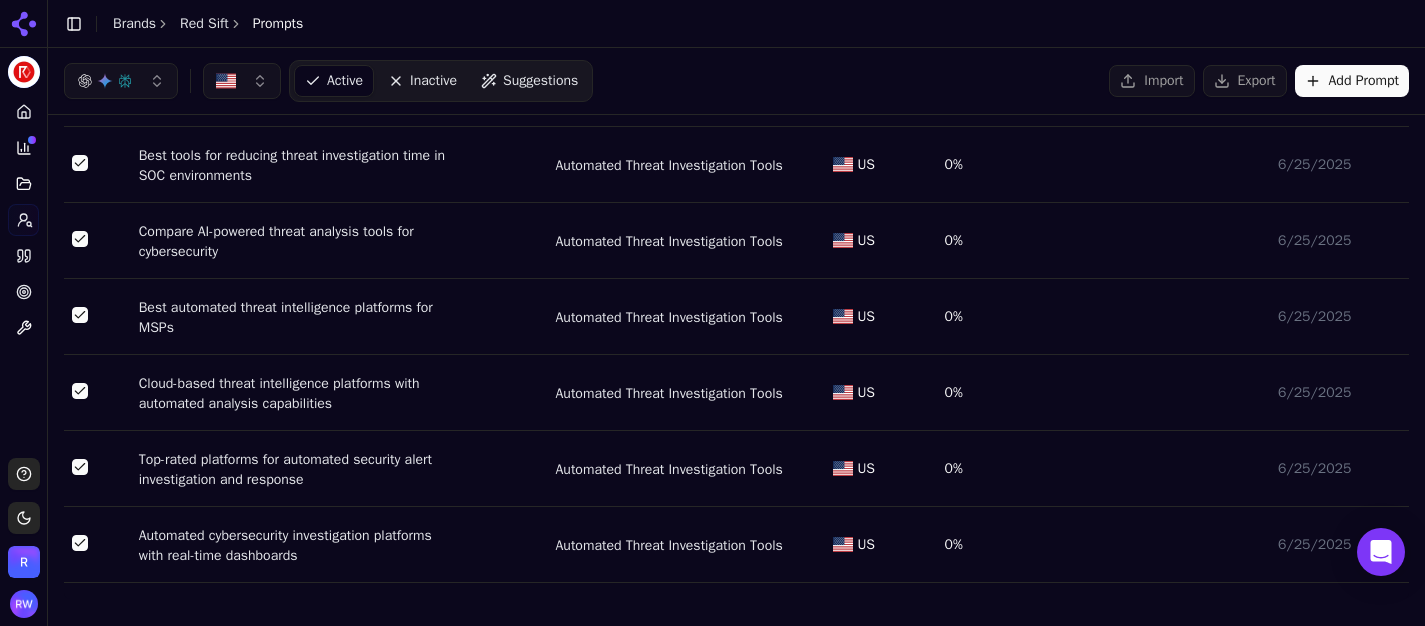 scroll, scrollTop: 0, scrollLeft: 0, axis: both 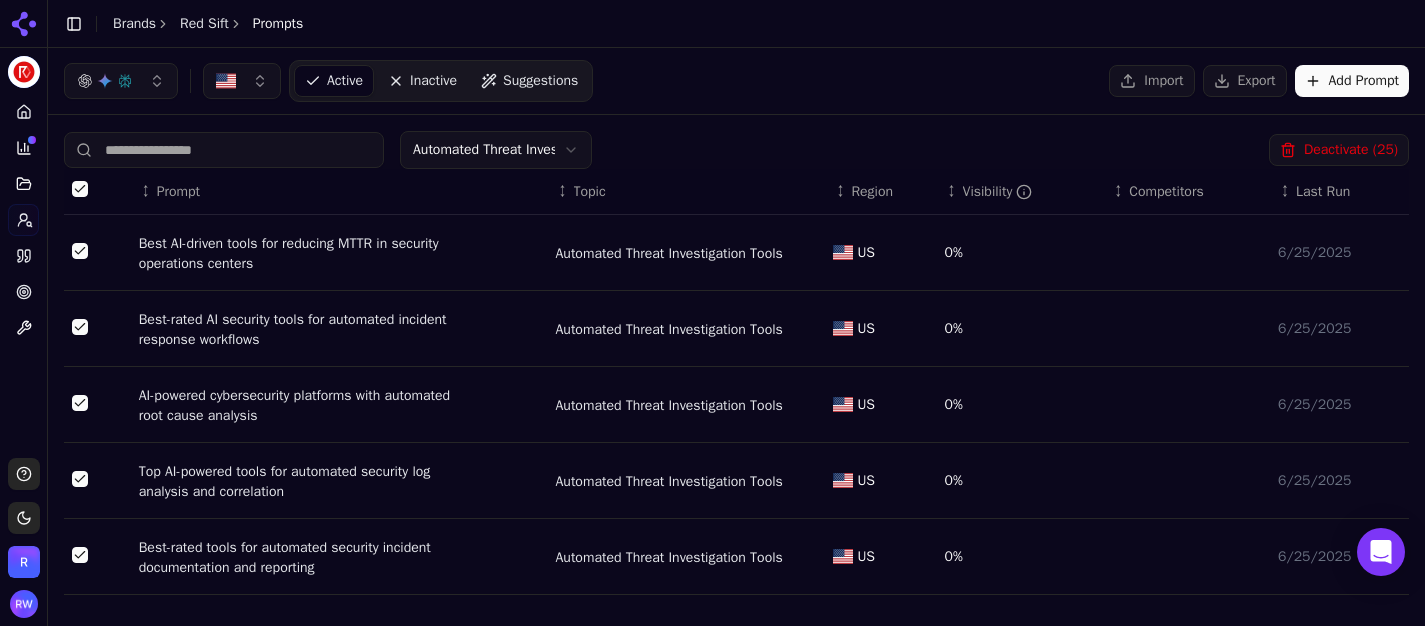 click on "Deactivate ( 25 )" at bounding box center [1339, 150] 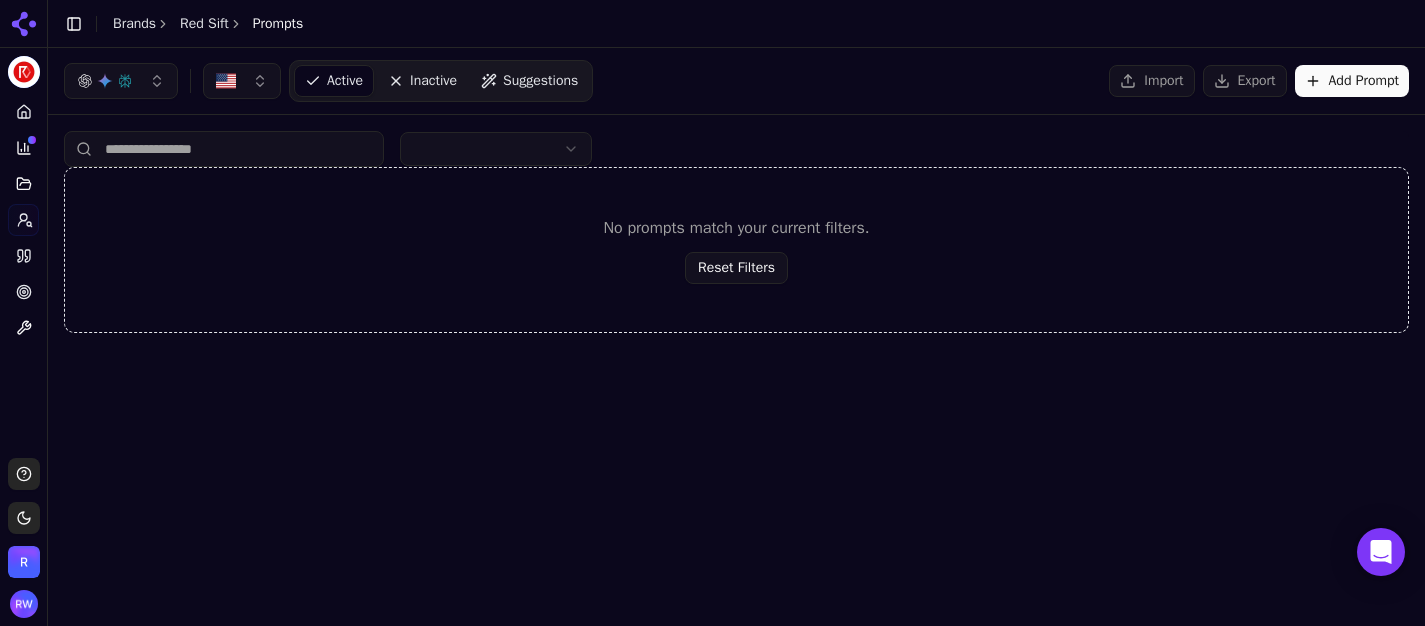 click on "Red Sift Platform Home Competition Topics Prompts Citations Optimize Toolbox Support Toggle theme Red Sift   Toggle Sidebar Brands Red Sift Prompts Active Inactive Suggestions Import Export Add Prompt No prompts match your current filters. Reset Filters Command Palette Search for a command to run...
0%" at bounding box center [712, 313] 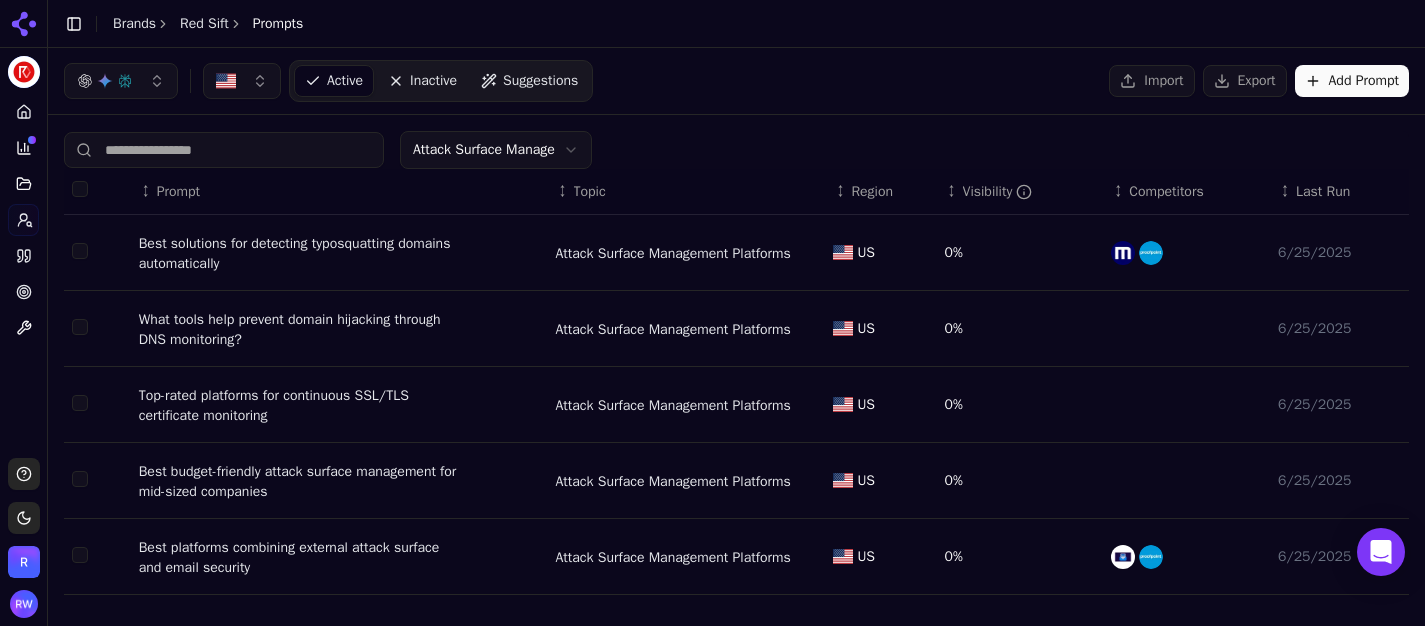 click on "Best solutions for detecting typosquatting domains automatically" at bounding box center (299, 254) 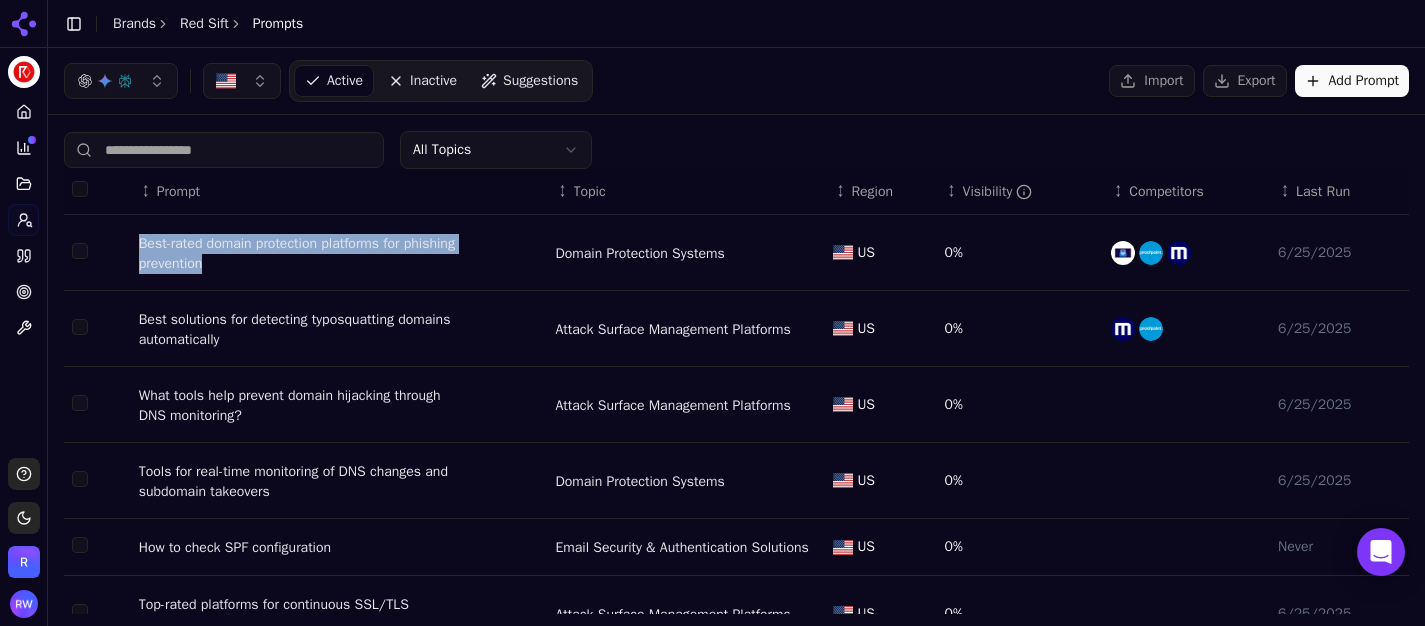 drag, startPoint x: 131, startPoint y: 238, endPoint x: 288, endPoint y: 269, distance: 160.03125 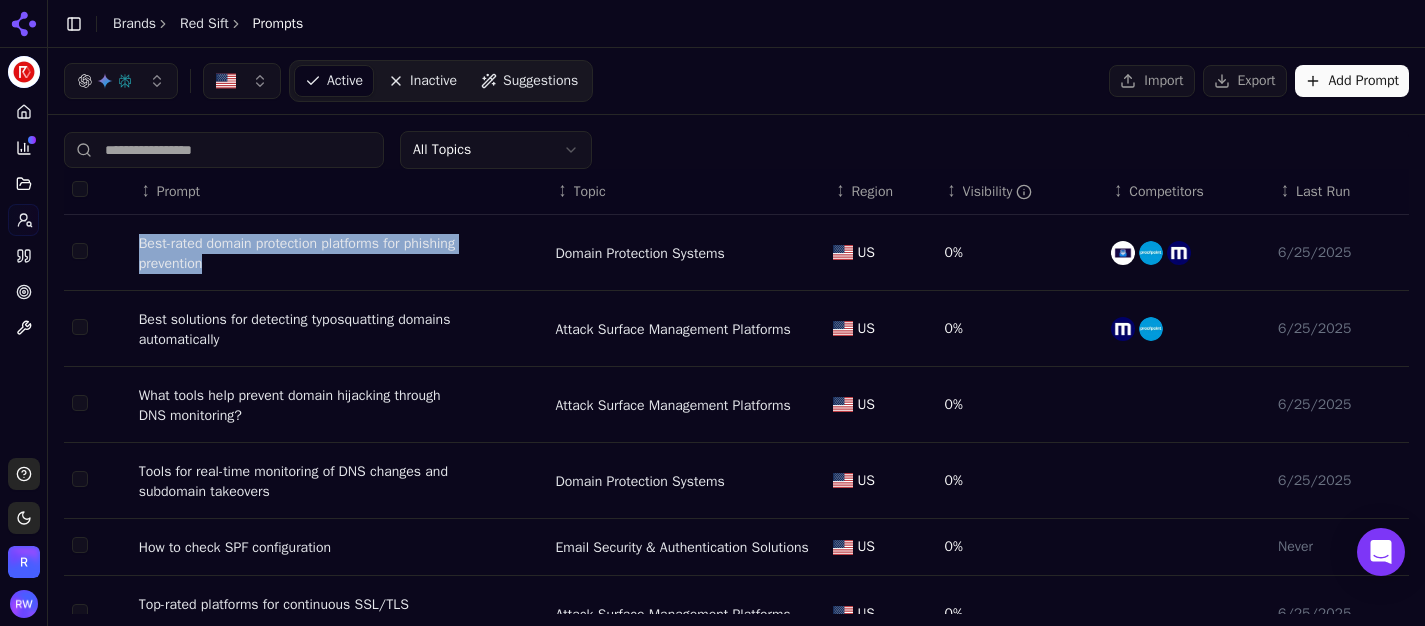 click on "Best-rated domain protection platforms for phishing prevention" at bounding box center [339, 253] 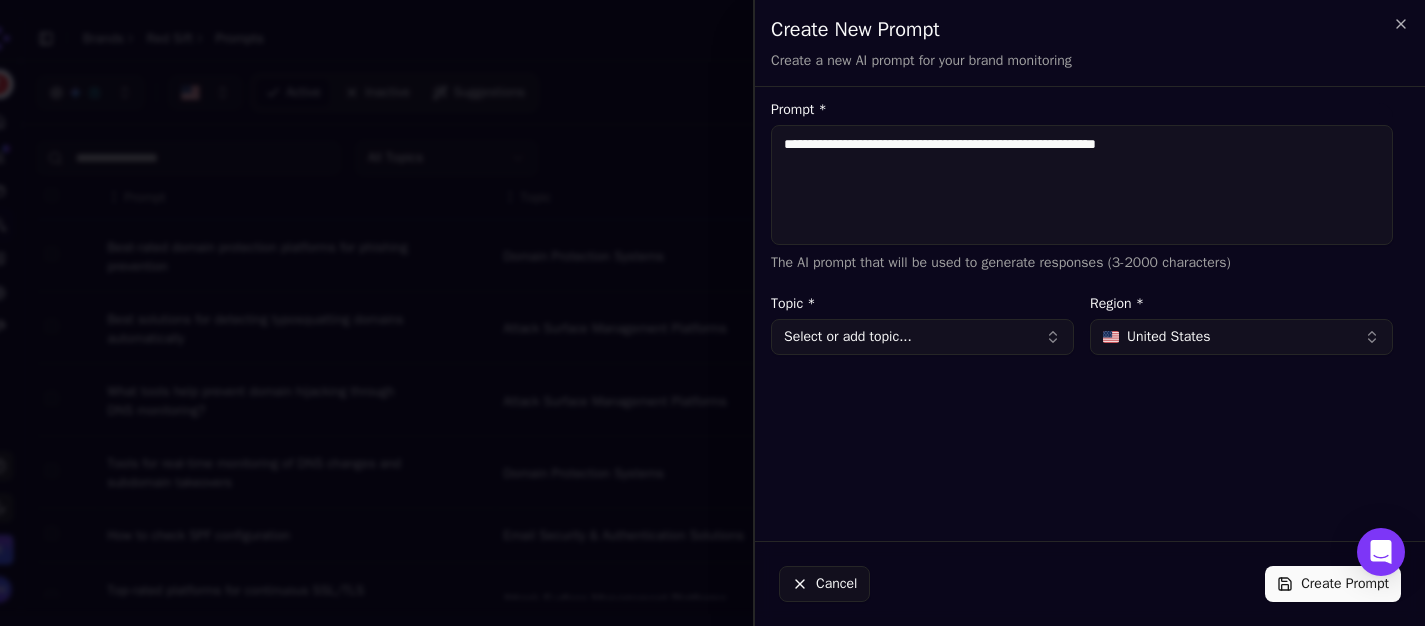 type on "**********" 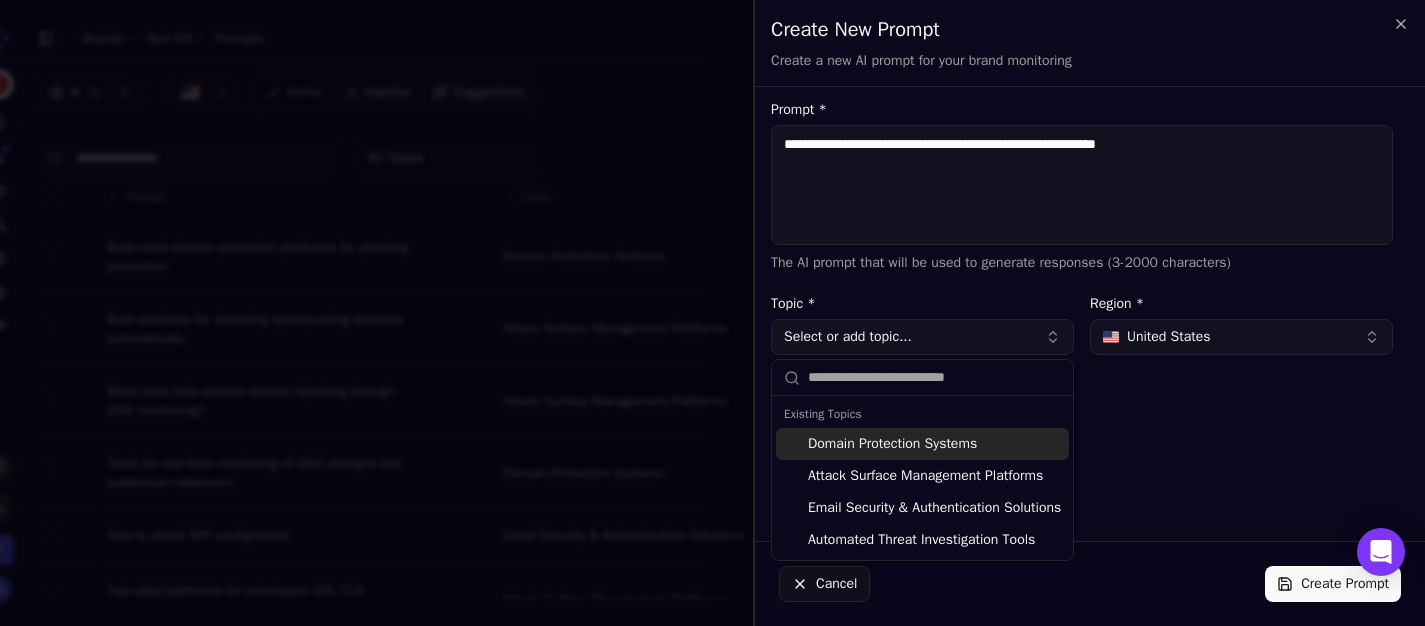 click on "Domain Protection Systems" at bounding box center (922, 444) 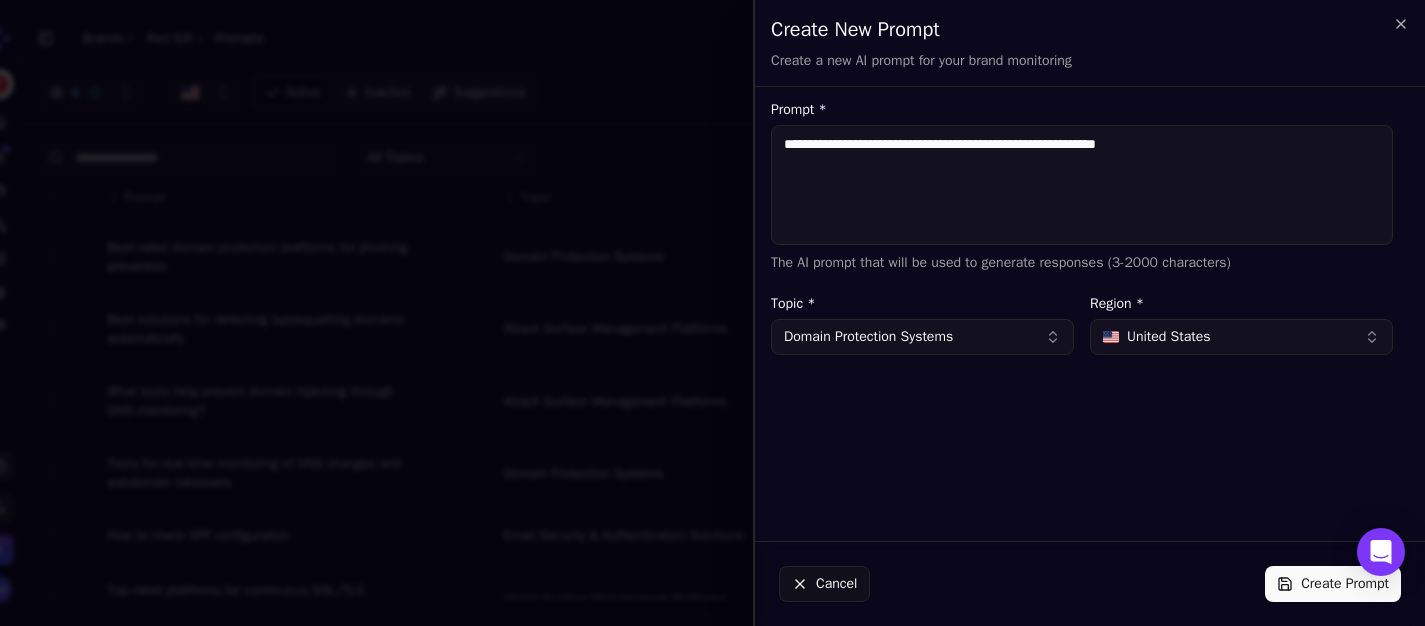 click on "Create Prompt" at bounding box center [1333, 584] 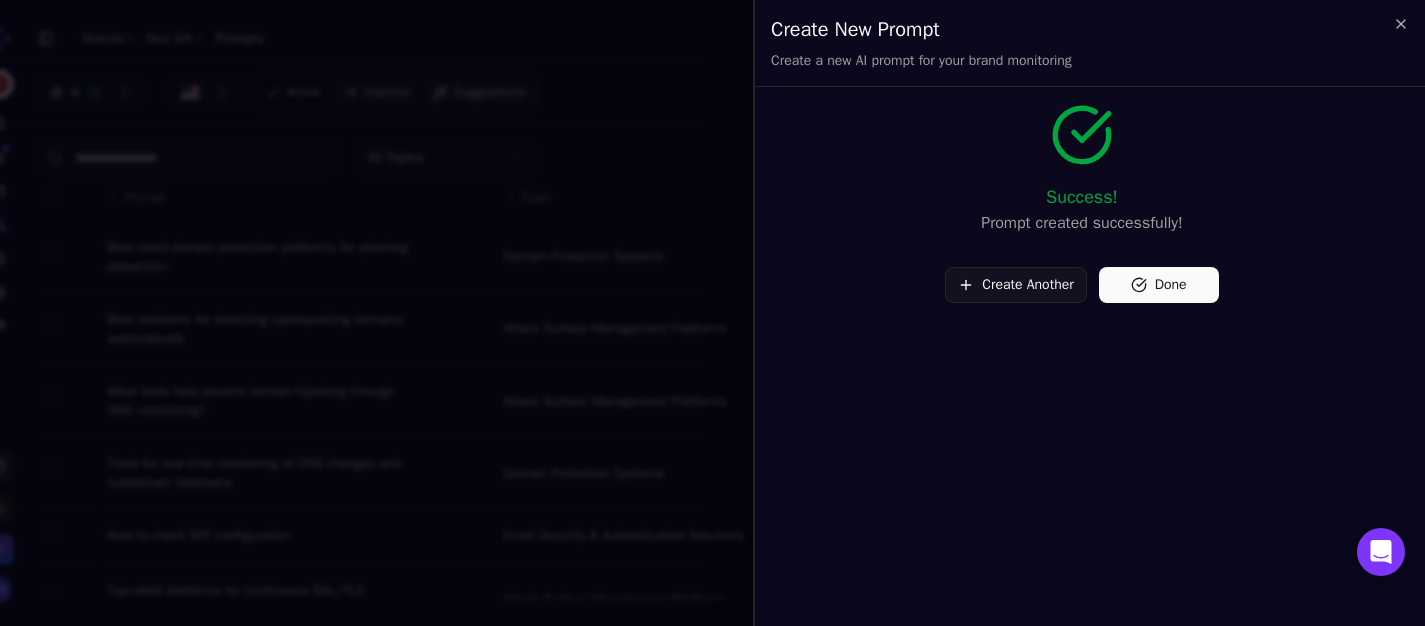 click on "Done" at bounding box center [1159, 285] 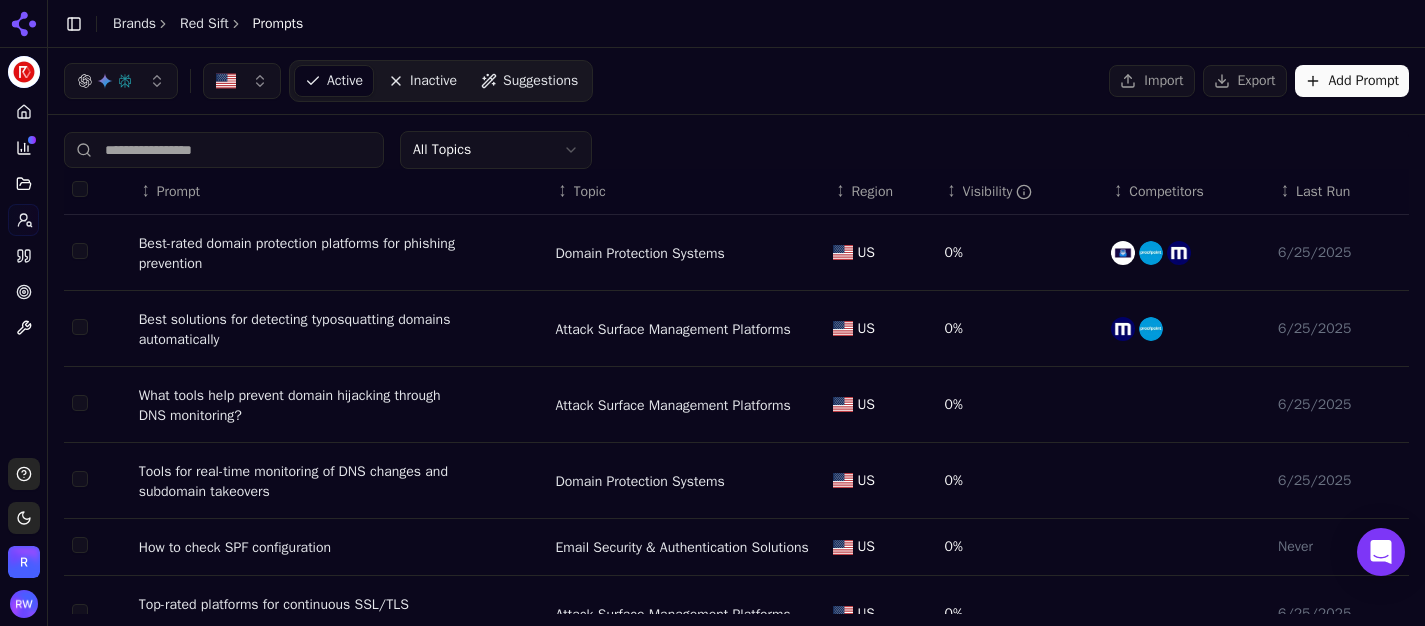 click on "Red Sift Platform Home Competition Topics Prompts Citations Optimize Toolbox Support Toggle theme Red Sift   Toggle Sidebar Brands Red Sift Prompts Active Inactive Suggestions Import Export Add Prompt All Topics  ↕ Prompt  ↕ Topic  ↕ Region  ↕ Visibility  ↕ Competitors  ↕ Last Run Best-rated domain protection platforms for phishing prevention Domain Protection Systems US 0% 6/25/2025 Best solutions for detecting typosquatting domains automatically Attack Surface Management Platforms US 0% 6/25/2025 What tools help prevent domain hijacking through DNS monitoring? Attack Surface Management Platforms US 0% 6/25/2025 Tools for real-time monitoring of DNS changes and subdomain takeovers Domain Protection Systems US 0% 6/25/2025 How to check SPF configuration Email Security & Authentication Solutions US 0% Never Top-rated platforms for continuous SSL/TLS certificate monitoring Attack Surface Management Platforms US 0% 6/25/2025 How to automate email security configuration for MSPs US 0% US 0%" at bounding box center [712, 313] 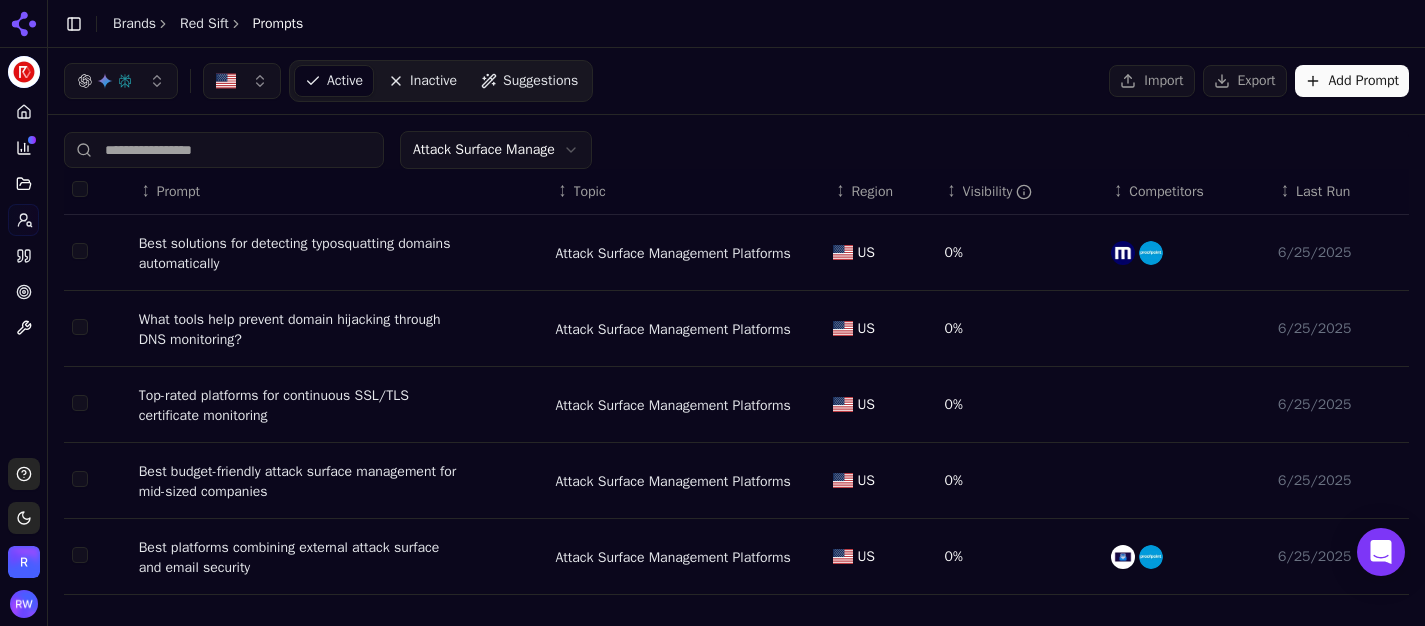 click at bounding box center [80, 251] 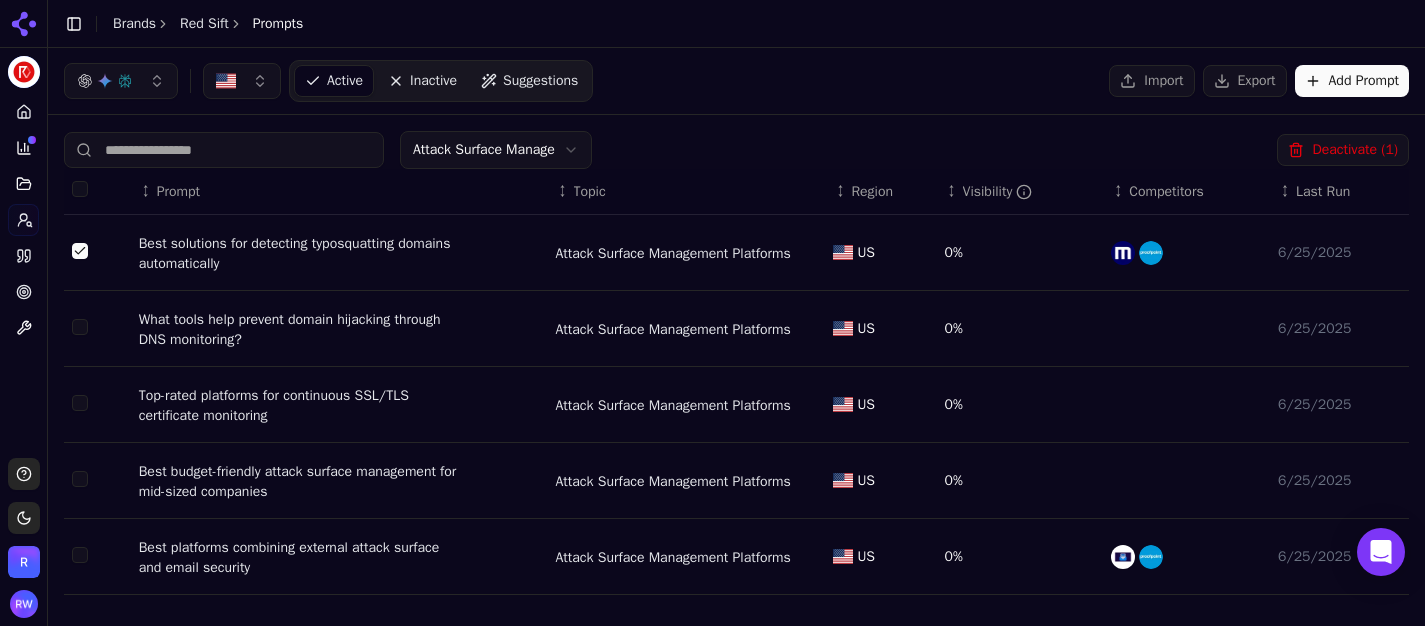 click at bounding box center (80, 251) 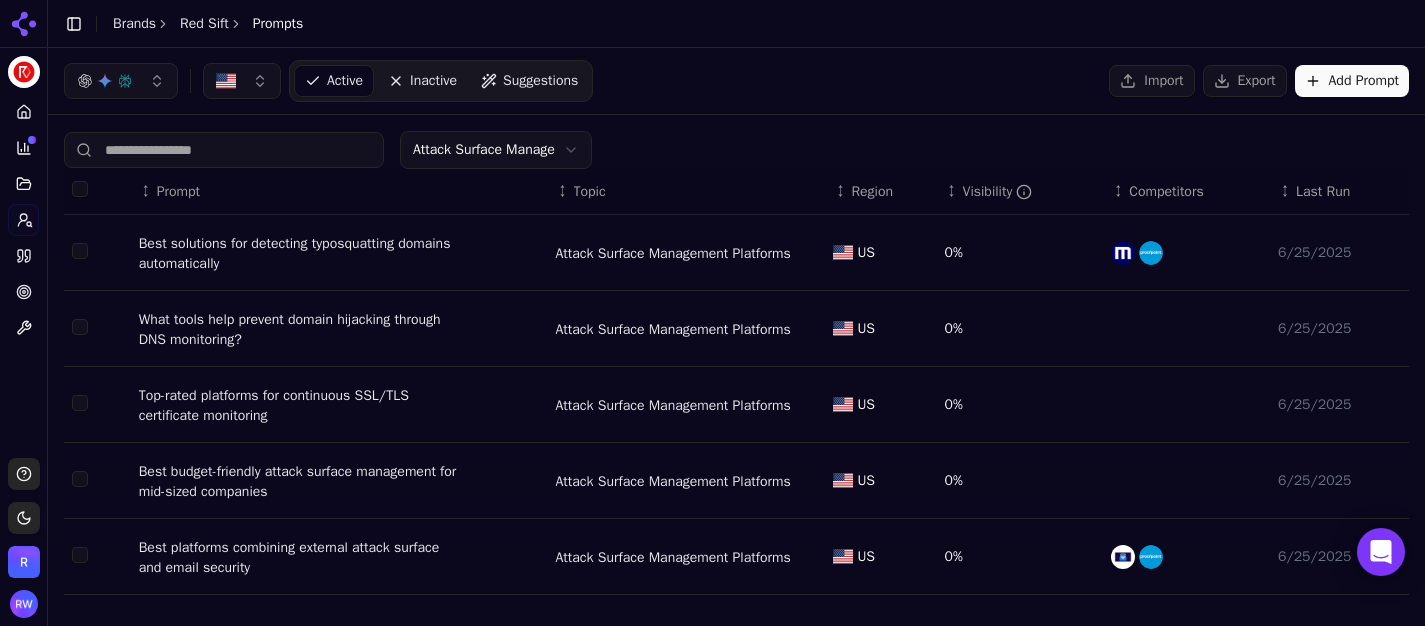 click at bounding box center (97, 329) 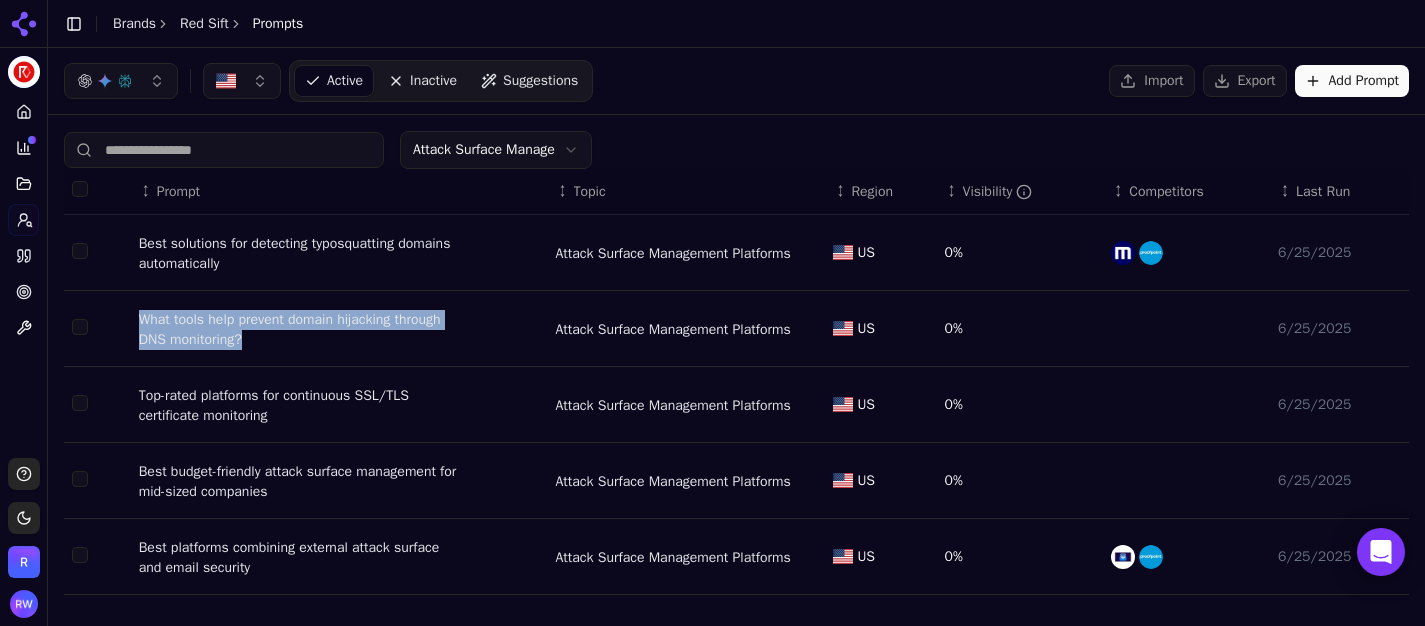 drag, startPoint x: 126, startPoint y: 313, endPoint x: 321, endPoint y: 345, distance: 197.6082 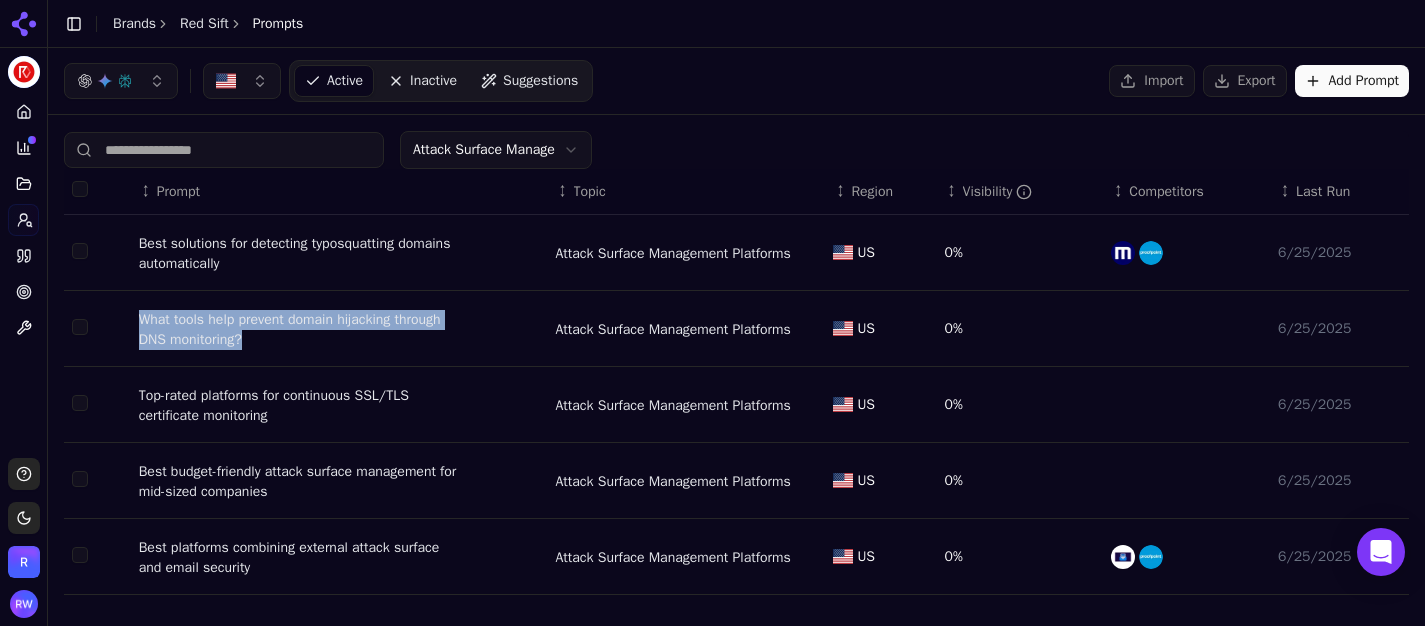 click on "What tools help prevent domain hijacking through DNS monitoring? Attack Surface Management Platforms US 0% 6/25/2025" at bounding box center [736, 329] 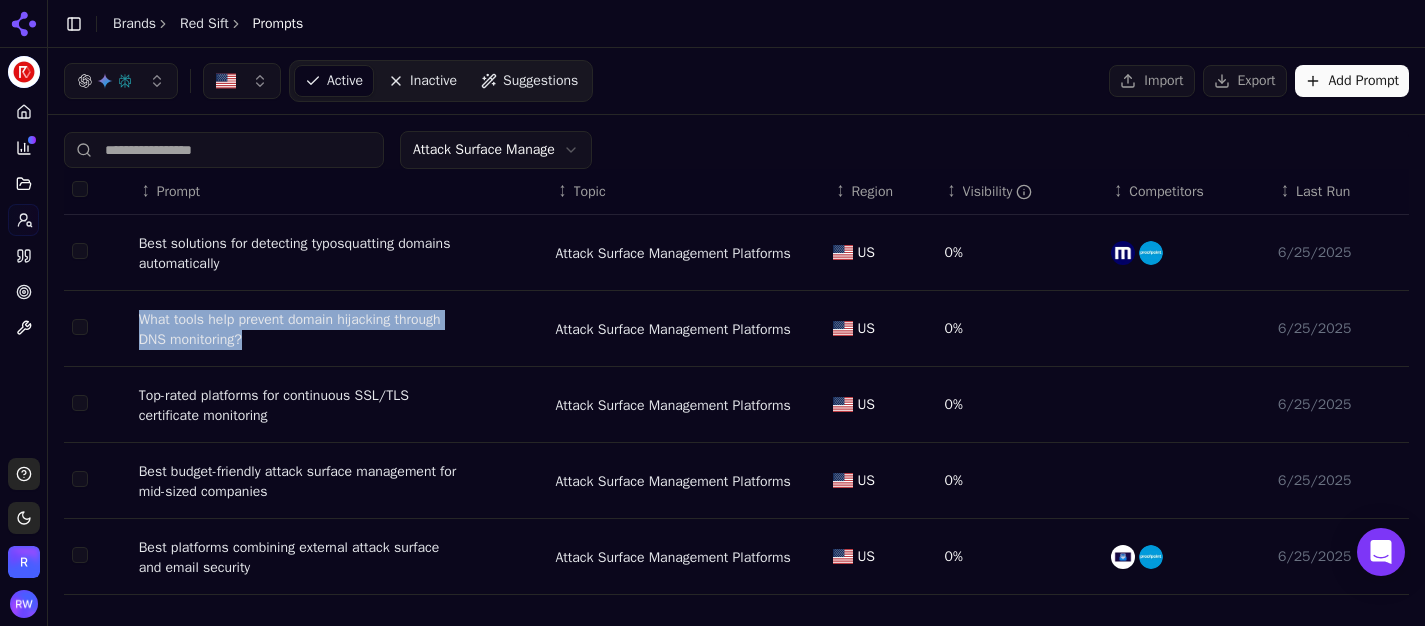 copy on "What tools help prevent domain hijacking through DNS monitoring?" 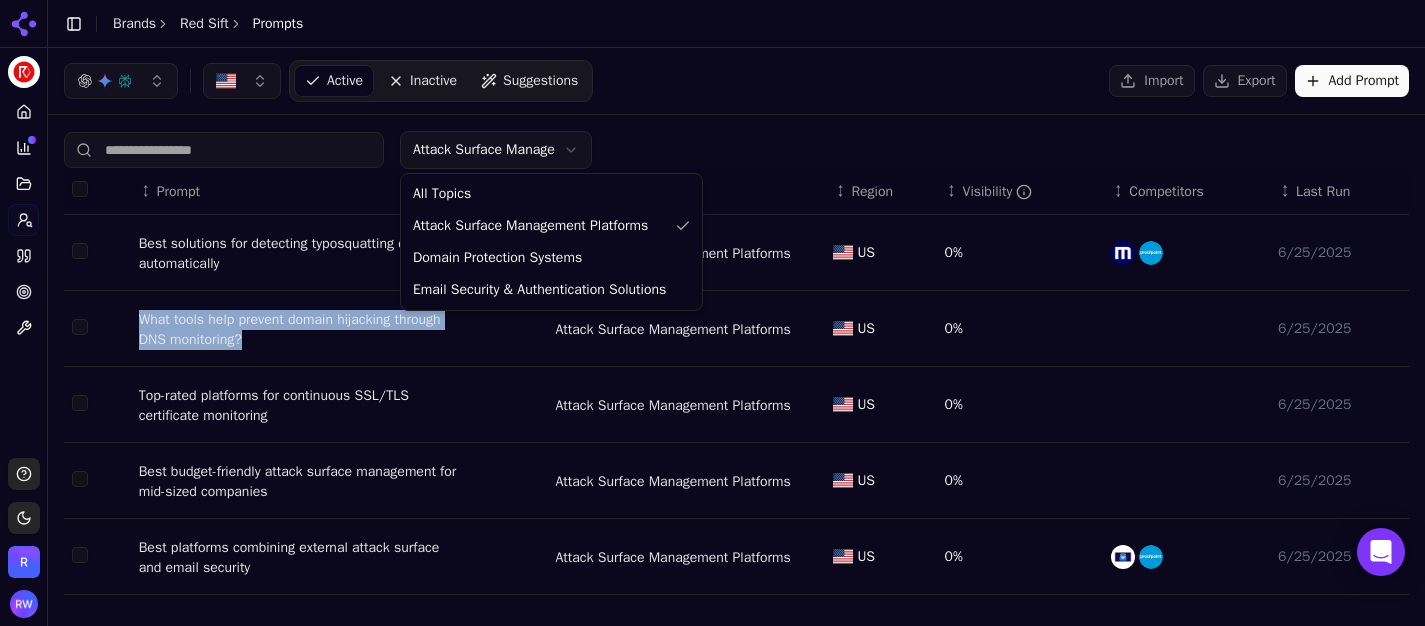 click on "Red Sift Platform Home Competition Topics Prompts Citations Optimize Toolbox Support Toggle theme Red Sift   Toggle Sidebar Brands Red Sift Prompts Active Inactive Suggestions Import Export Add Prompt Attack Surface Management Platforms  ↕ Prompt  ↕ Topic  ↕ Region  ↕ Visibility  ↕ Competitors  ↕ Last Run Best solutions for detecting typosquatting domains automatically Attack Surface Management Platforms US 0% 6/25/2025 What tools help prevent domain hijacking through DNS monitoring? Attack Surface Management Platforms US 0% 6/25/2025 Top-rated platforms for continuous SSL/TLS certificate monitoring Attack Surface Management Platforms US 0% 6/25/2025 Best budget-friendly attack surface management for mid-sized companies Attack Surface Management Platforms US 0% 6/25/2025 Best platforms combining external attack surface and email security Attack Surface Management Platforms US 0% 6/25/2025 Best attack surface managers with built-in DMARC analysis Attack Surface Management Platforms US 0%" at bounding box center [712, 313] 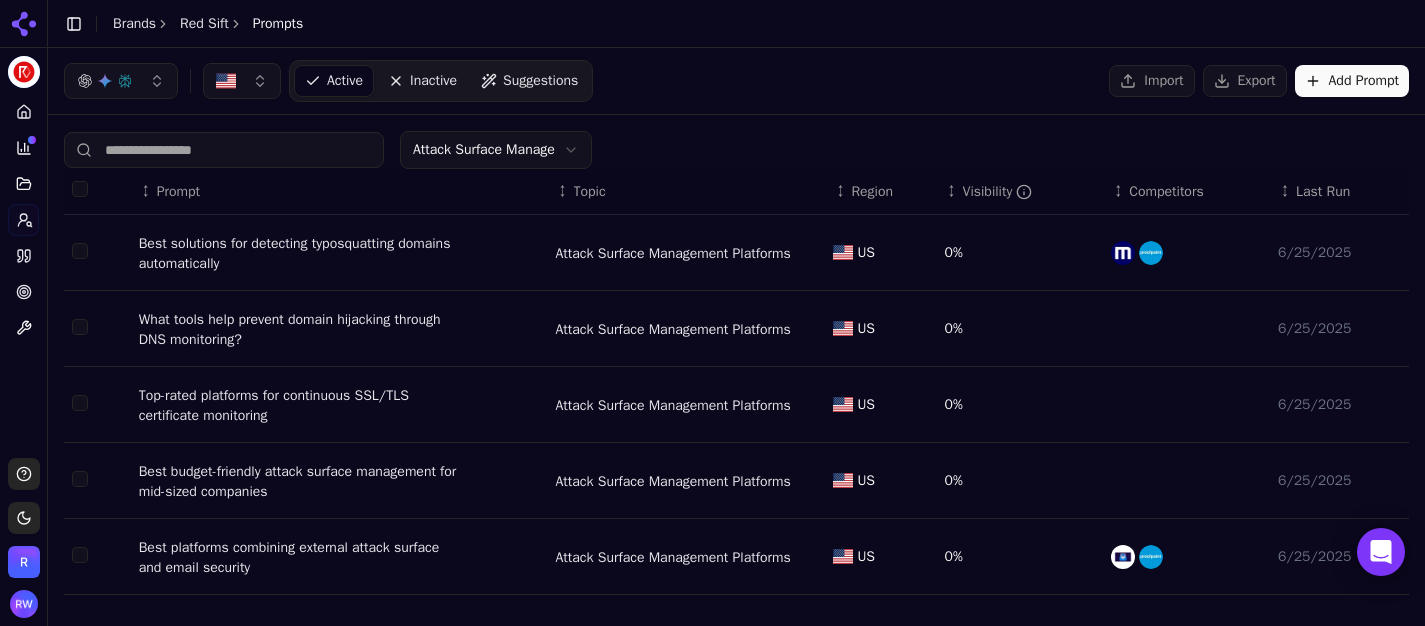 click on "Red Sift Platform Home Competition Topics Prompts Citations Optimize Toolbox Support Toggle theme Red Sift   Toggle Sidebar Brands Red Sift Prompts Active Inactive Suggestions Import Export Add Prompt Attack Surface Management Platforms  ↕ Prompt  ↕ Topic  ↕ Region  ↕ Visibility  ↕ Competitors  ↕ Last Run Best solutions for detecting typosquatting domains automatically Attack Surface Management Platforms US 0% 6/25/2025 What tools help prevent domain hijacking through DNS monitoring? Attack Surface Management Platforms US 0% 6/25/2025 Top-rated platforms for continuous SSL/TLS certificate monitoring Attack Surface Management Platforms US 0% 6/25/2025 Best budget-friendly attack surface management for mid-sized companies Attack Surface Management Platforms US 0% 6/25/2025 Best platforms combining external attack surface and email security Attack Surface Management Platforms US 0% 6/25/2025 Best attack surface managers with built-in DMARC analysis Attack Surface Management Platforms US 0%" at bounding box center [712, 313] 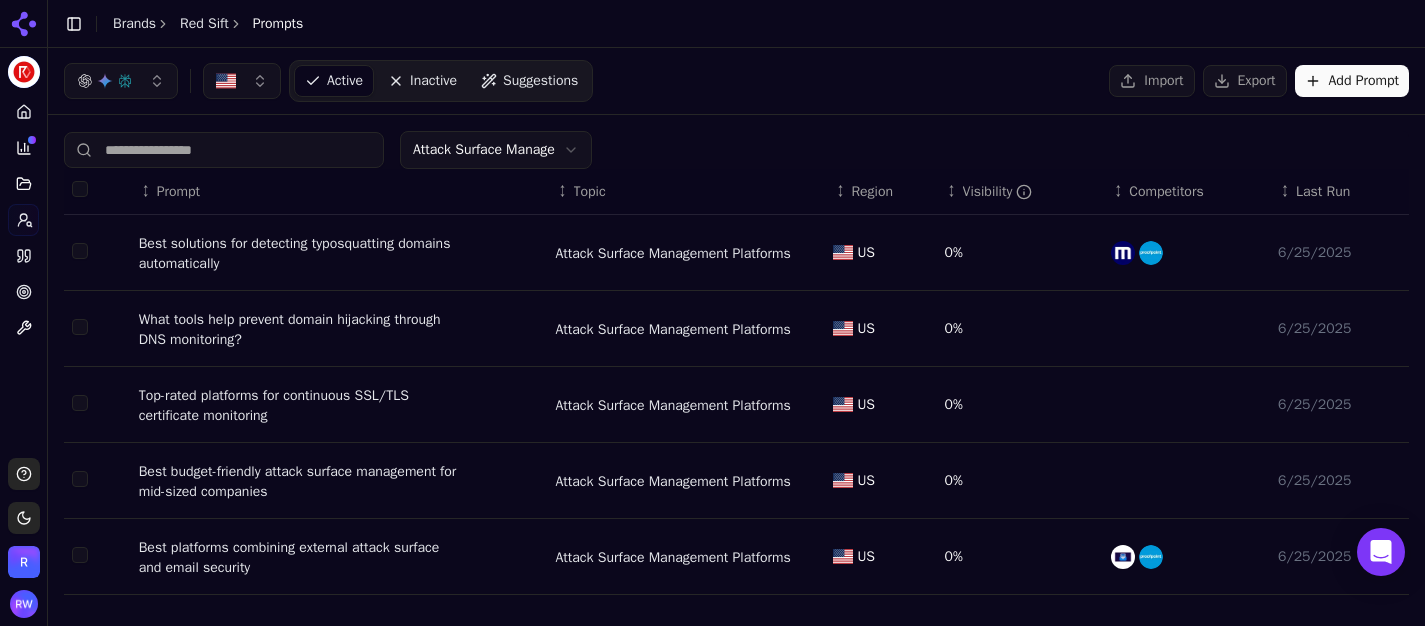 click on "Add Prompt" at bounding box center (1352, 81) 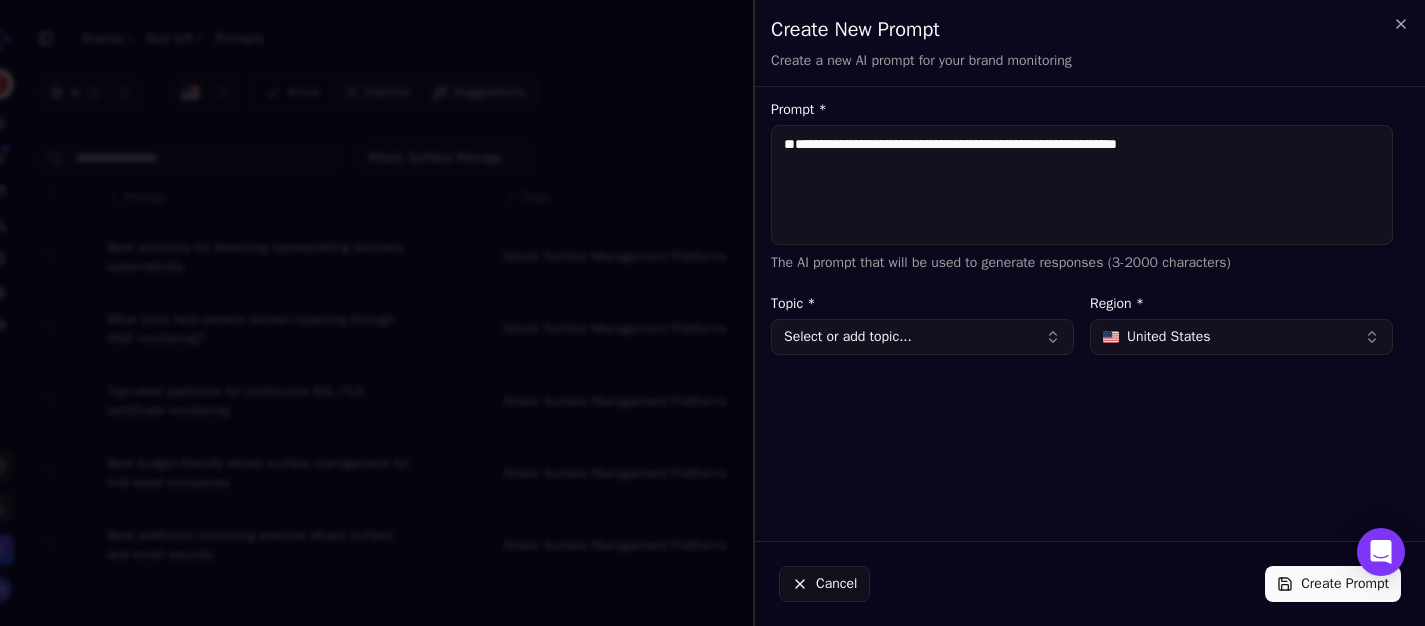 type on "**********" 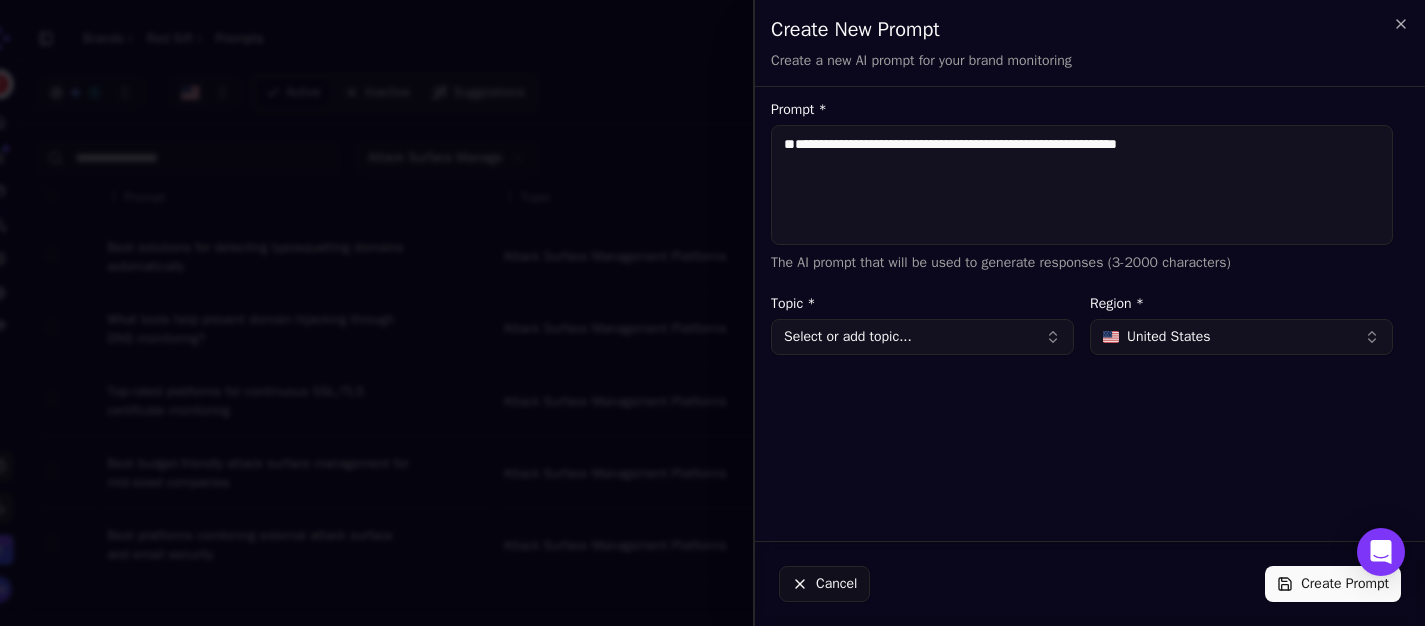click on "Select or add topic..." at bounding box center (922, 337) 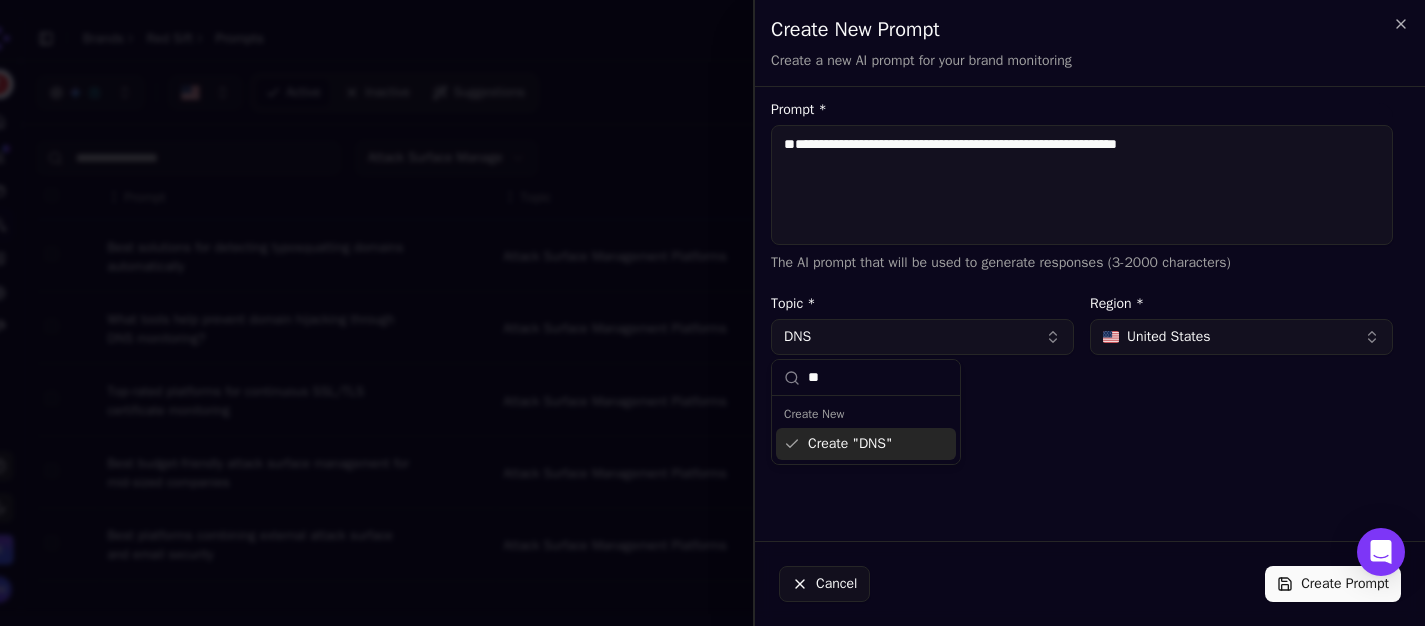 type on "*" 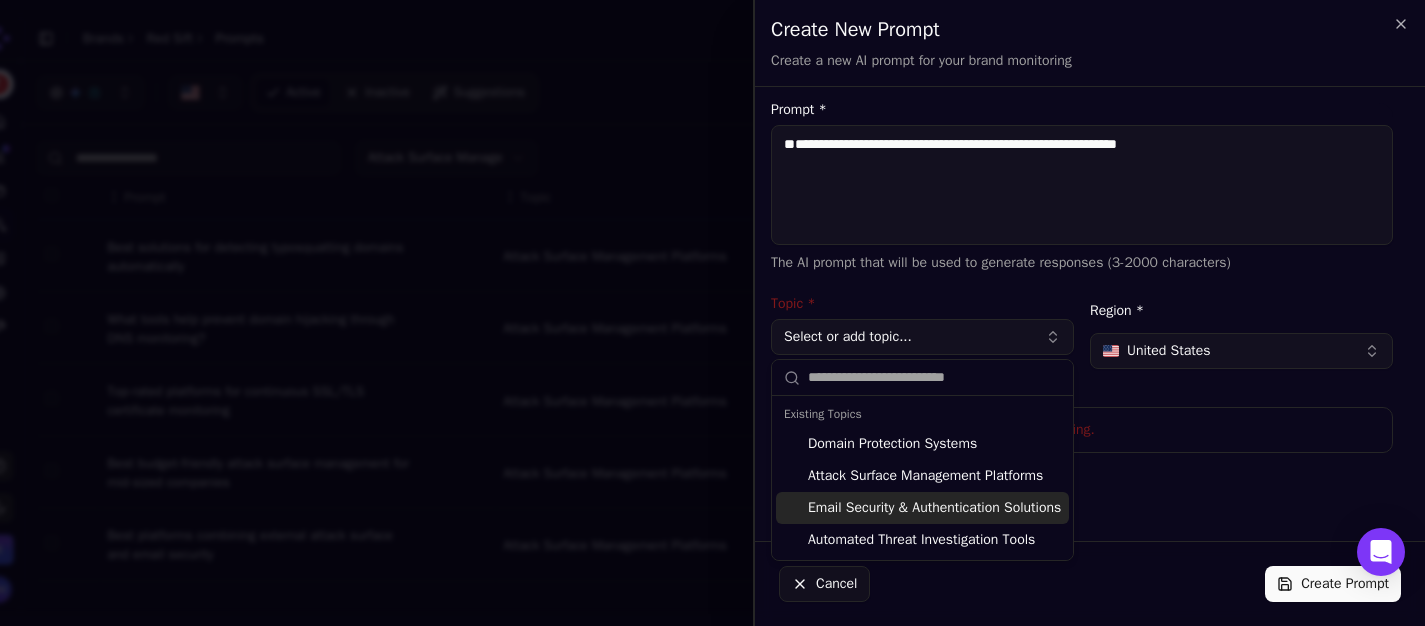 click on "Email Security & Authentication Solutions" at bounding box center (922, 508) 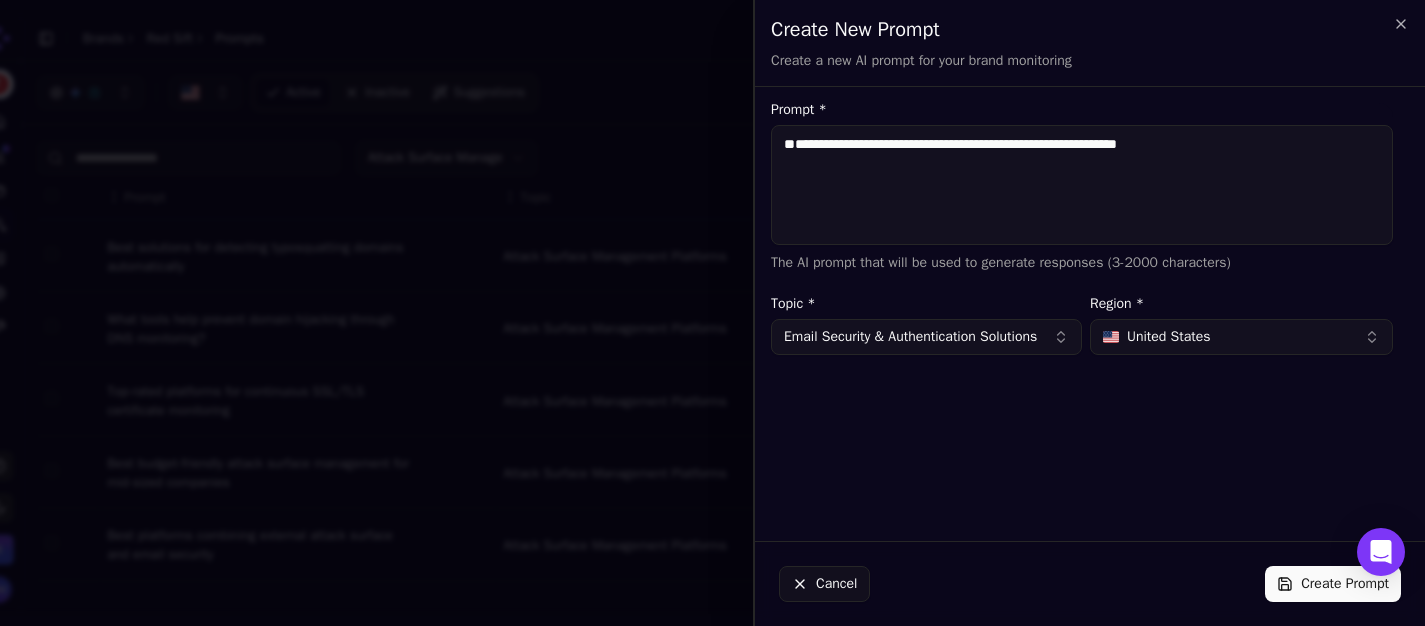 click on "Create Prompt" at bounding box center (1333, 584) 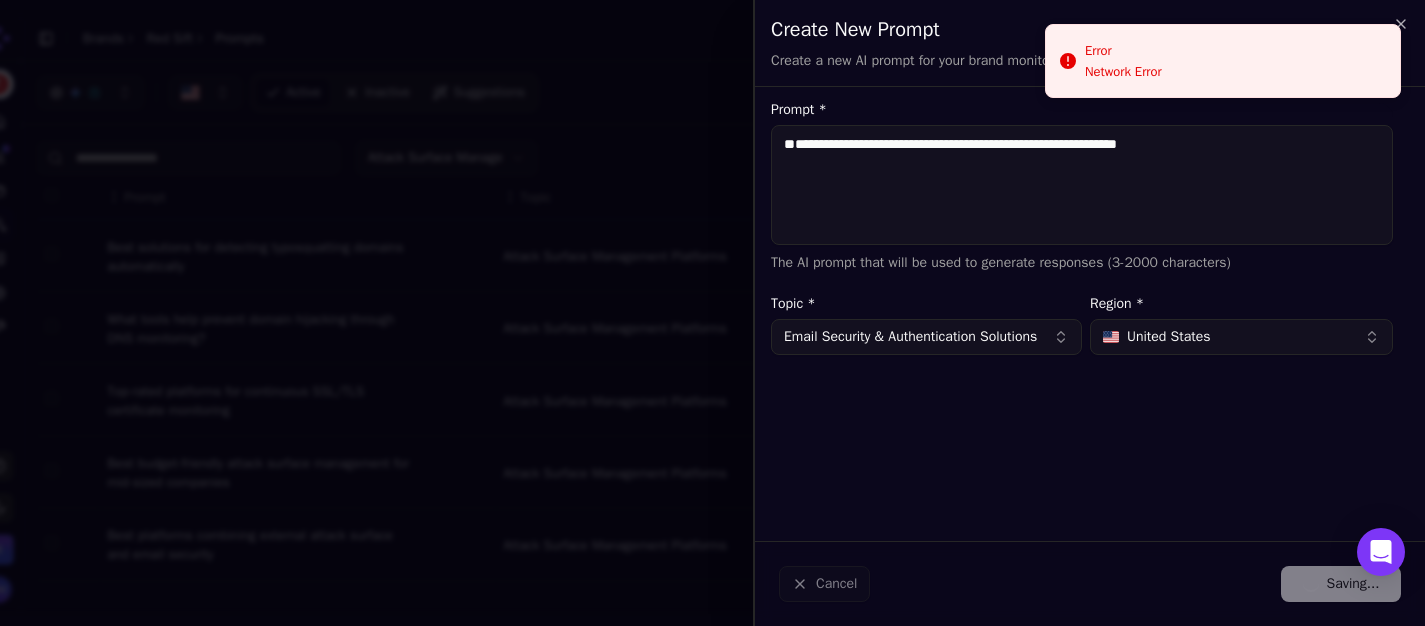 click on "**********" at bounding box center (1082, 185) 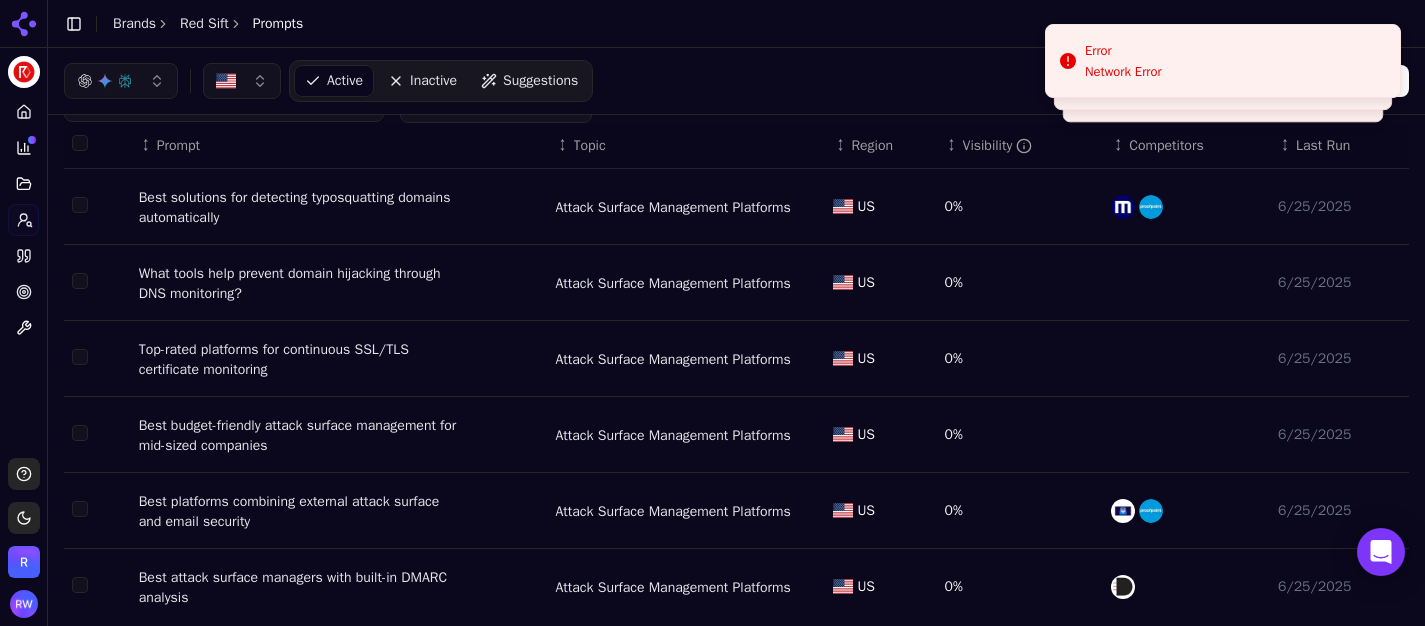 scroll, scrollTop: 64, scrollLeft: 0, axis: vertical 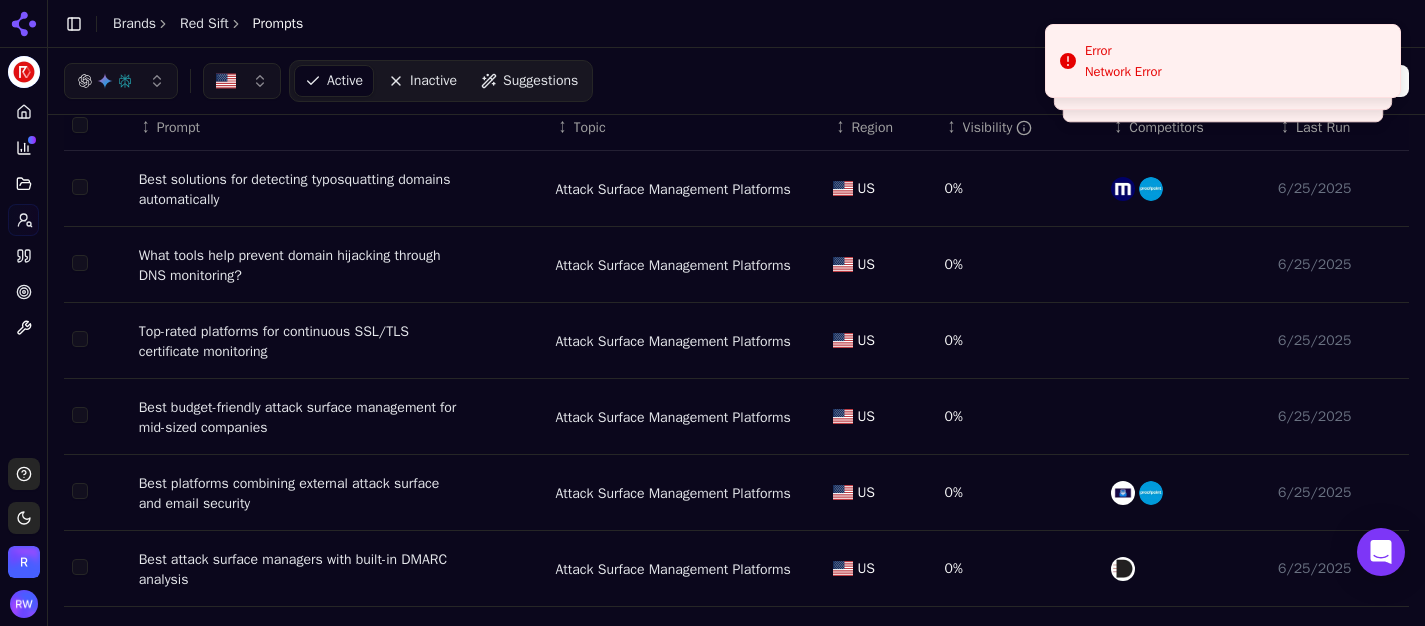 click on "Active Inactive Suggestions Import Export Add Prompt" at bounding box center [736, 81] 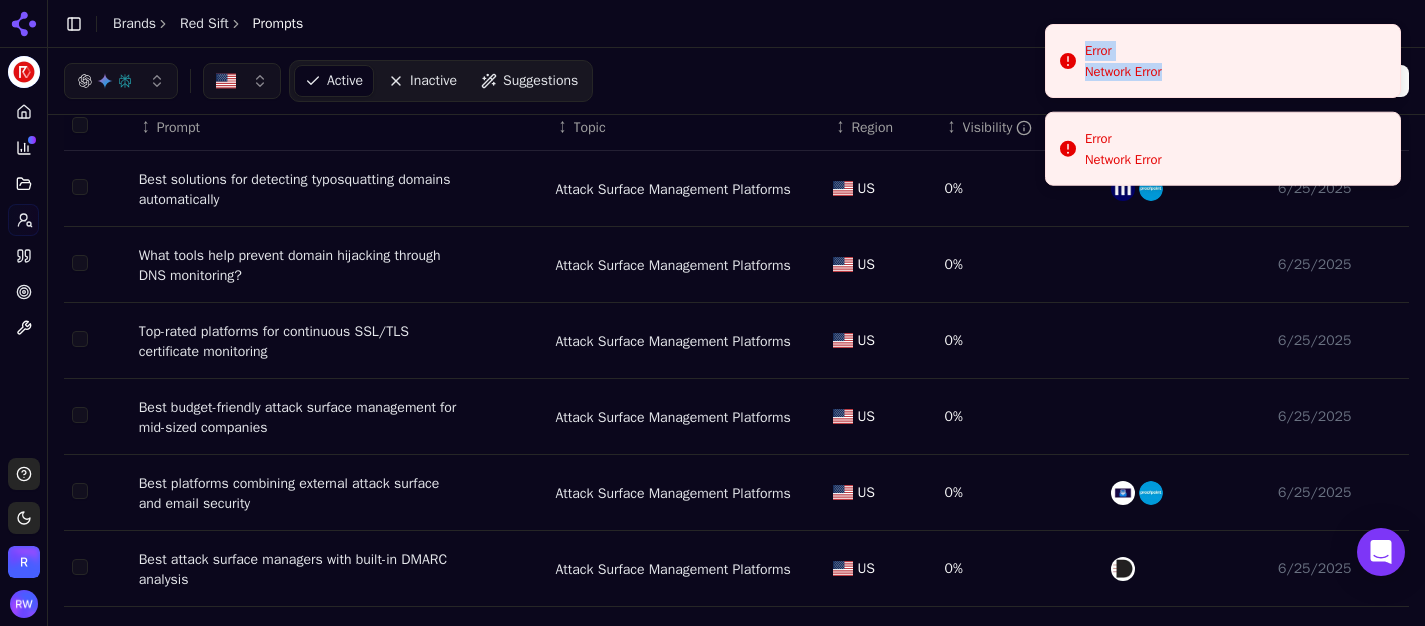 click on "Error Network Error" at bounding box center [1223, 61] 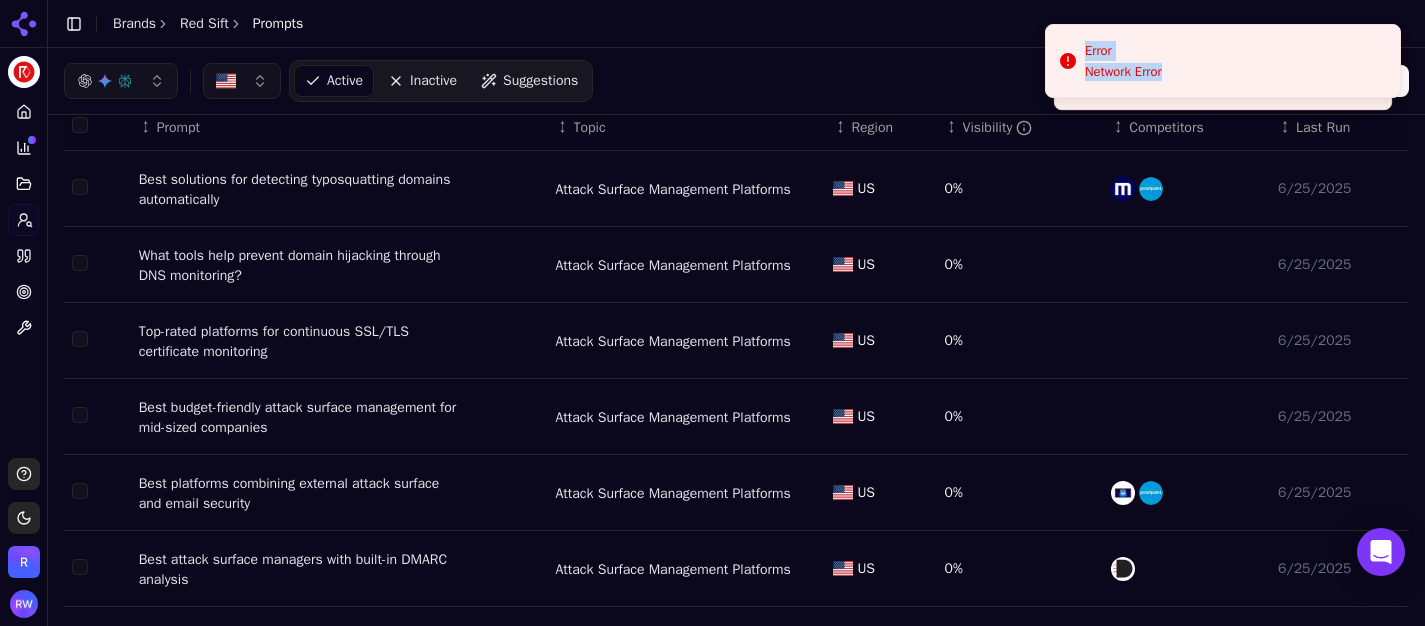 type 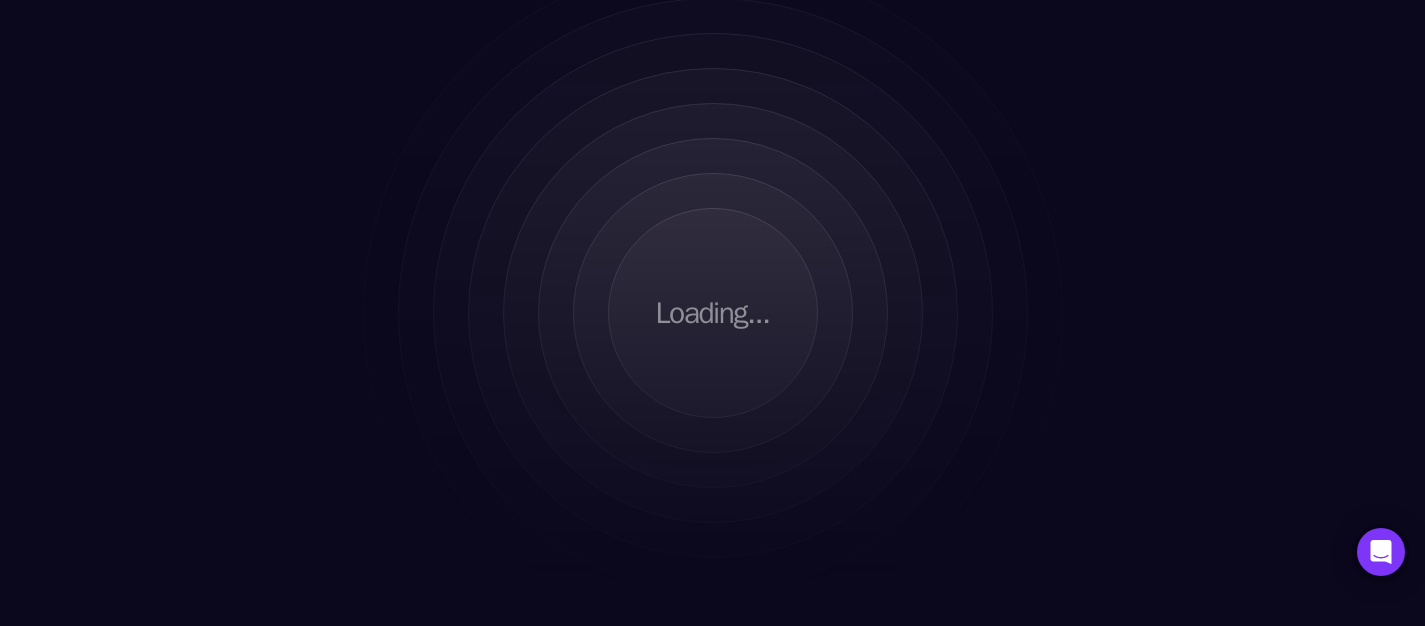 scroll, scrollTop: 0, scrollLeft: 0, axis: both 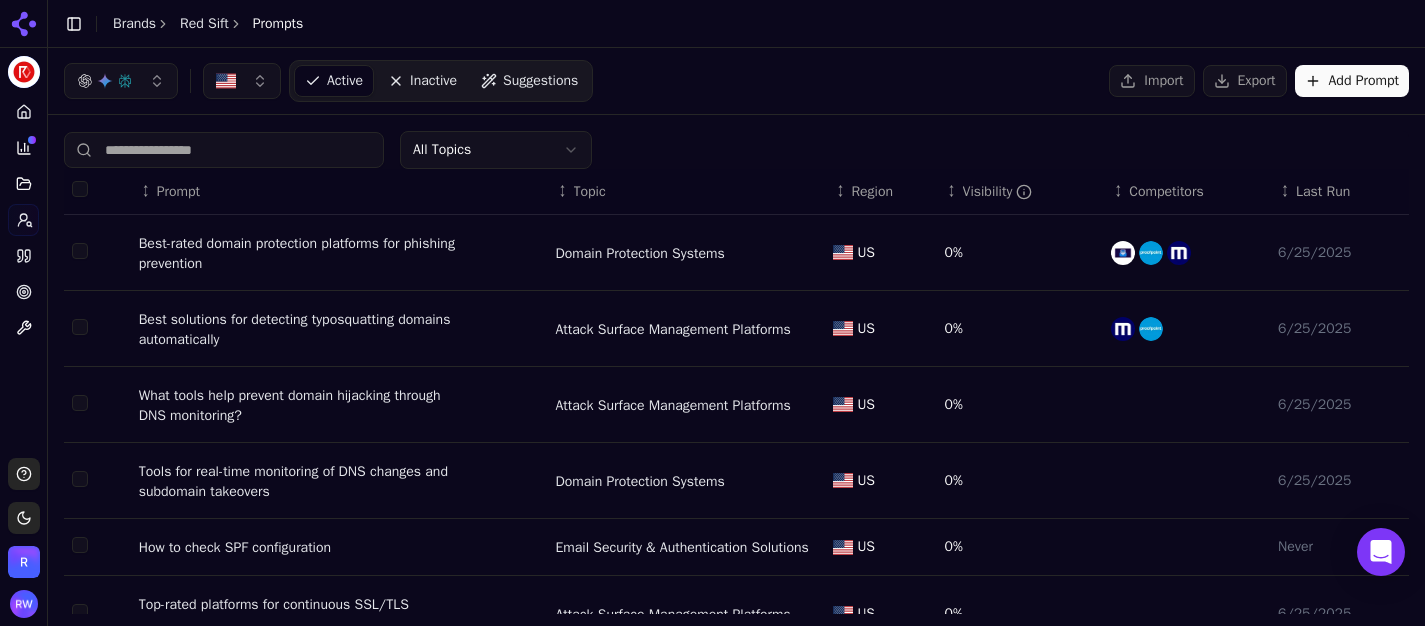 click at bounding box center [80, 327] 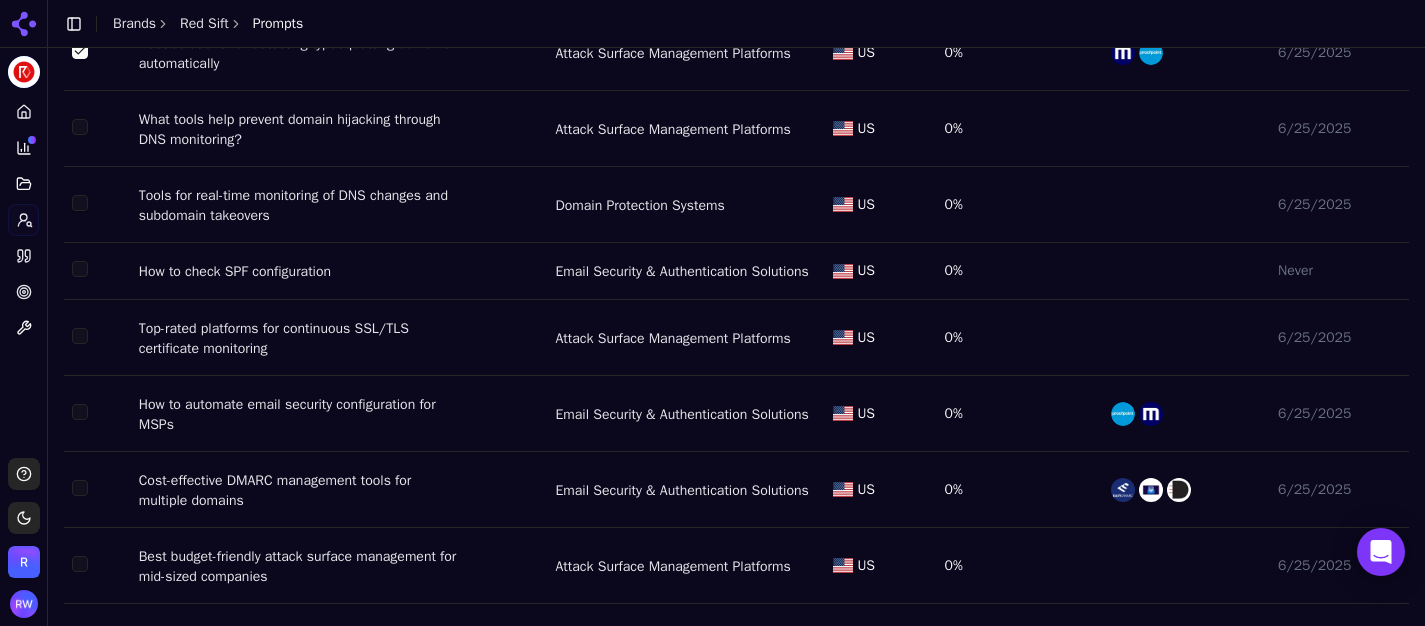 scroll, scrollTop: 0, scrollLeft: 0, axis: both 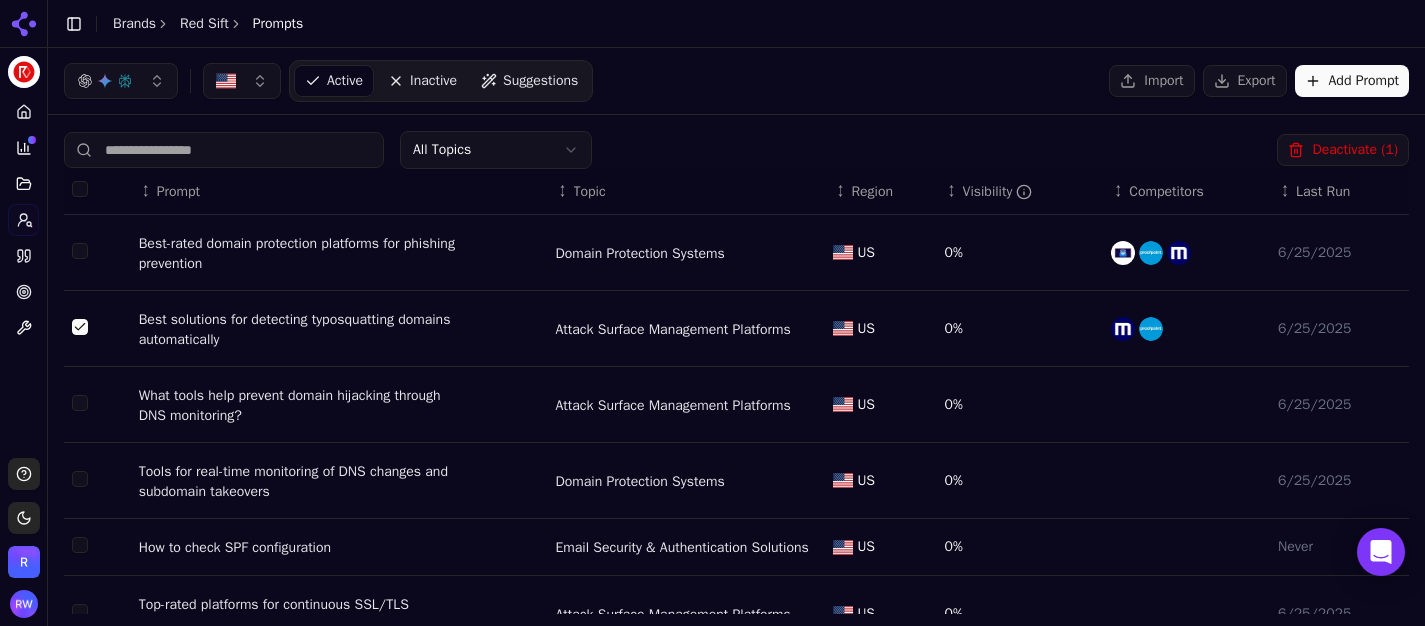 click on "Red Sift Platform Home Competition Topics Prompts Citations Optimize Toolbox Support Toggle theme Red Sift   Toggle Sidebar Brands Red Sift Prompts Active Inactive Suggestions Import Export Add Prompt All Topics Deactivate ( 1 )  ↕ Prompt  ↕ Topic  ↕ Region  ↕ Visibility  ↕ Competitors  ↕ Last Run Best-rated domain protection platforms for phishing prevention Domain Protection Systems US 0% 6/25/2025 Best solutions for detecting typosquatting domains automatically Attack Surface Management Platforms US 0% 6/25/2025 What tools help prevent domain hijacking through DNS monitoring? Attack Surface Management Platforms US 0% 6/25/2025 Tools for real-time monitoring of DNS changes and subdomain takeovers Domain Protection Systems US 0% 6/25/2025 How to check SPF configuration Email Security & Authentication Solutions US 0% Never Top-rated platforms for continuous SSL/TLS certificate monitoring Attack Surface Management Platforms US 0% 6/25/2025 Email Security & Authentication Solutions US 0% 1" at bounding box center (712, 313) 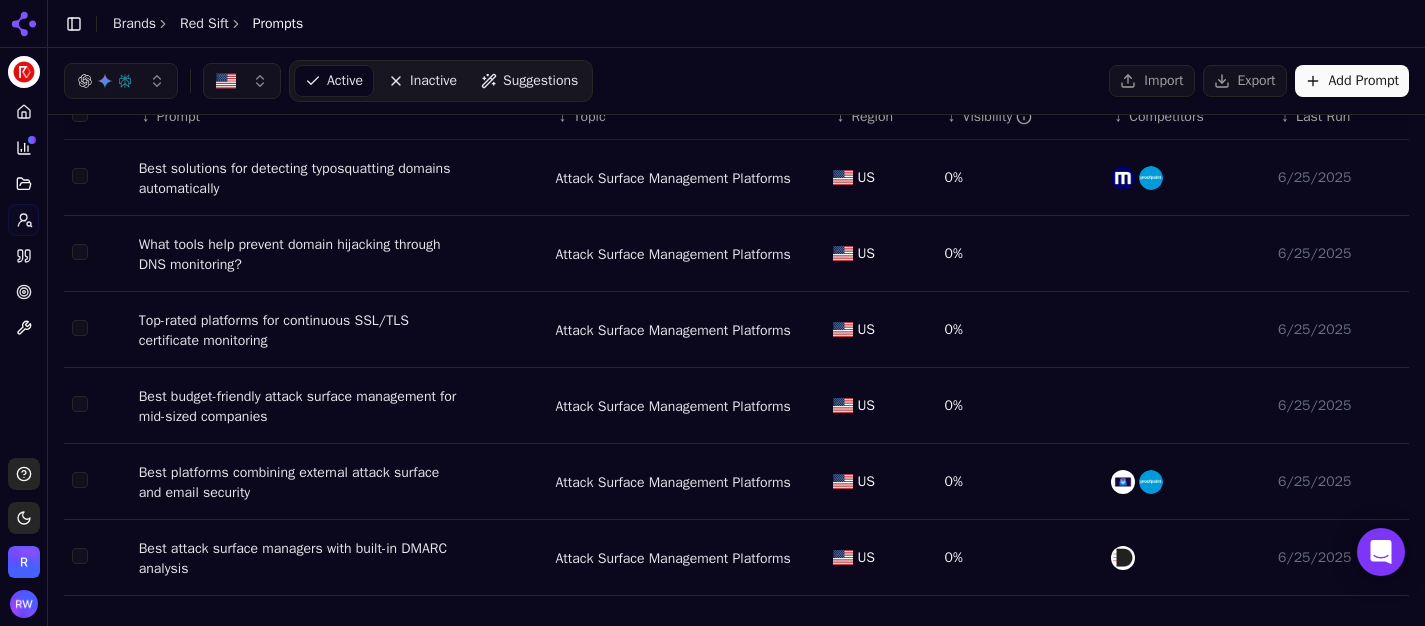 scroll, scrollTop: 53, scrollLeft: 0, axis: vertical 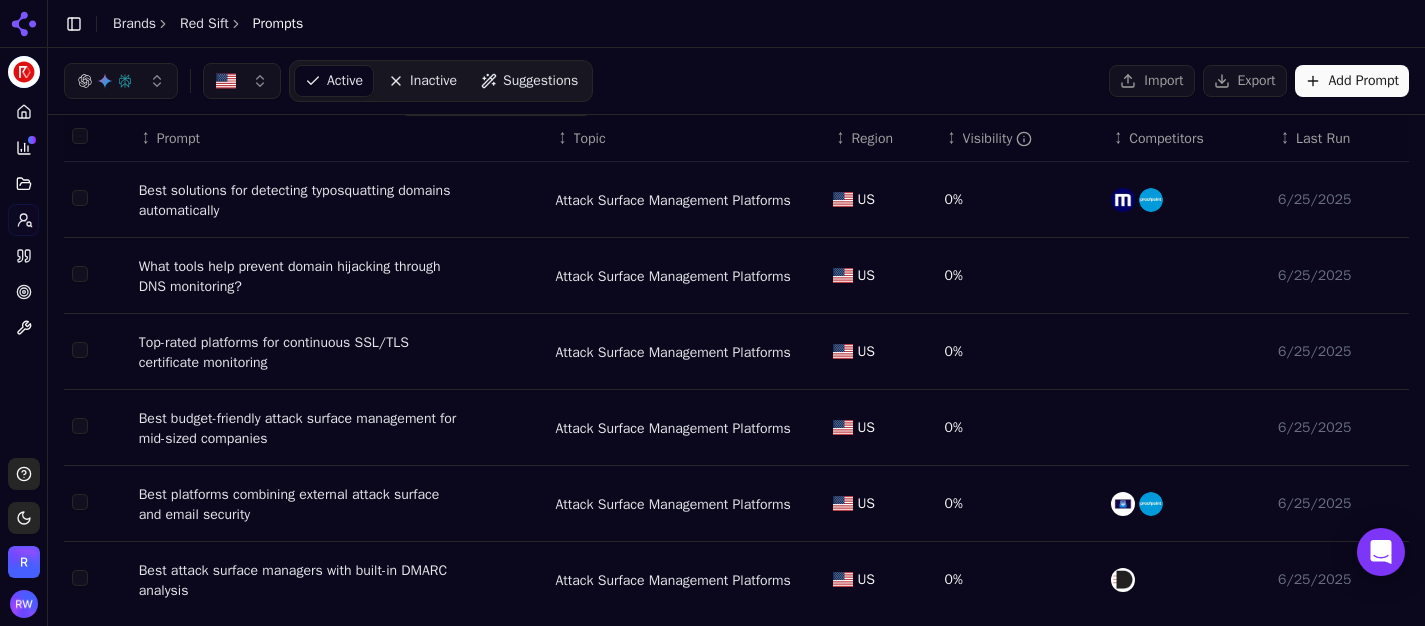 click at bounding box center [80, 198] 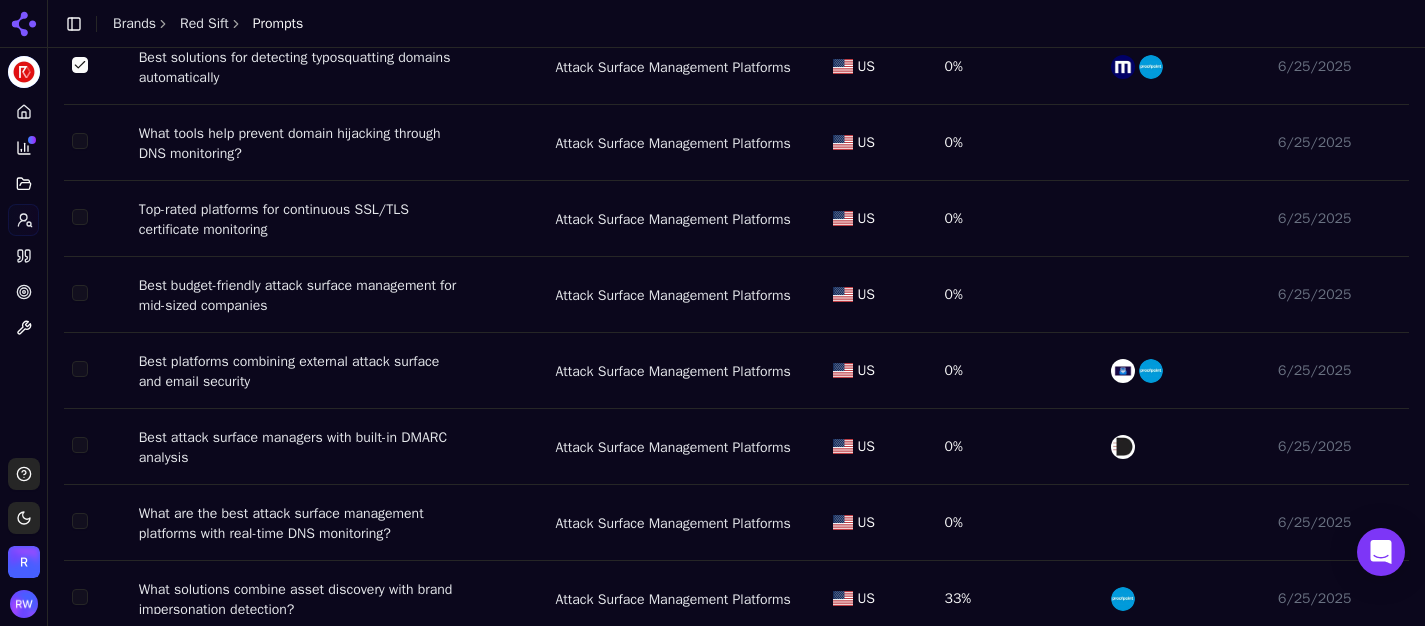 scroll, scrollTop: 189, scrollLeft: 0, axis: vertical 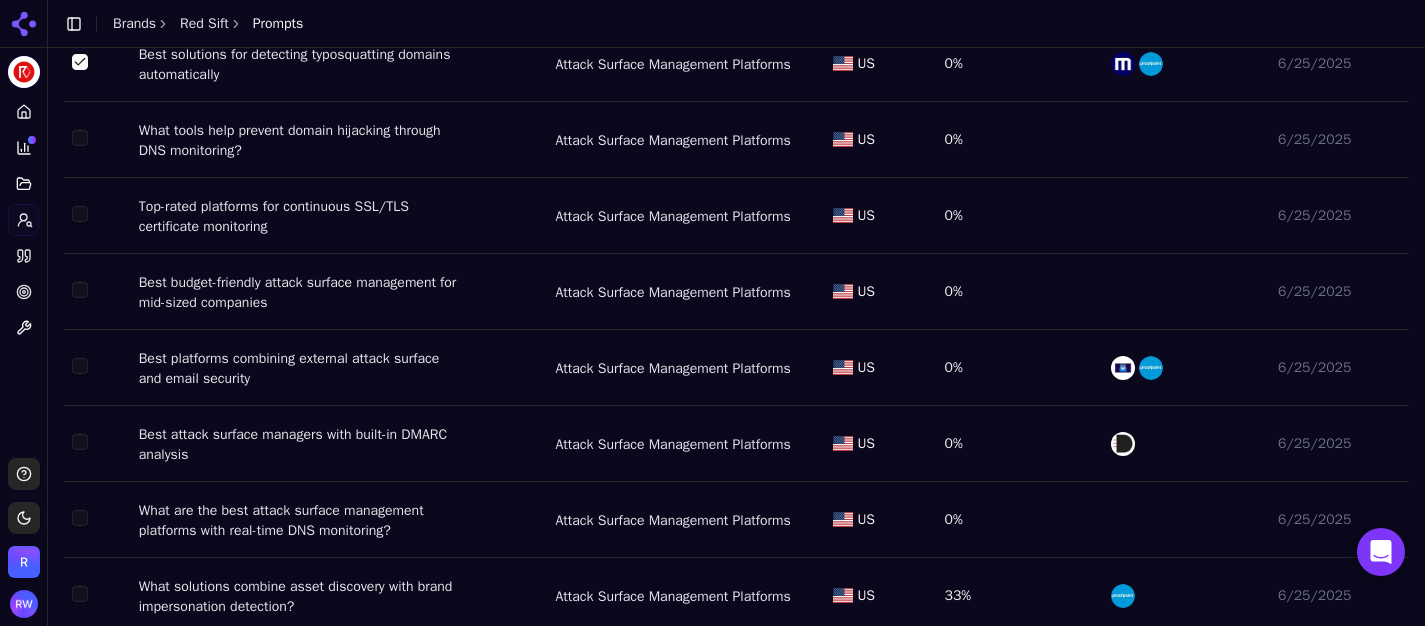 click at bounding box center (97, 292) 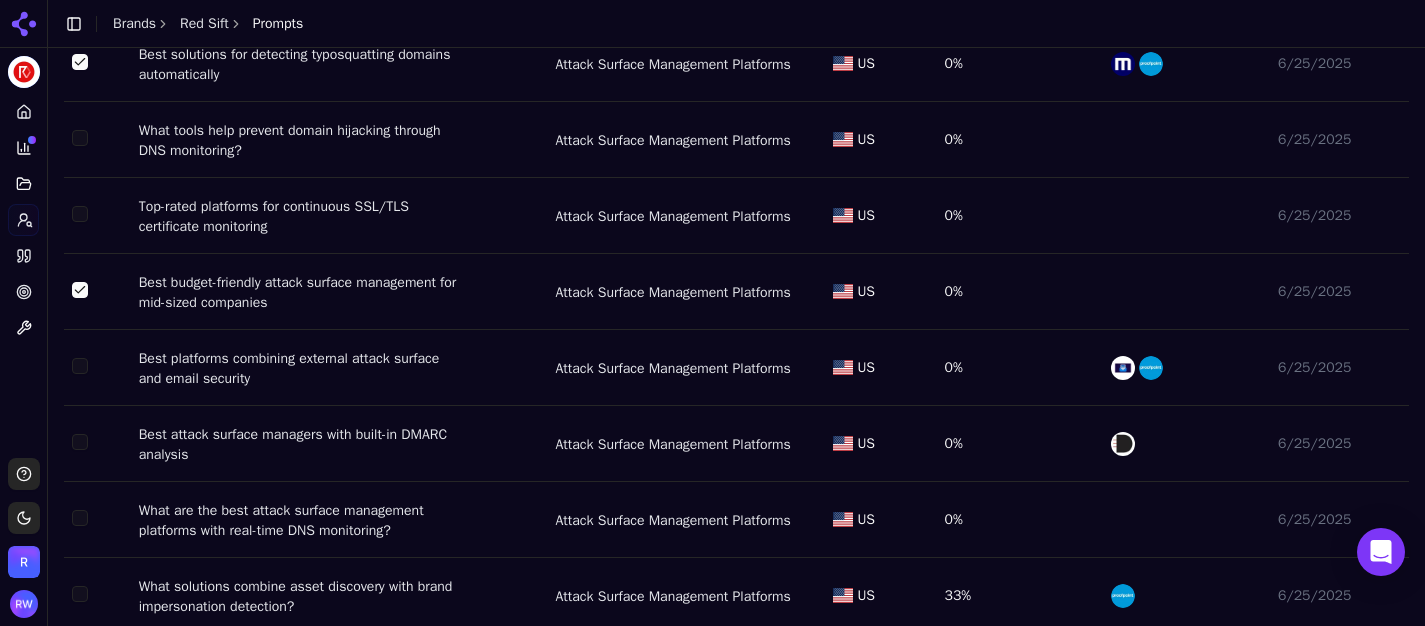click at bounding box center (80, 366) 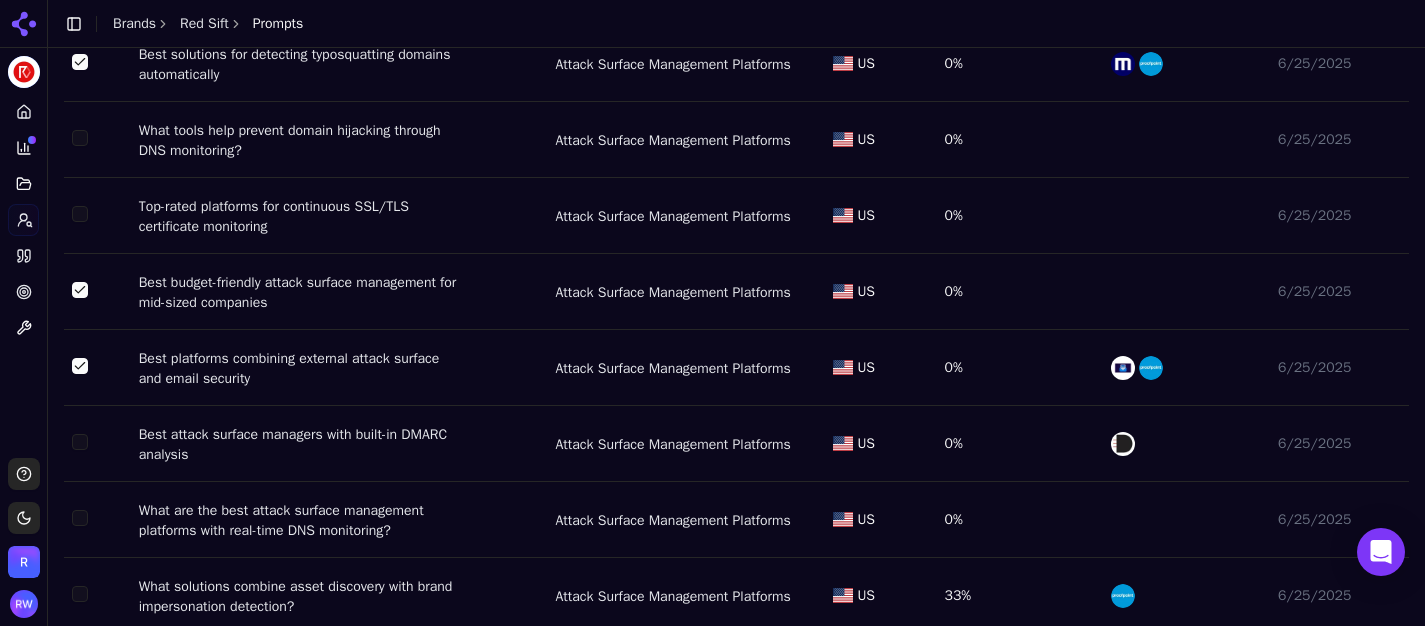 click at bounding box center (80, 366) 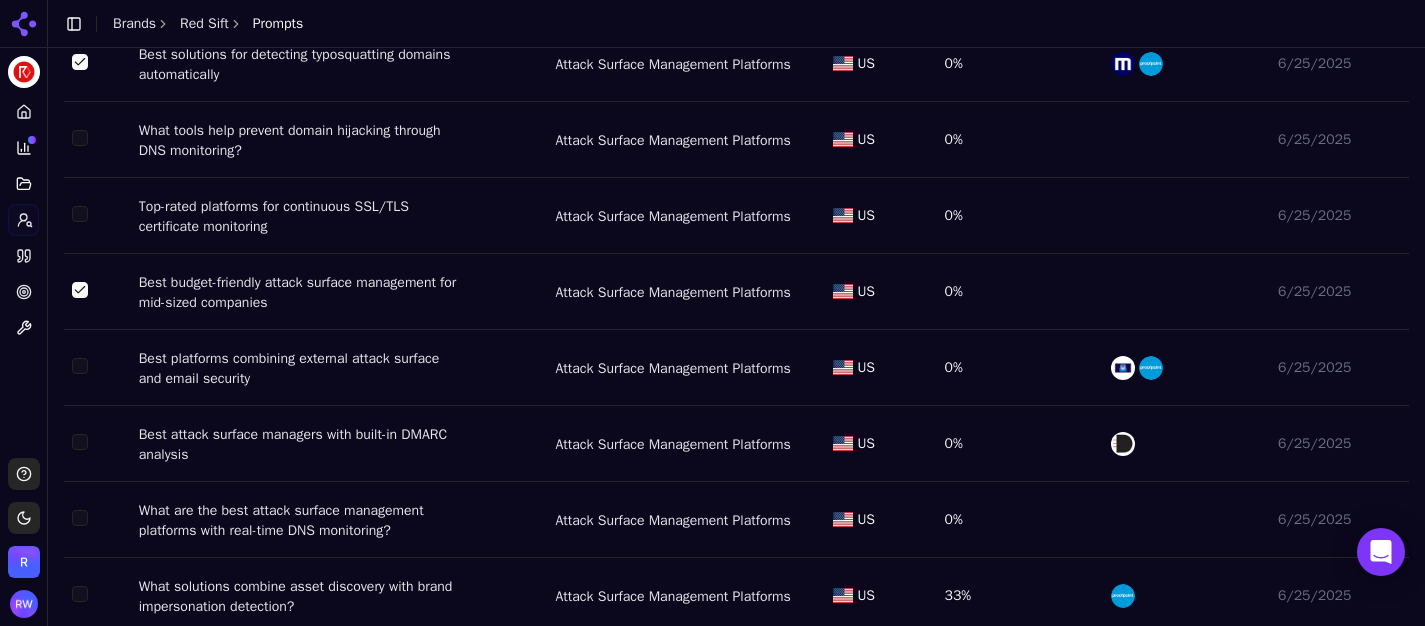 click at bounding box center [80, 366] 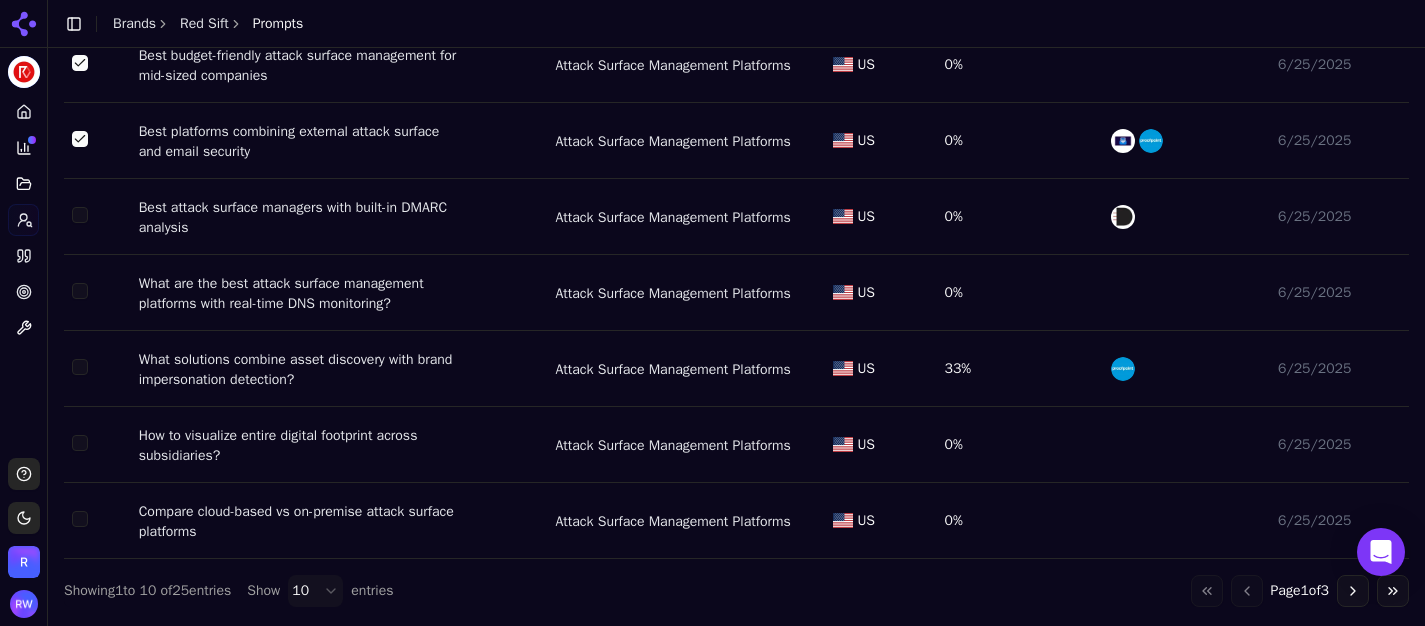 scroll, scrollTop: 424, scrollLeft: 0, axis: vertical 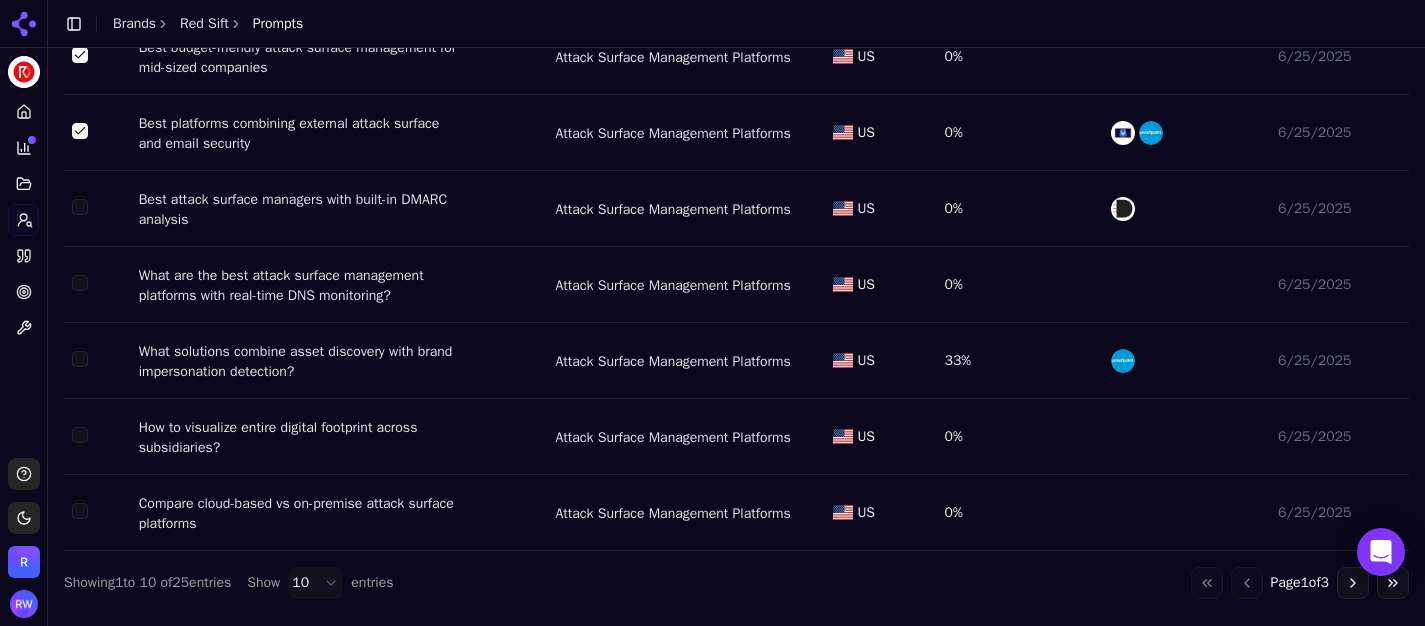 click at bounding box center [80, 131] 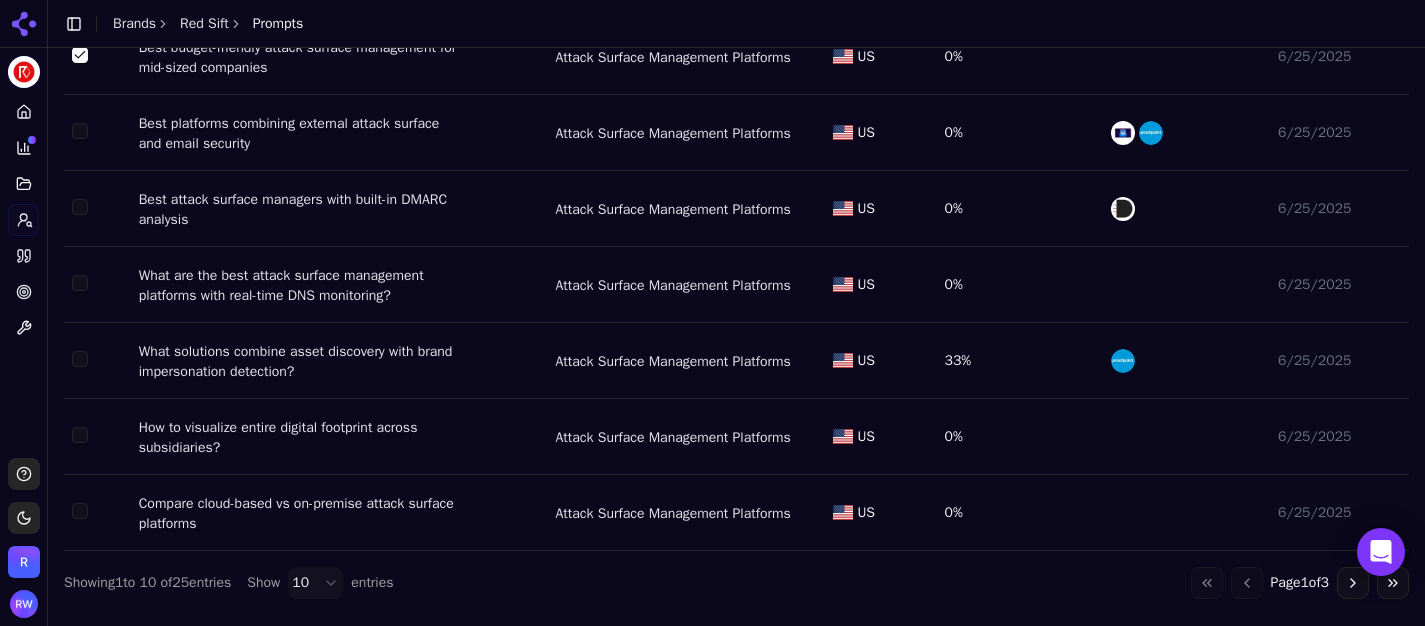 click at bounding box center [80, 435] 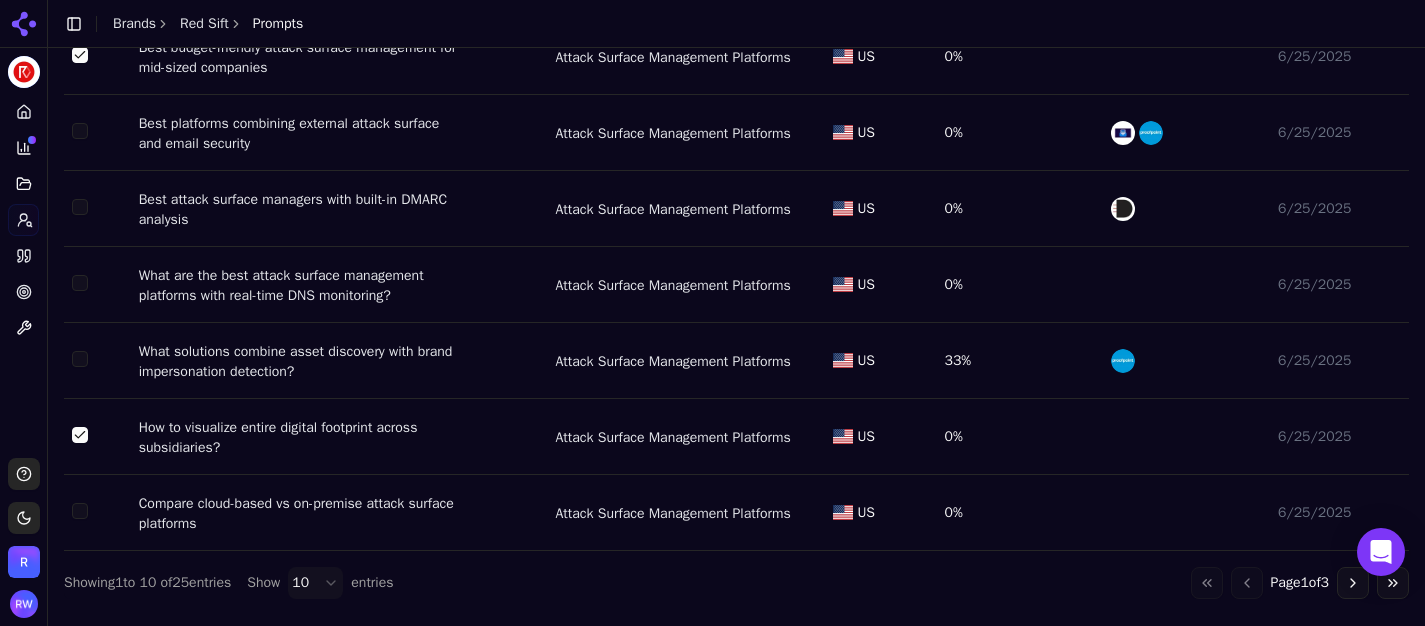 click at bounding box center [97, 513] 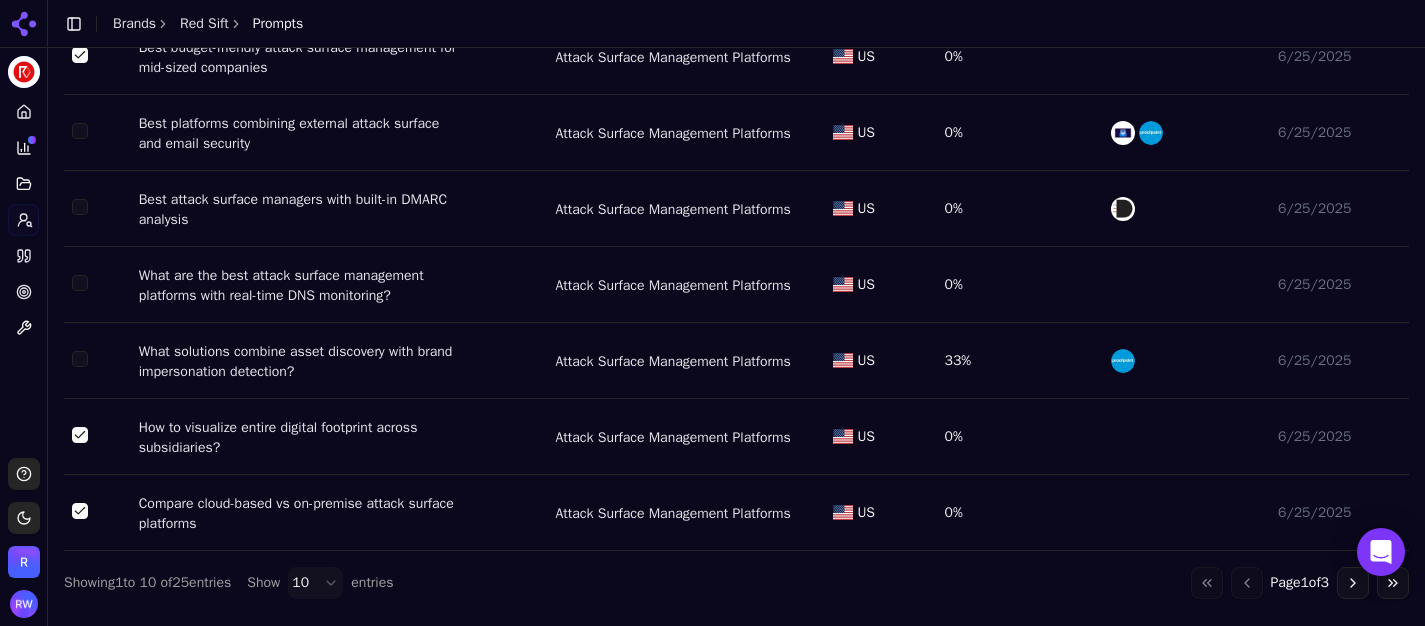 click on "Red Sift Platform Home Competition Topics Prompts Citations Optimize Toolbox Support Toggle theme Red Sift   Toggle Sidebar Brands Red Sift Prompts Active Inactive Suggestions Import Export Add Prompt Attack Surface Management Platforms Deactivate ( 4 )  ↕ Prompt  ↕ Topic  ↕ Region  ↕ Visibility  ↕ Competitors  ↕ Last Run Best solutions for detecting typosquatting domains automatically Attack Surface Management Platforms US 0% 6/25/2025 What tools help prevent domain hijacking through DNS monitoring? Attack Surface Management Platforms US 0% 6/25/2025 Top-rated platforms for continuous SSL/TLS certificate monitoring Attack Surface Management Platforms US 0% 6/25/2025 Best budget-friendly attack surface management for mid-sized companies Attack Surface Management Platforms US 0% 6/25/2025 Best platforms combining external attack surface and email security Attack Surface Management Platforms US 0% 6/25/2025 Best attack surface managers with built-in DMARC analysis US 0% 6/25/2025 US 0% US" at bounding box center [712, 313] 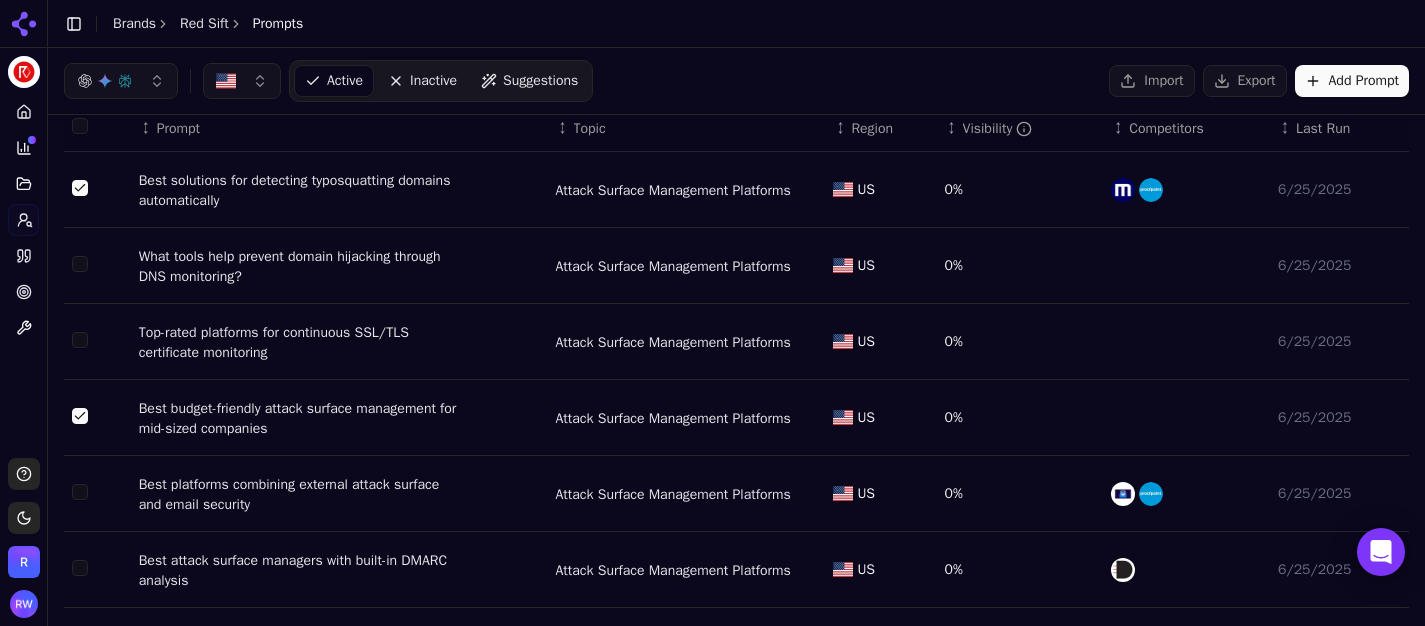 scroll, scrollTop: 0, scrollLeft: 0, axis: both 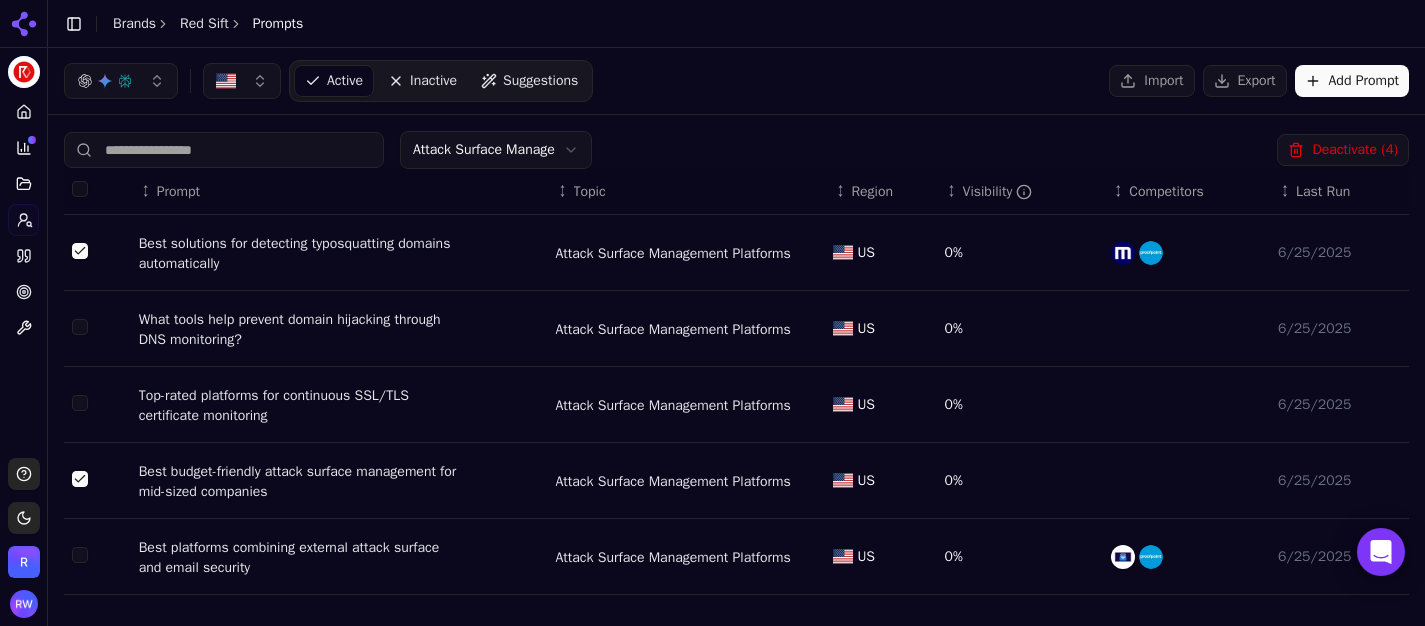 click at bounding box center [80, 189] 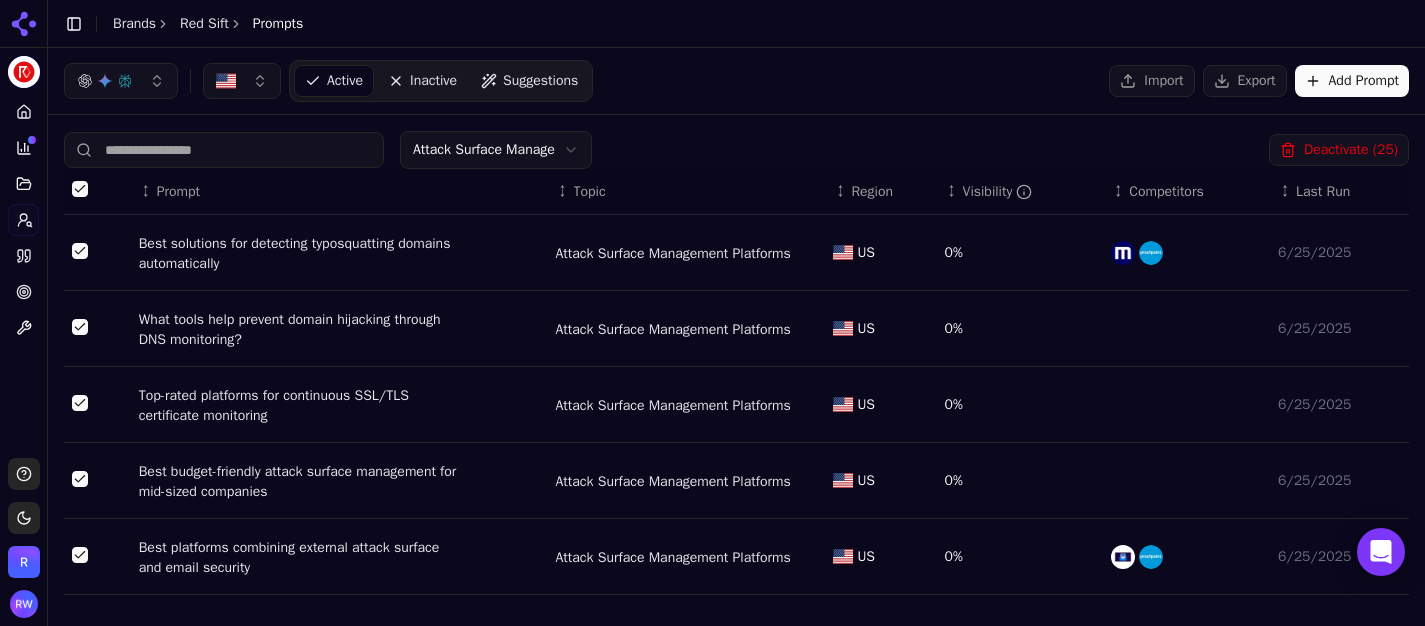 click at bounding box center (80, 327) 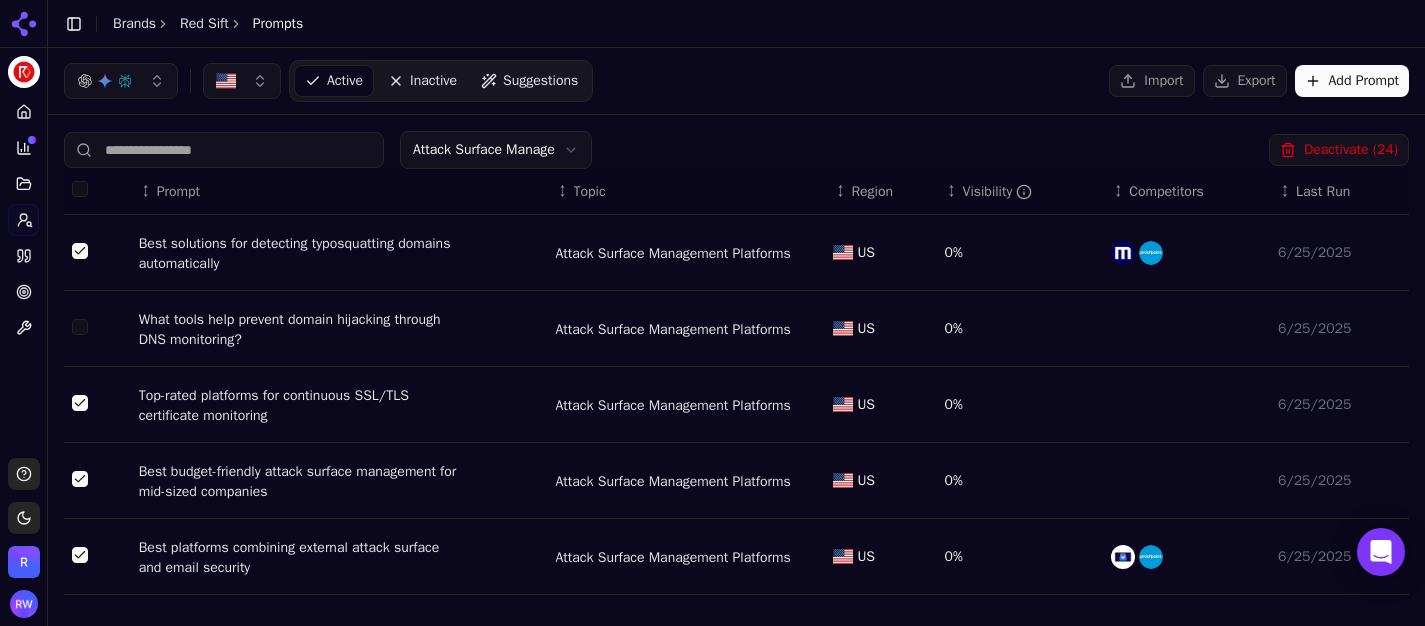 click at bounding box center (80, 403) 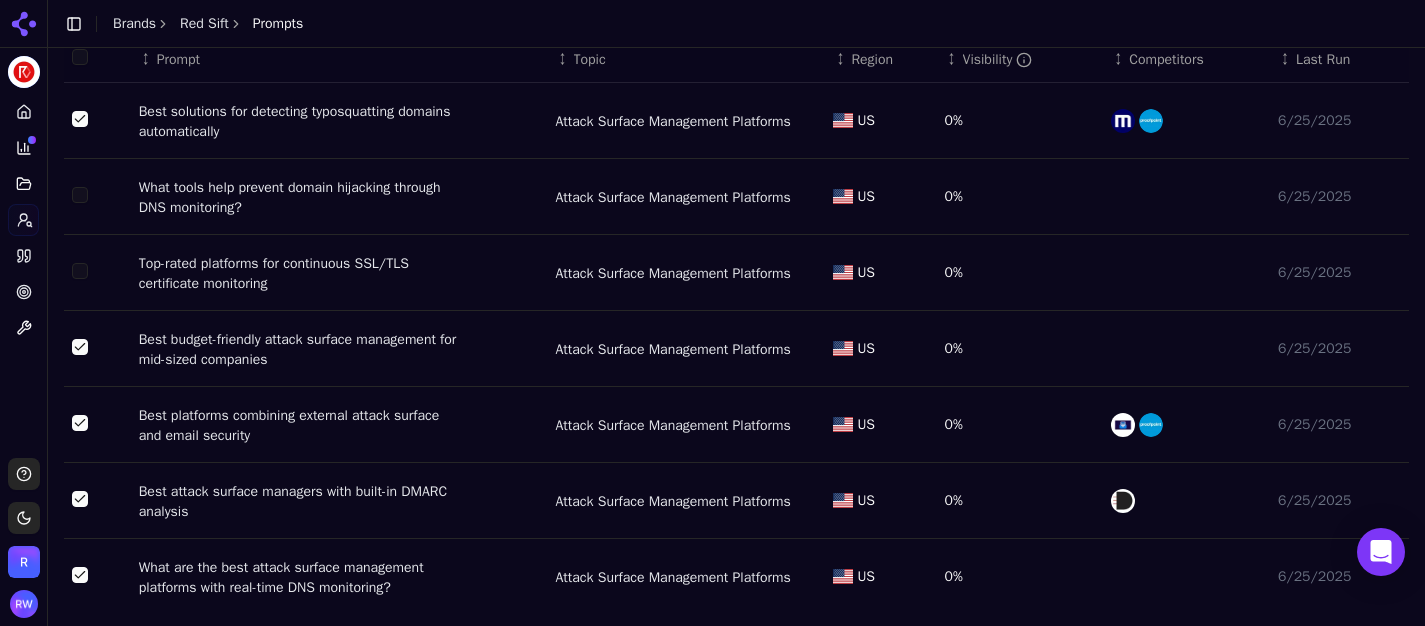 scroll, scrollTop: 181, scrollLeft: 0, axis: vertical 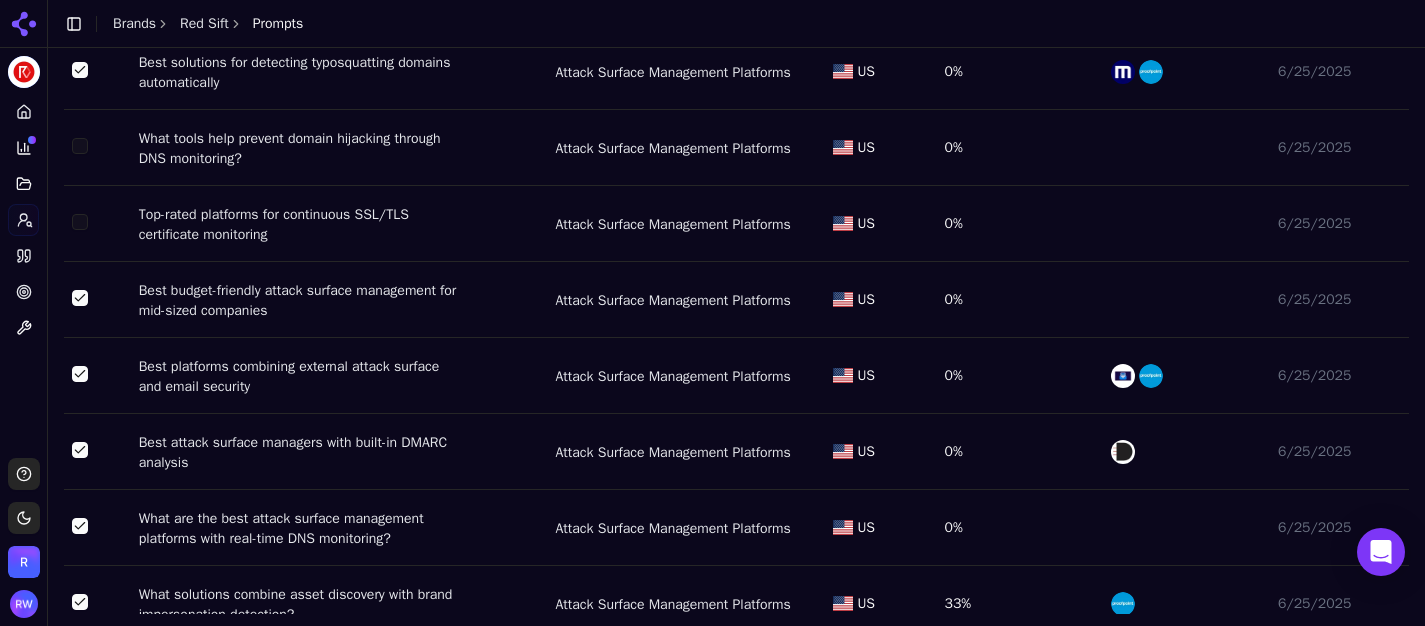 click at bounding box center (97, 376) 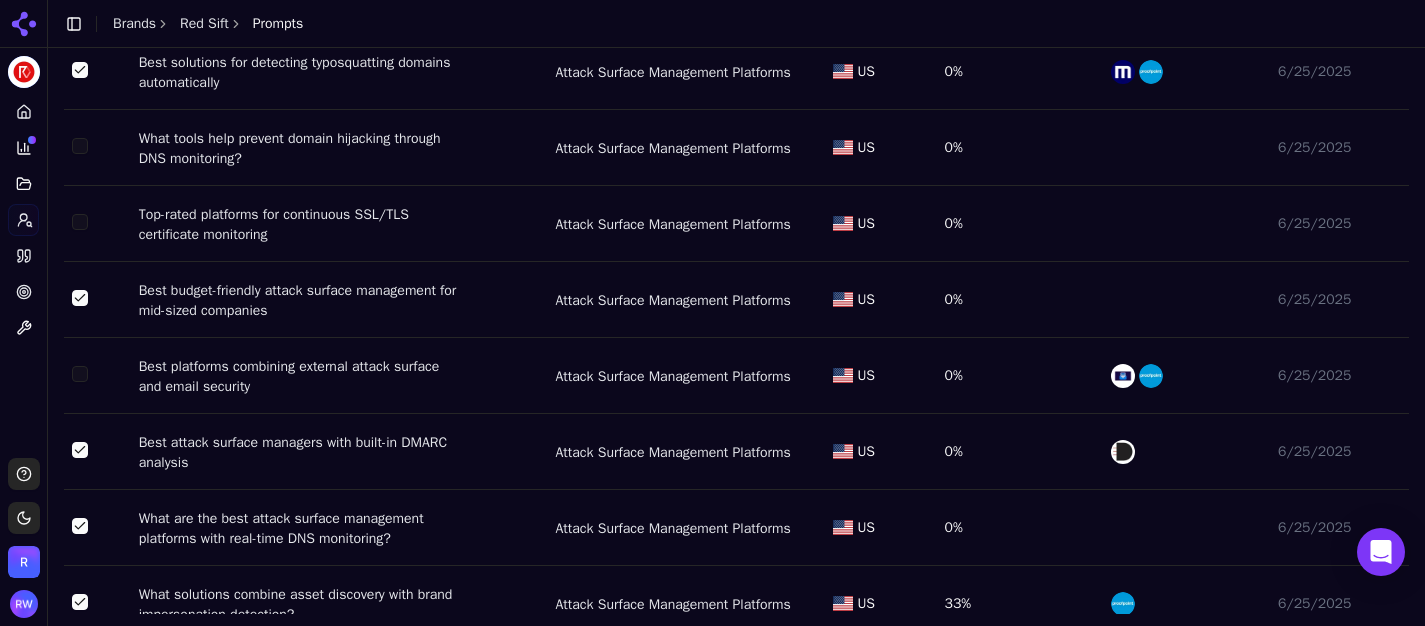 click at bounding box center (80, 374) 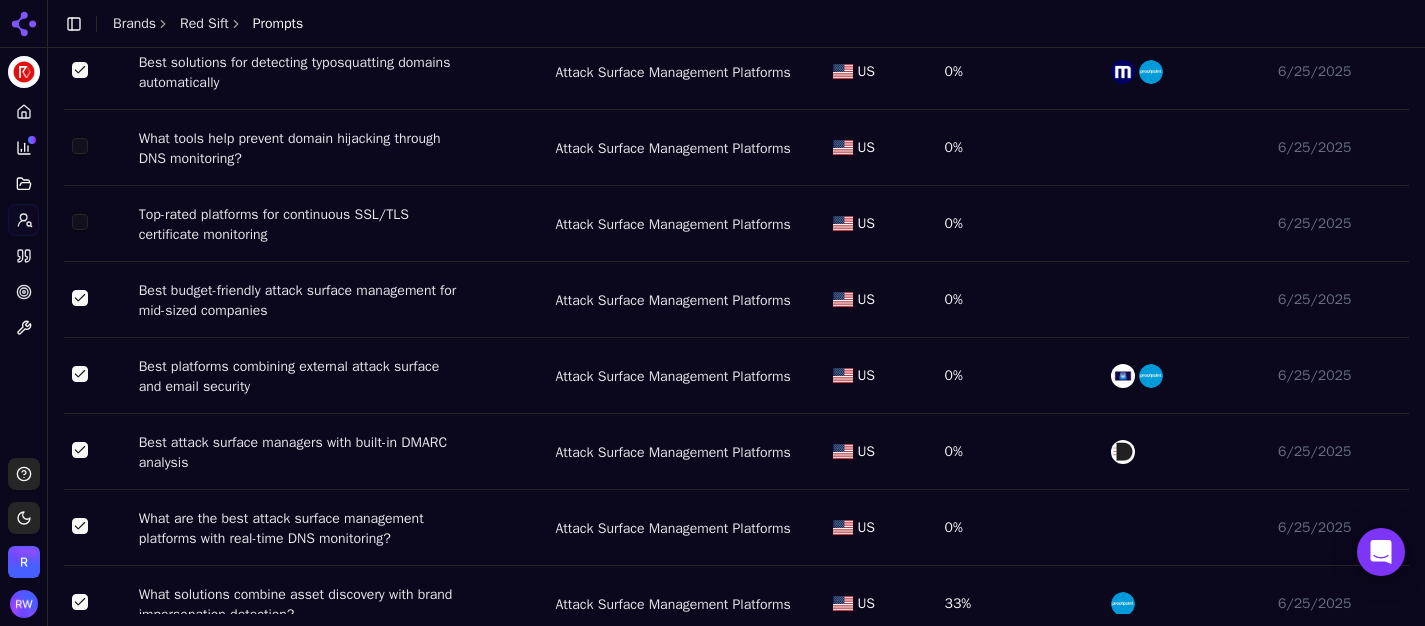 click at bounding box center (80, 374) 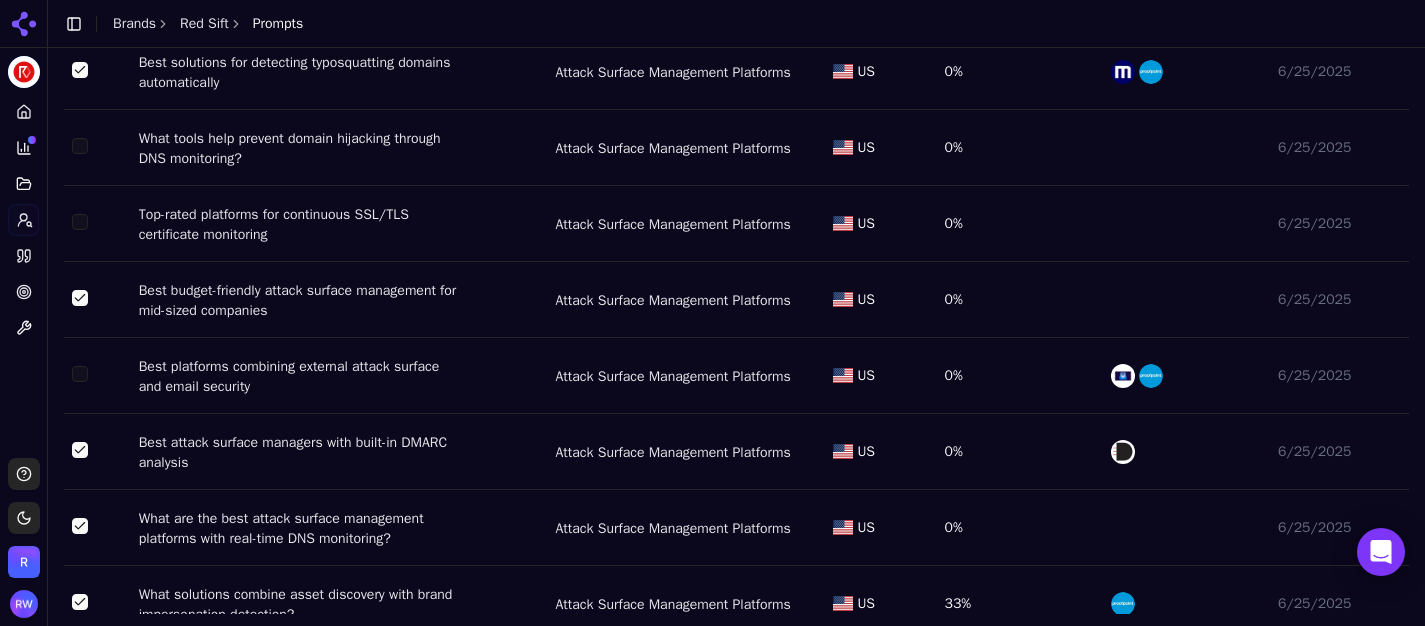 click at bounding box center (80, 450) 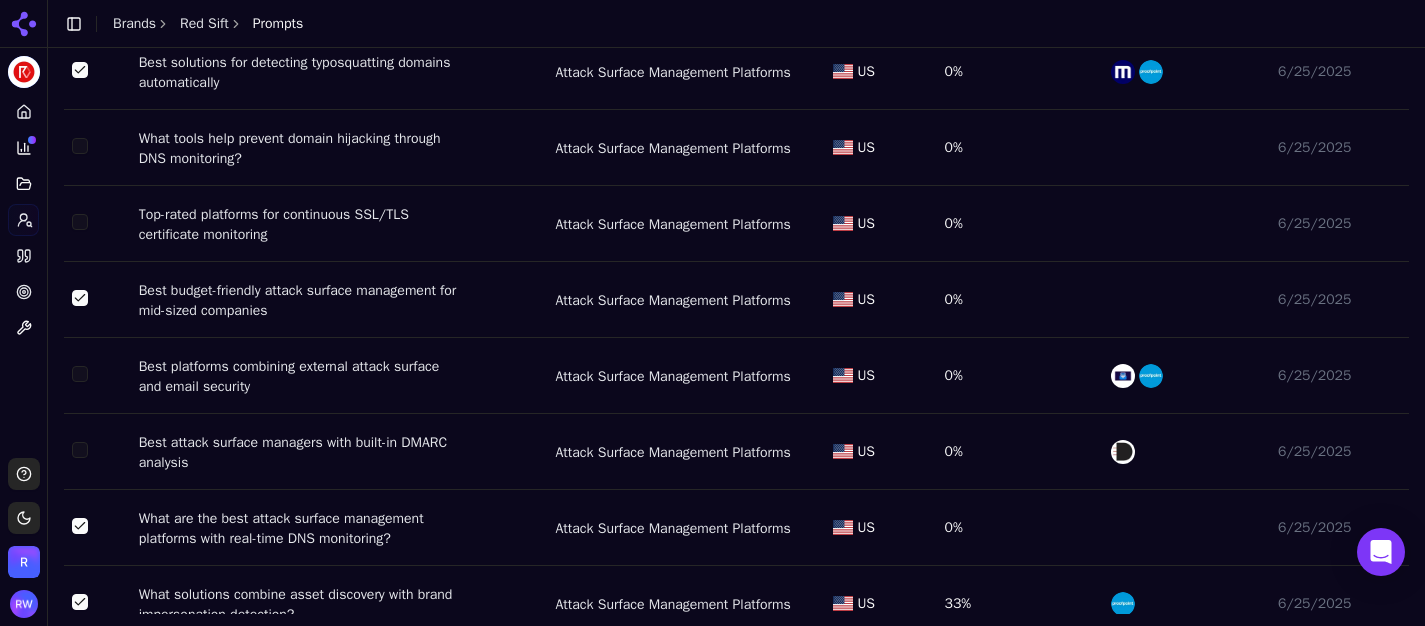 click at bounding box center (80, 374) 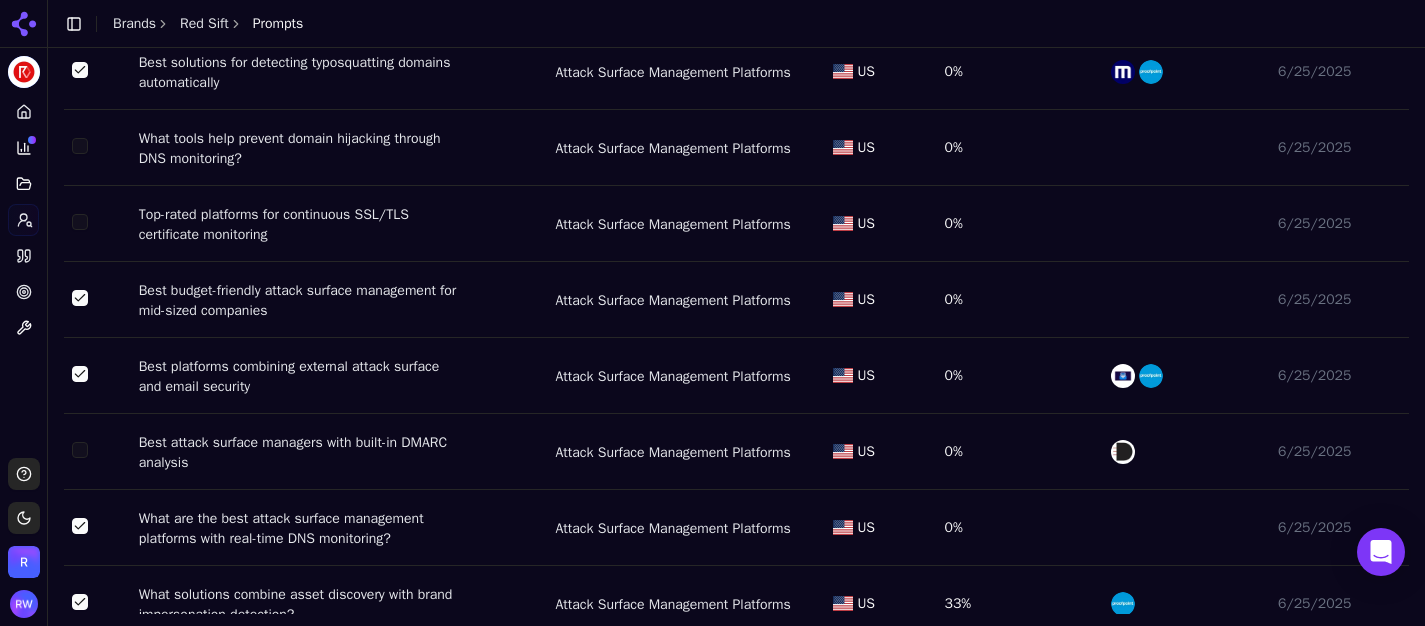 click at bounding box center (80, 450) 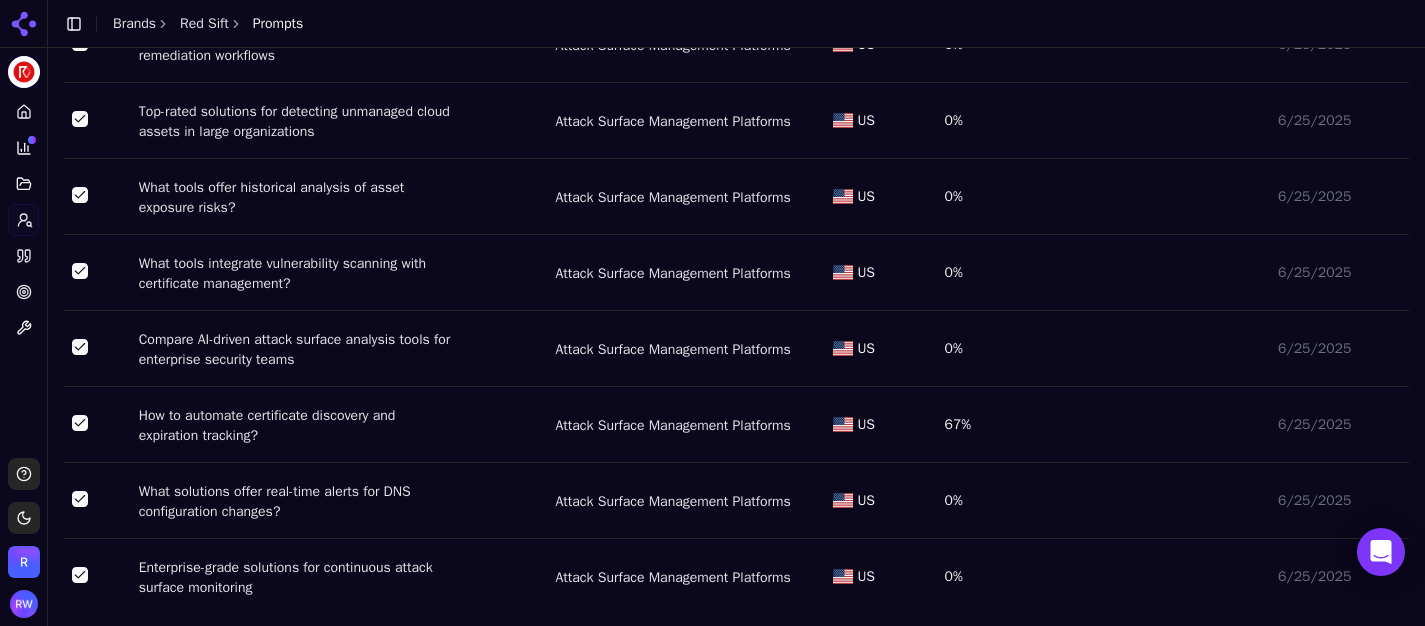 scroll, scrollTop: 1501, scrollLeft: 0, axis: vertical 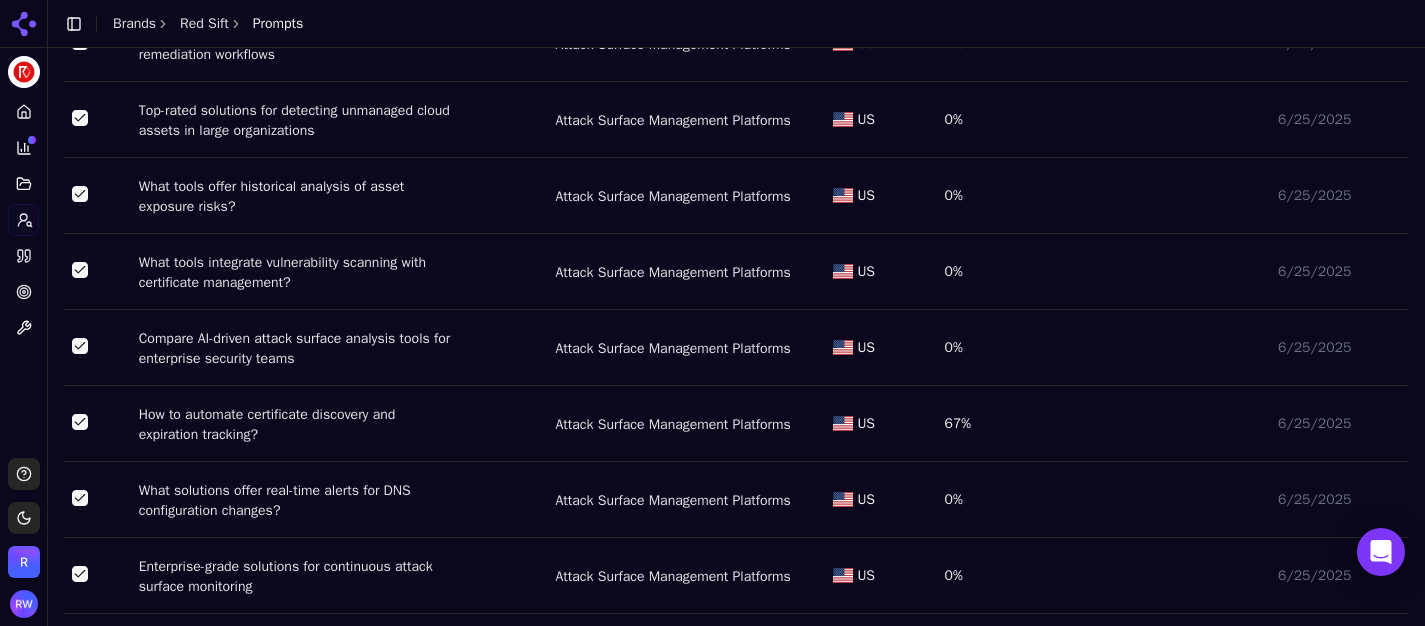 click at bounding box center (80, 270) 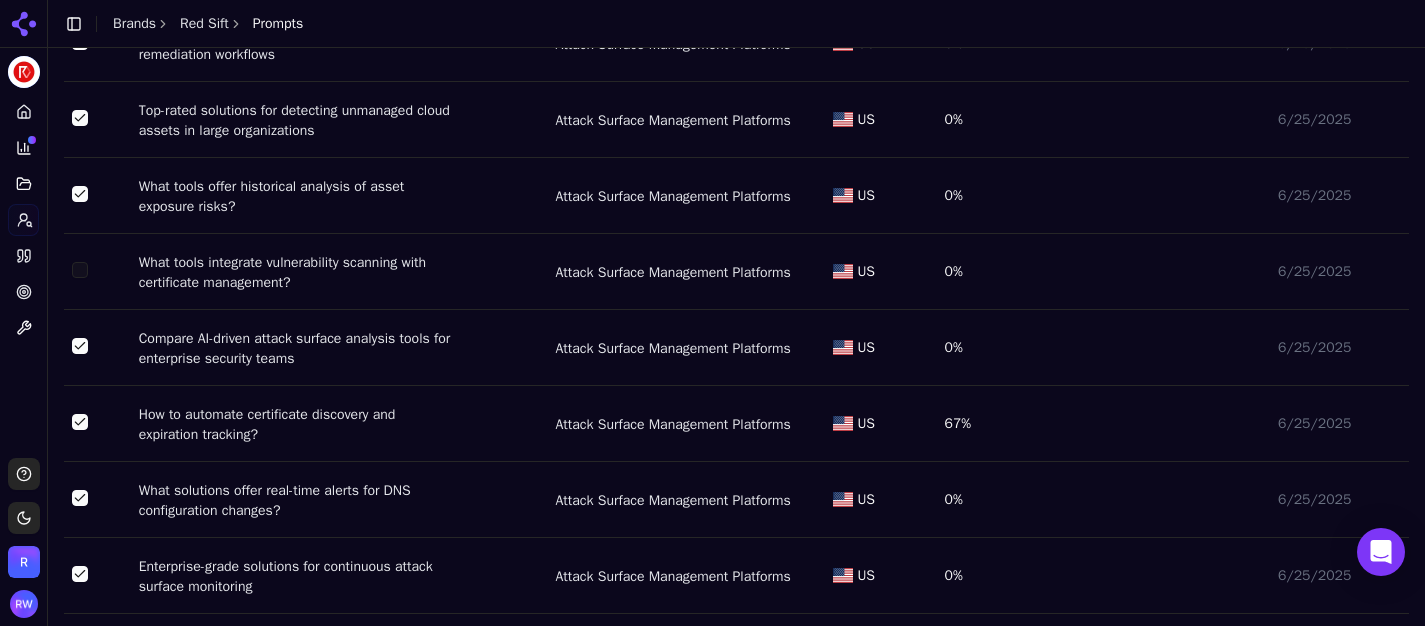 click at bounding box center (80, 270) 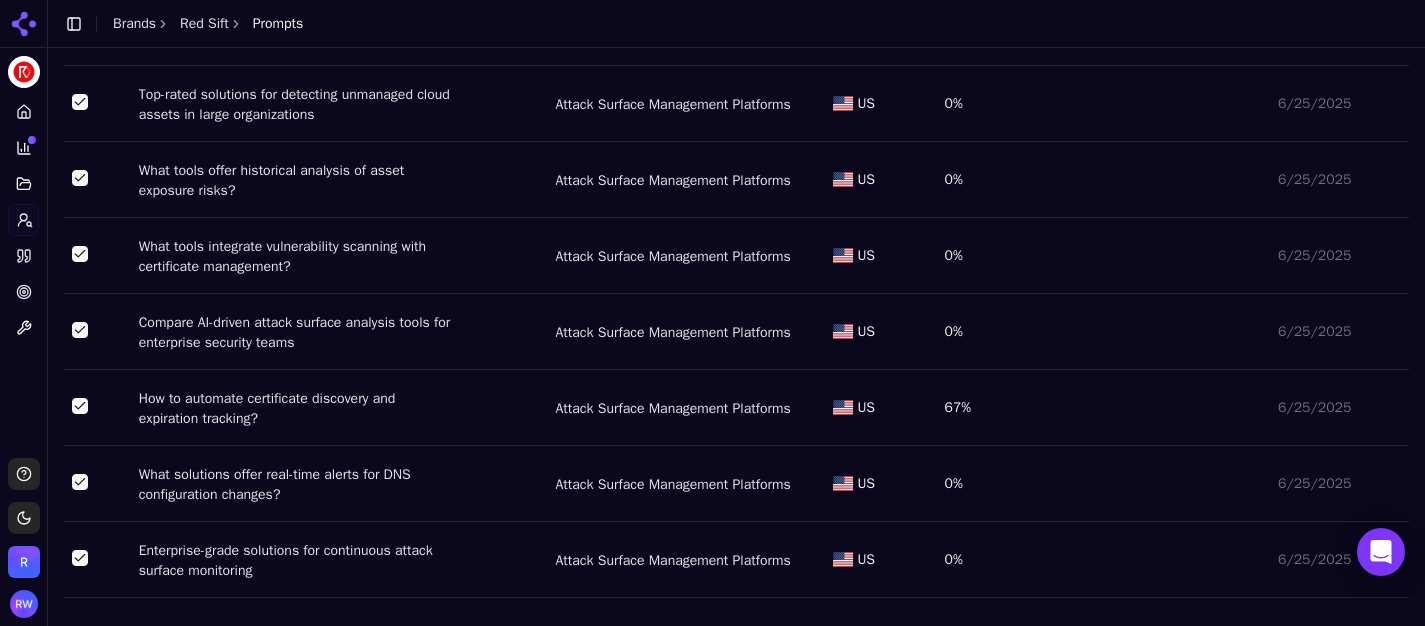 scroll, scrollTop: 1532, scrollLeft: 0, axis: vertical 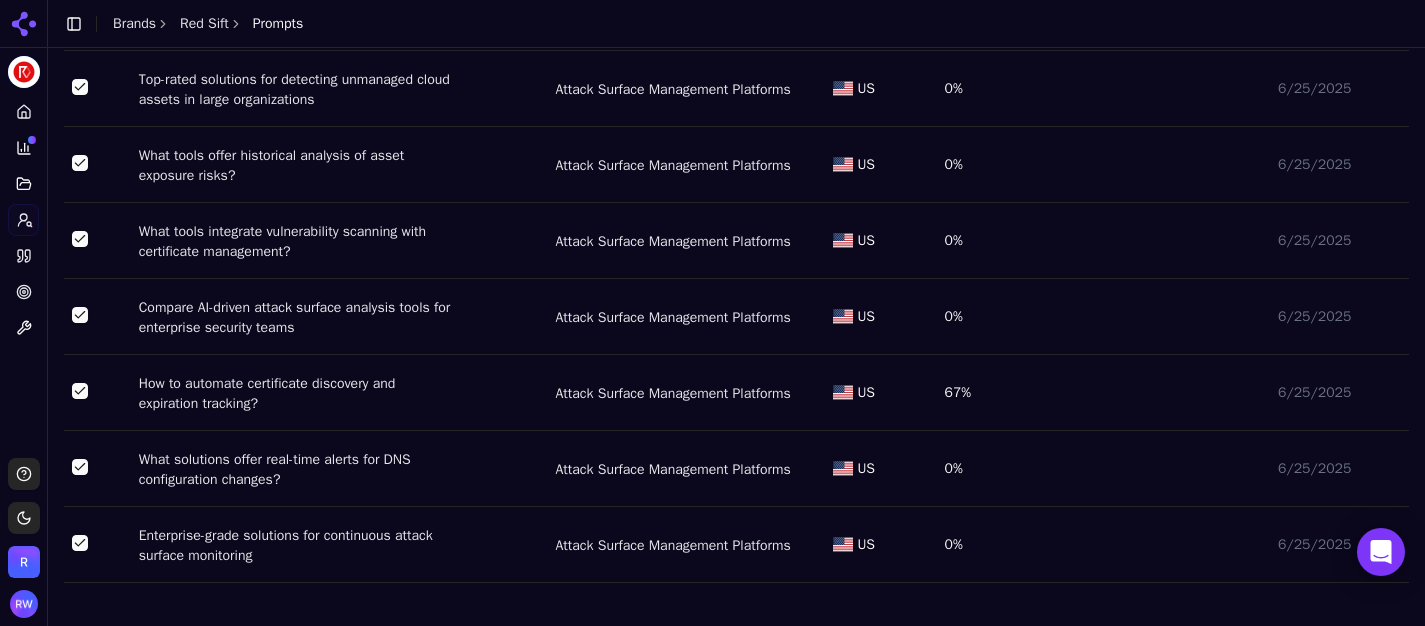 click at bounding box center (80, 391) 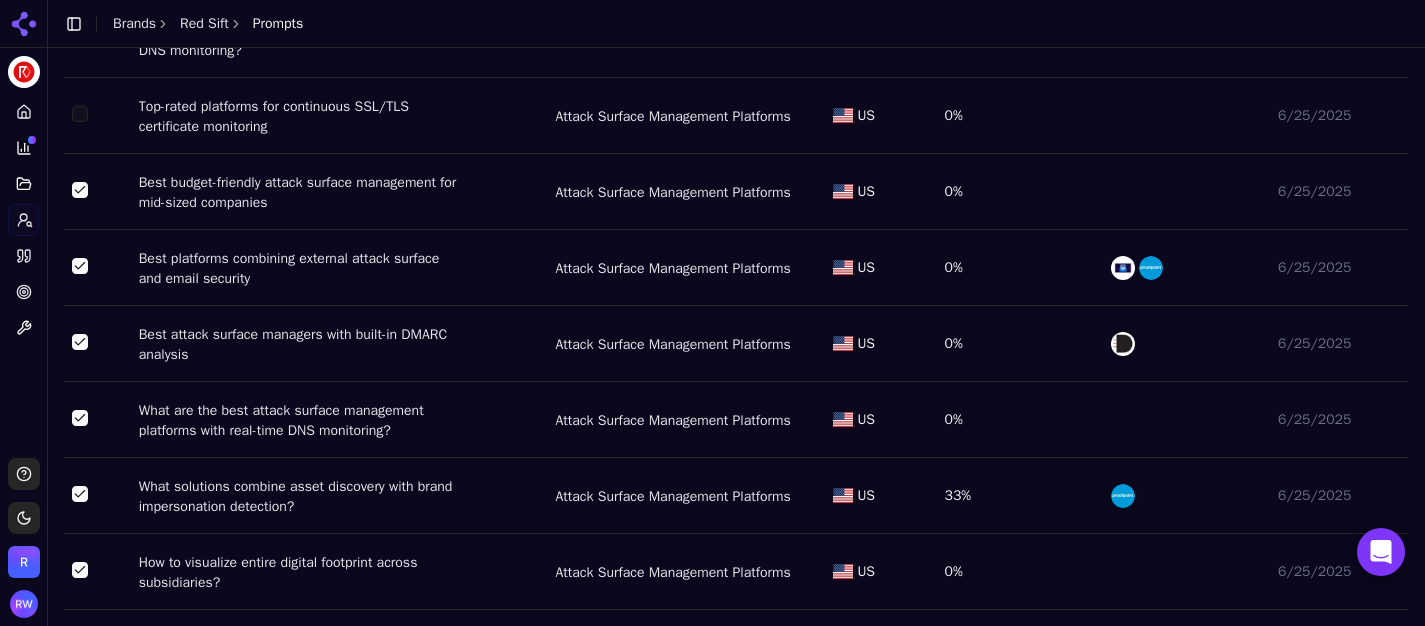 scroll, scrollTop: 0, scrollLeft: 0, axis: both 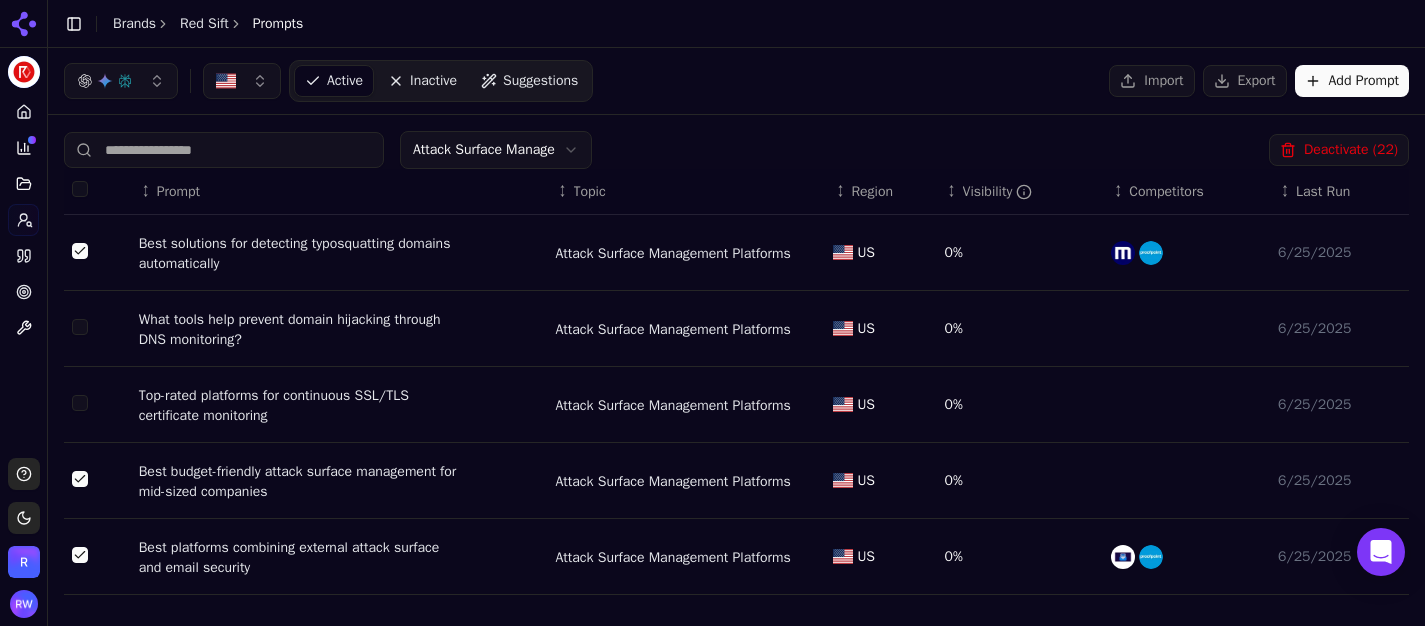click on "Deactivate ( 22 )" at bounding box center (1339, 150) 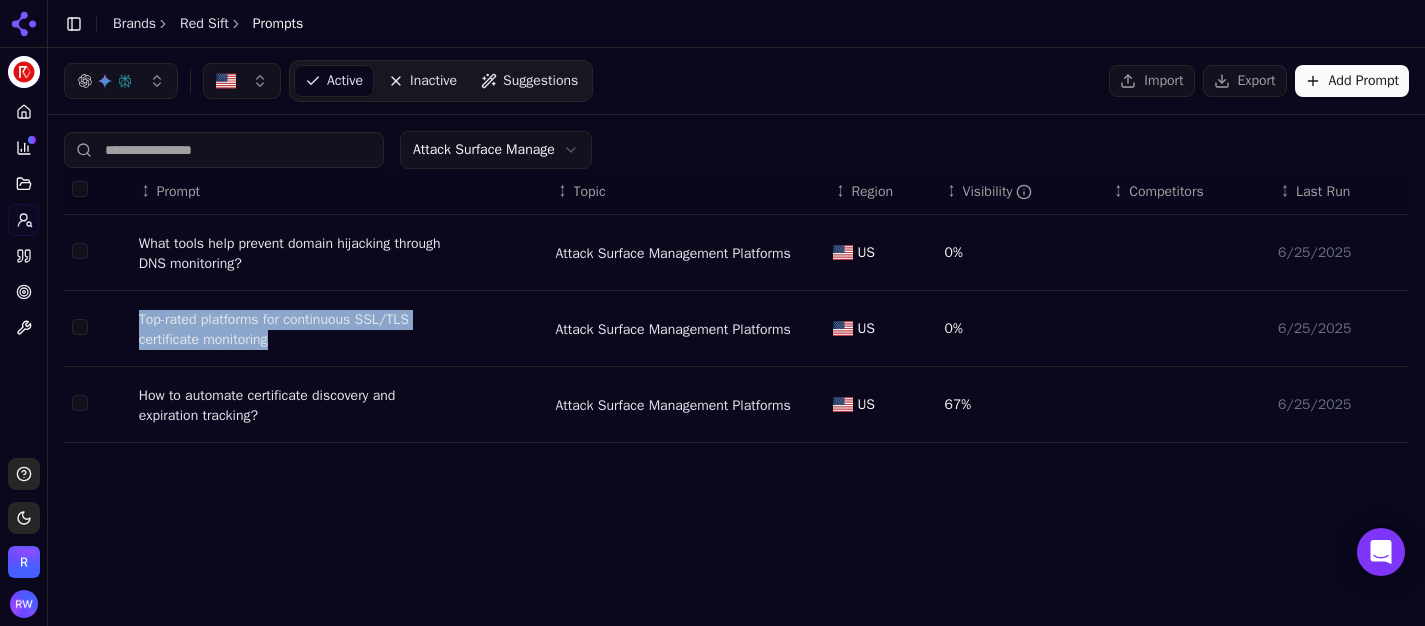 drag, startPoint x: 125, startPoint y: 313, endPoint x: 302, endPoint y: 343, distance: 179.52437 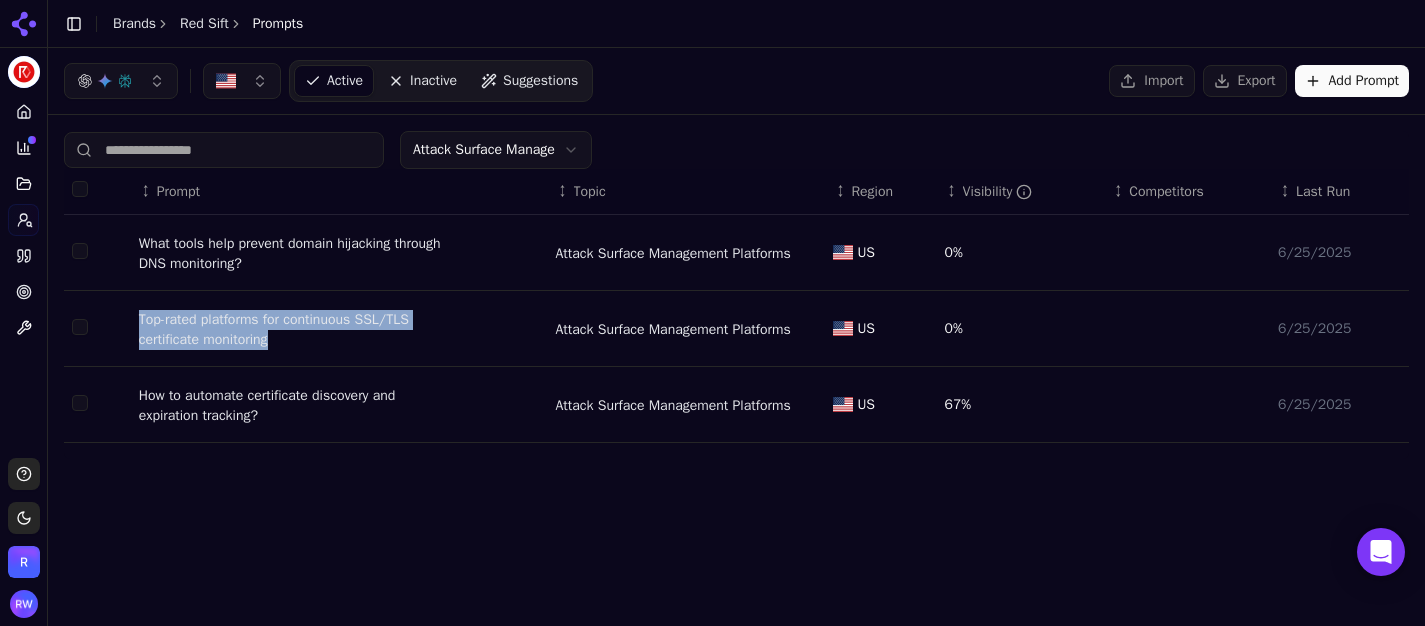 click on "Add Prompt" at bounding box center (1352, 81) 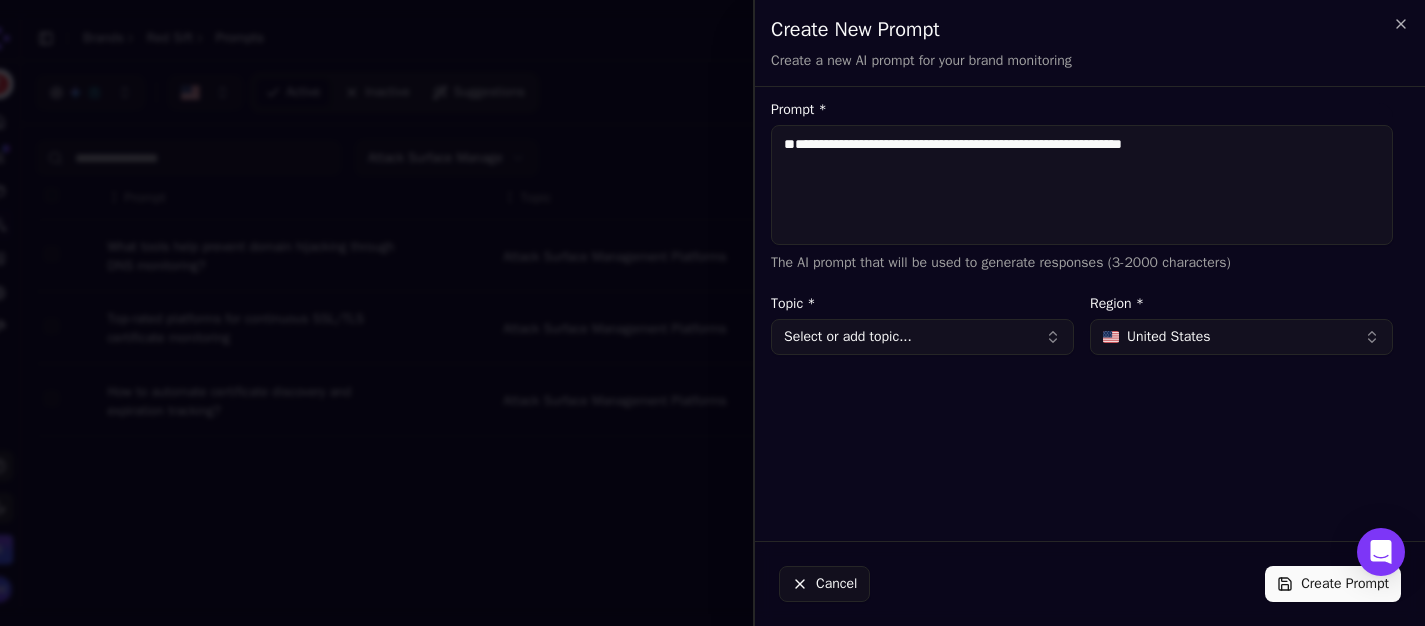click on "**********" at bounding box center (1082, 185) 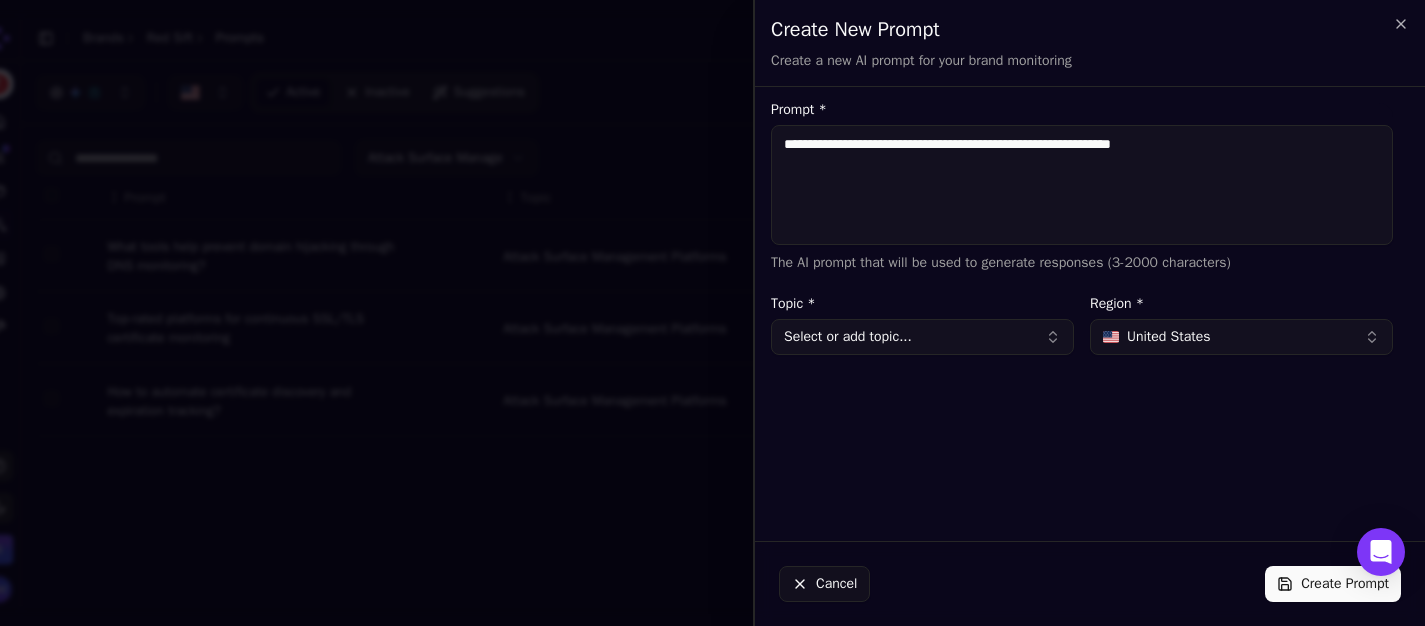 type on "**********" 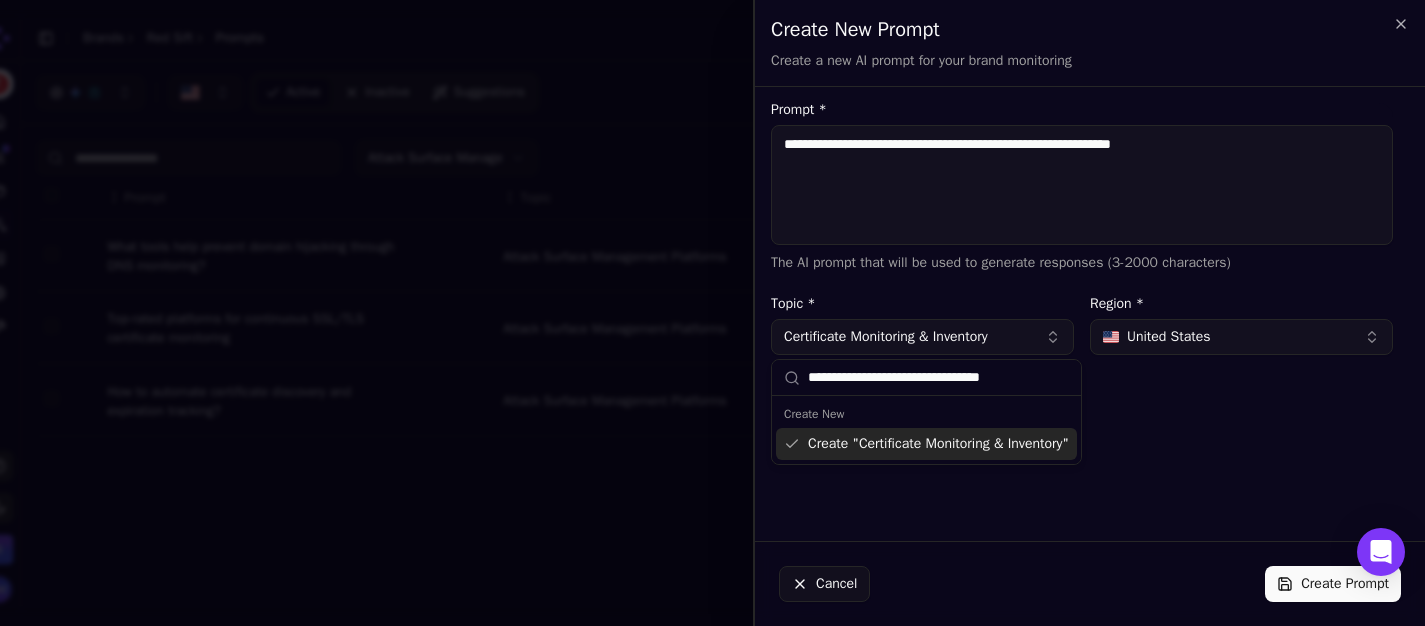 type on "**********" 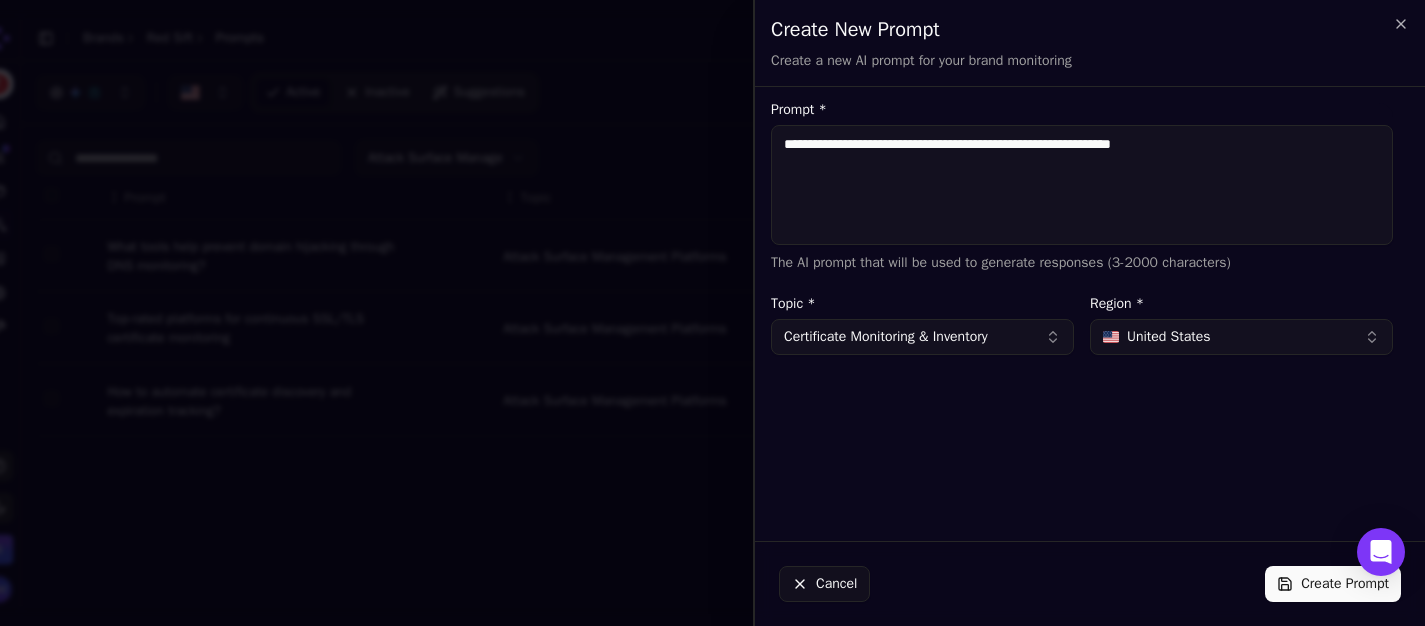 click on "Create Prompt" at bounding box center (1333, 584) 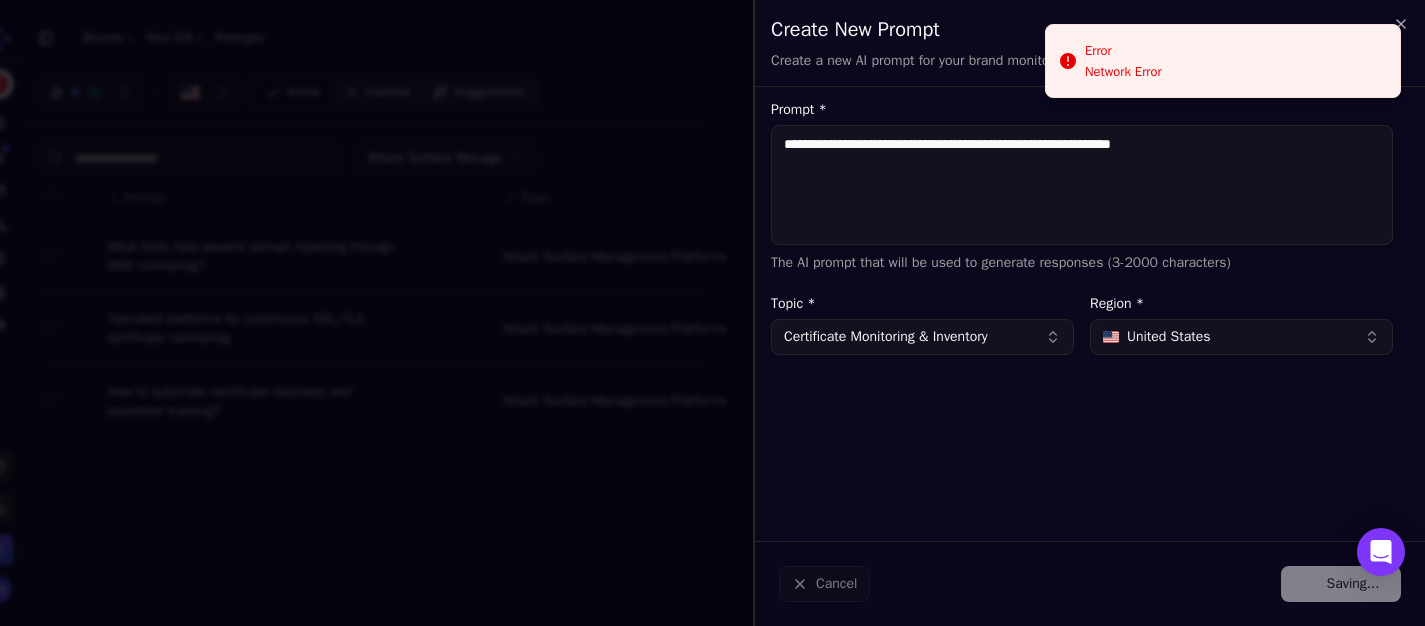 click on "**********" at bounding box center [1082, 185] 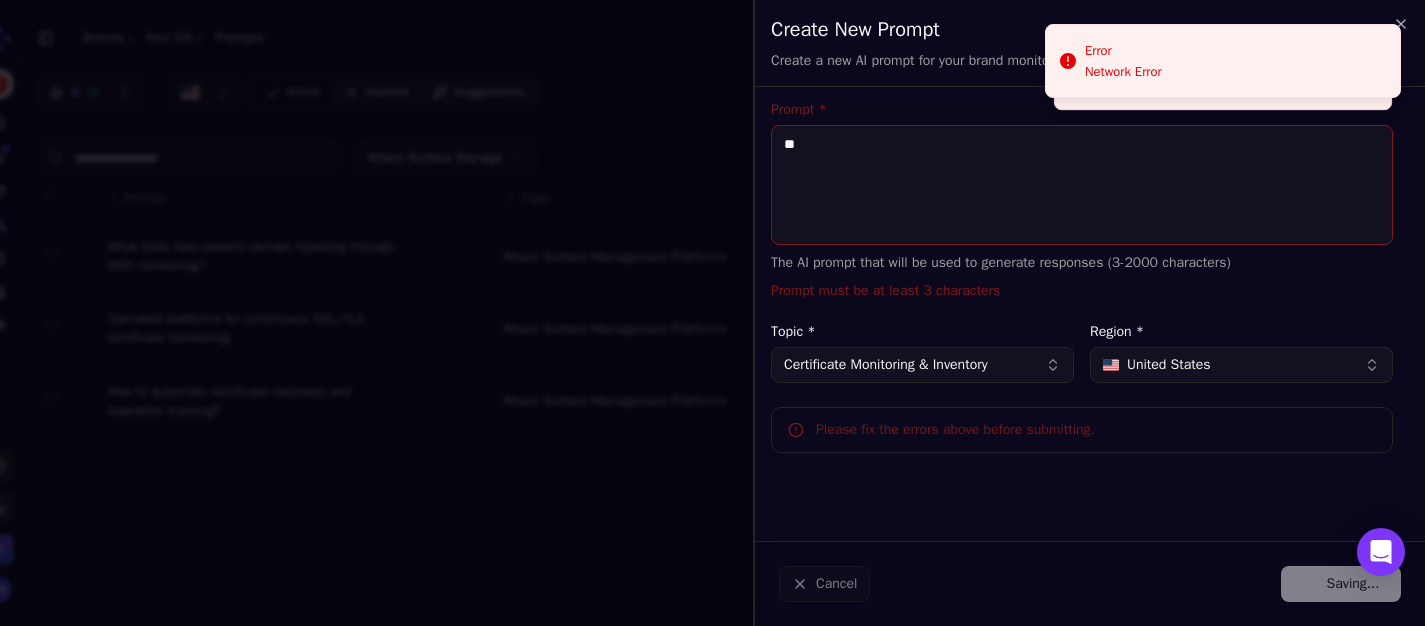 type on "*" 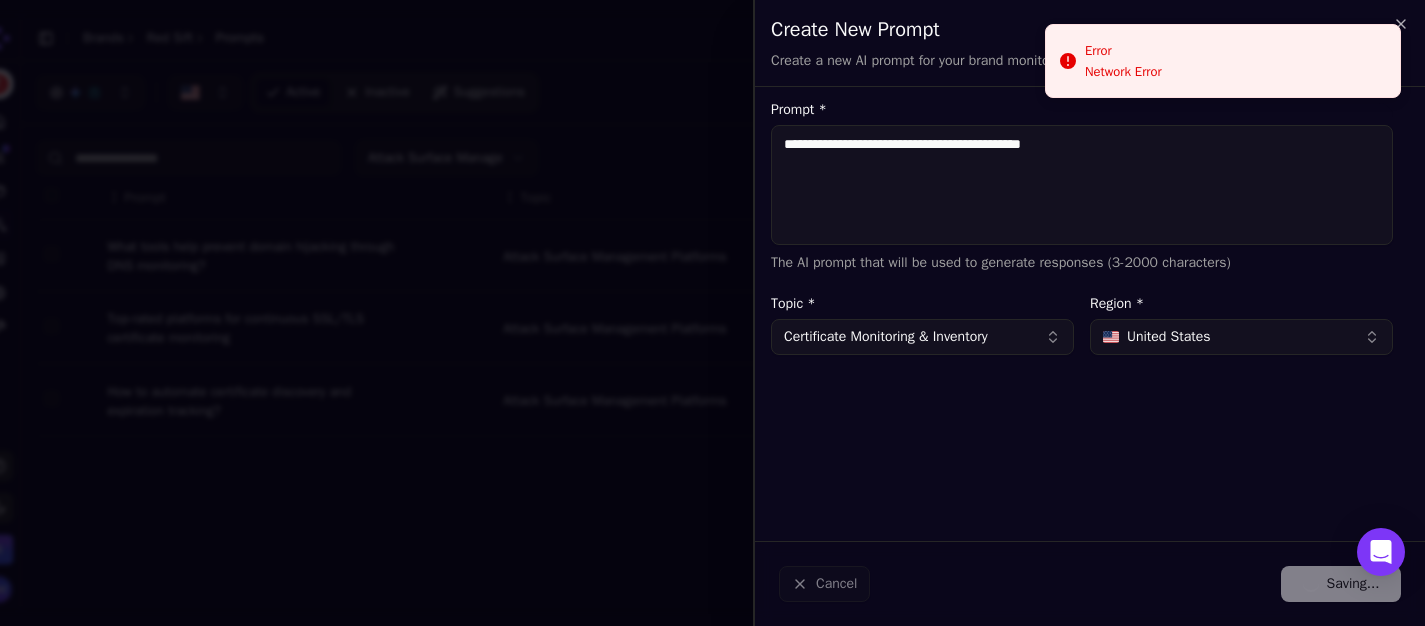 type on "**********" 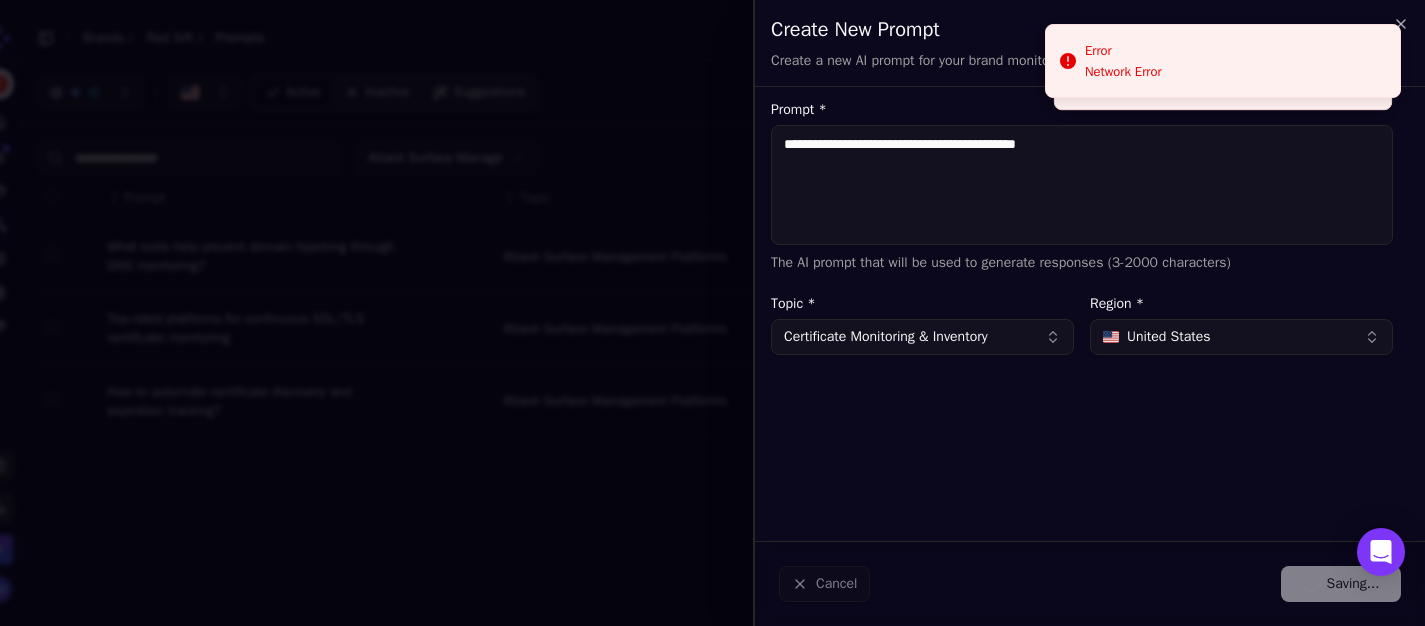 type 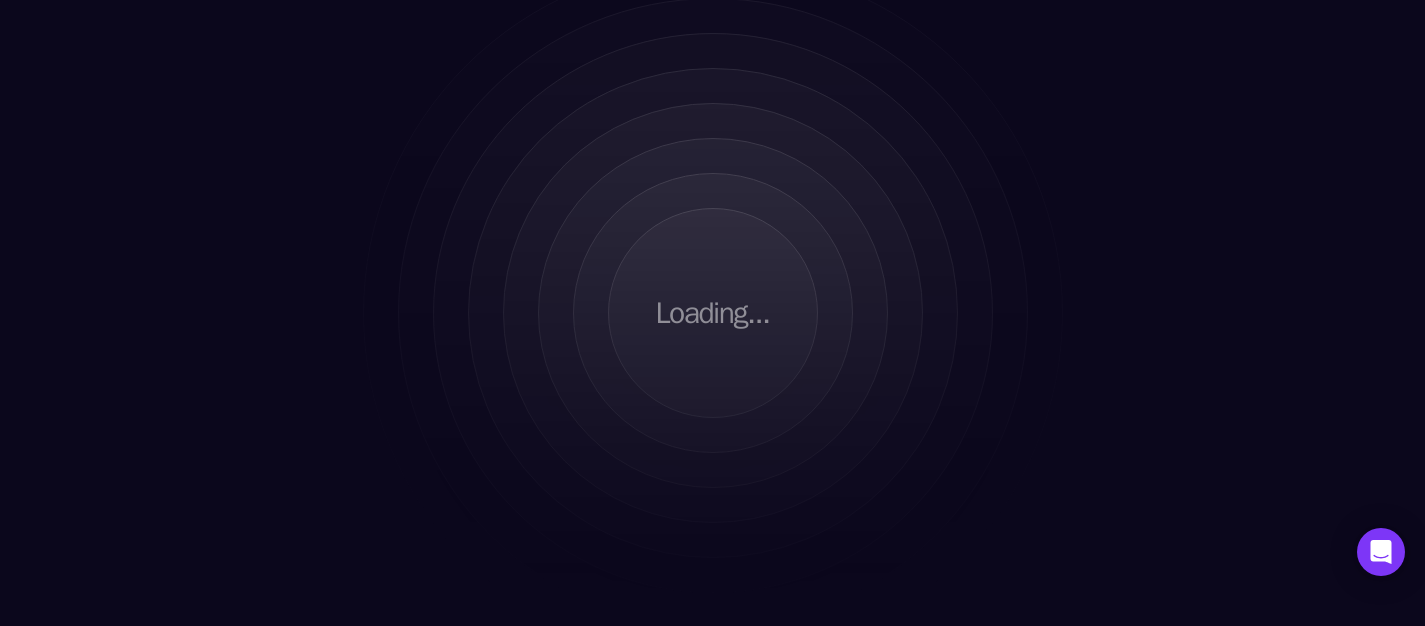 scroll, scrollTop: 0, scrollLeft: 0, axis: both 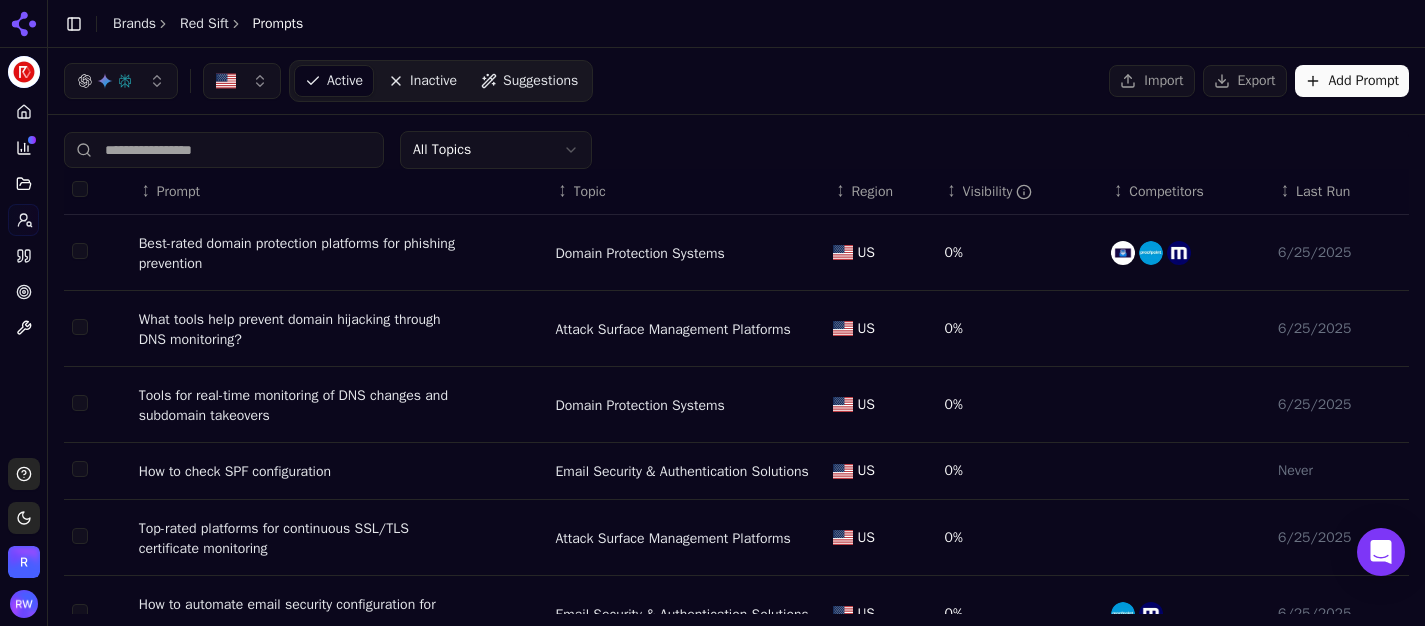 click on "Add Prompt" at bounding box center (1352, 81) 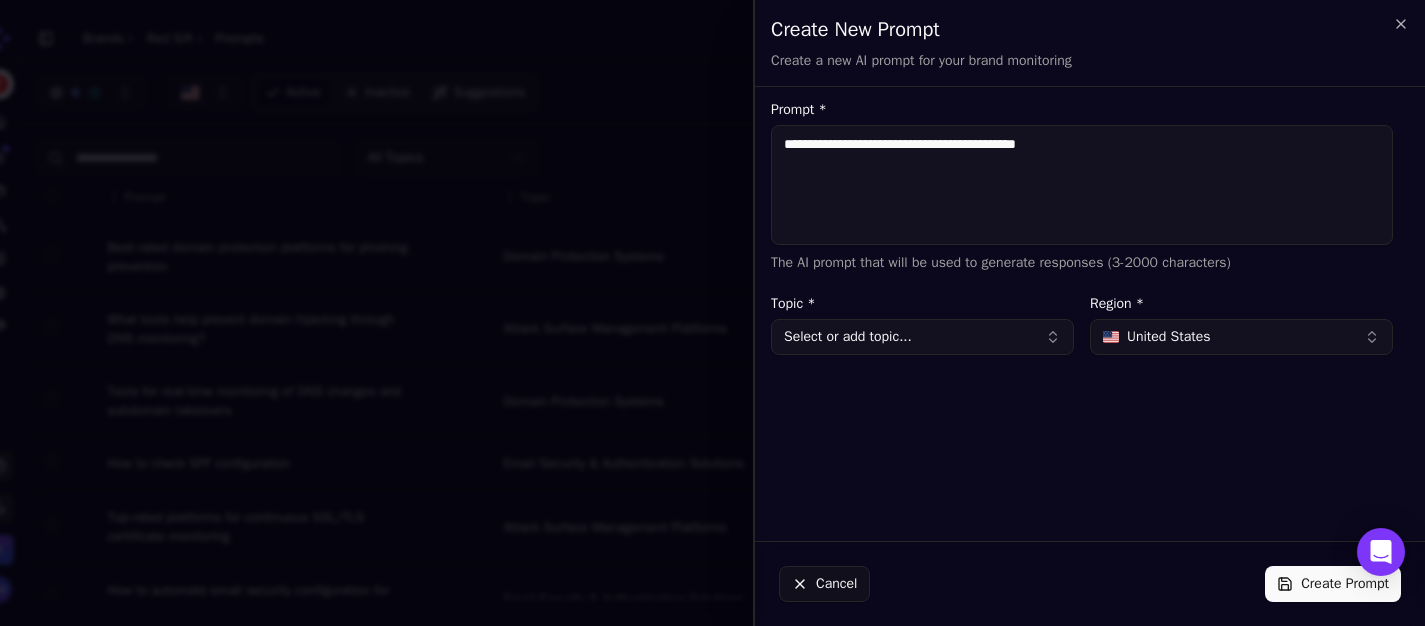 type on "**********" 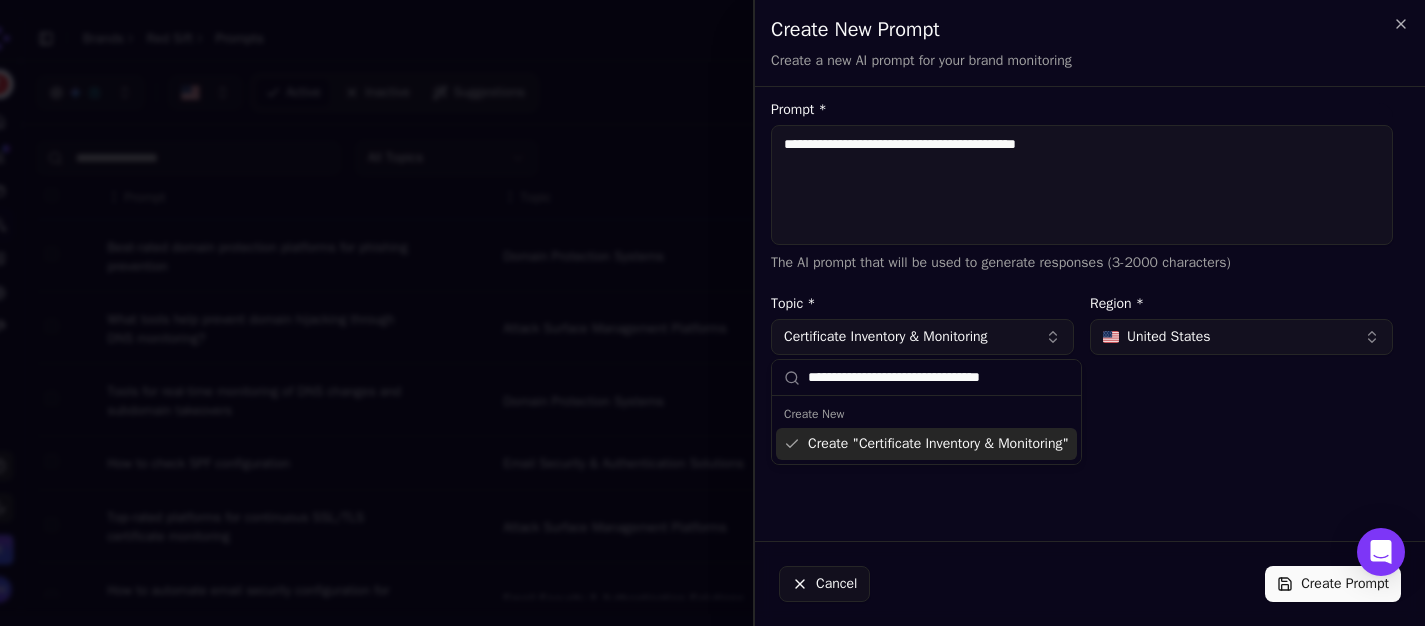 type on "**********" 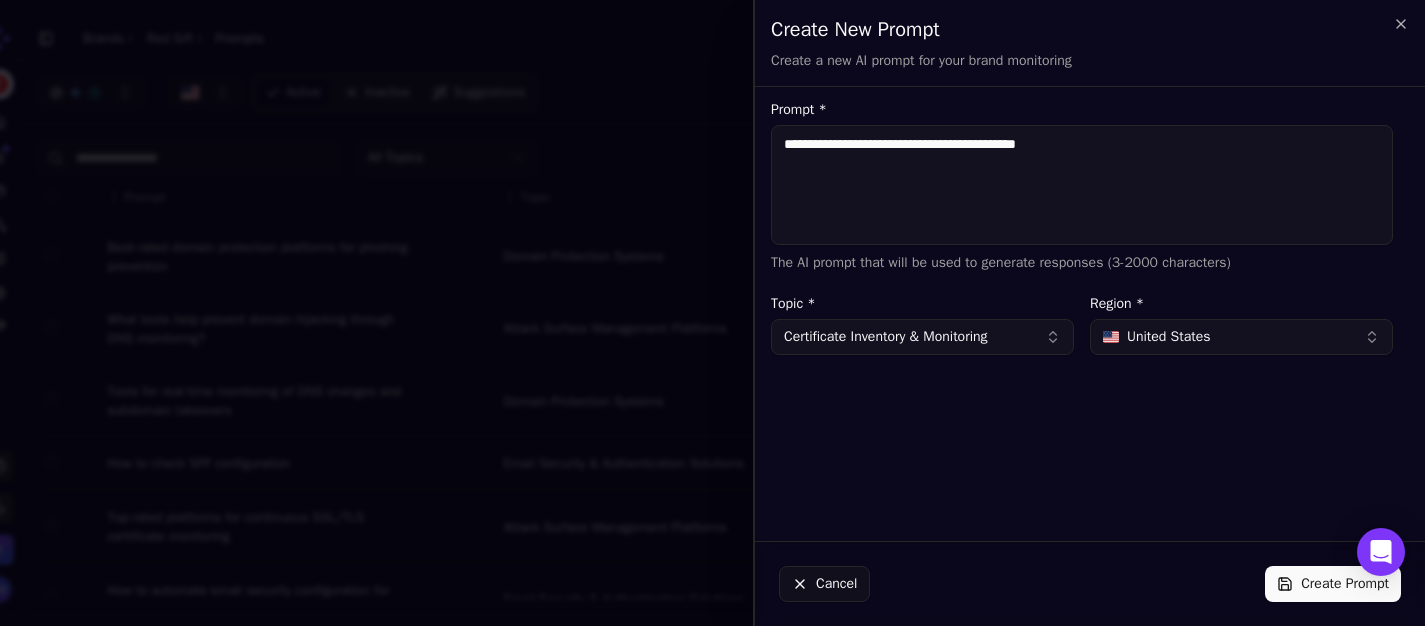 click on "**********" at bounding box center (1082, 314) 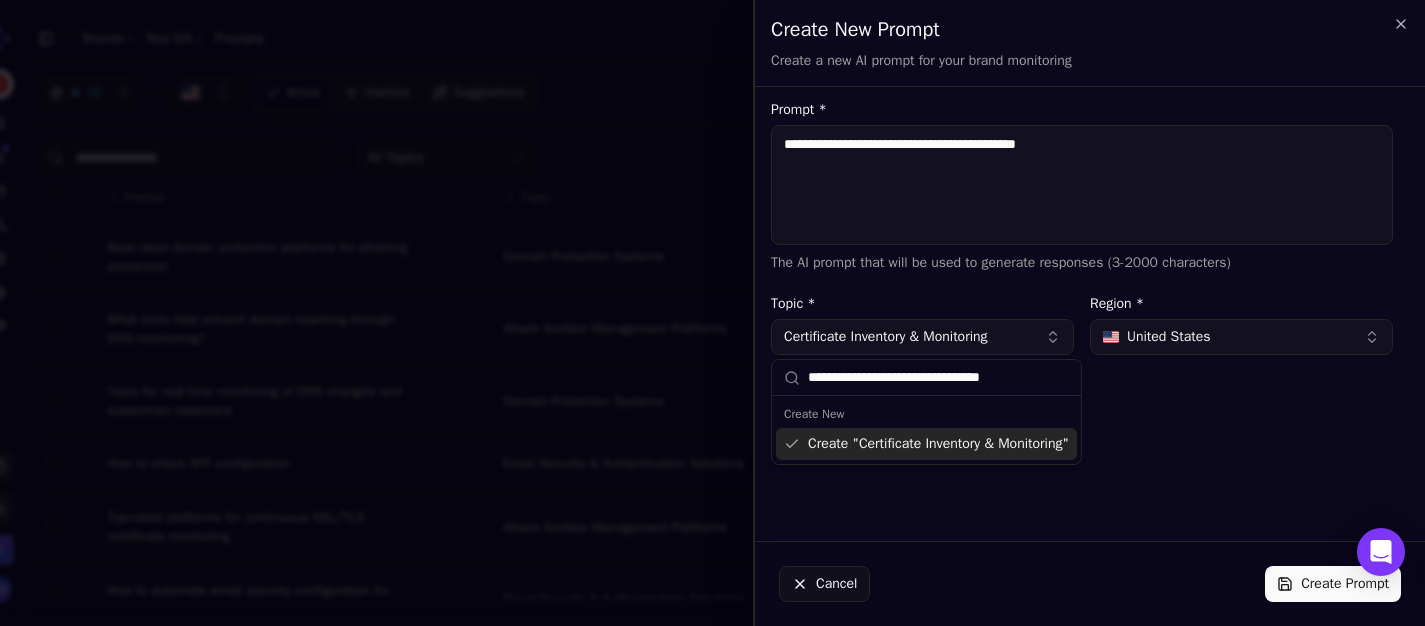click on "Create " Certificate Inventory & Monitoring "" at bounding box center [926, 444] 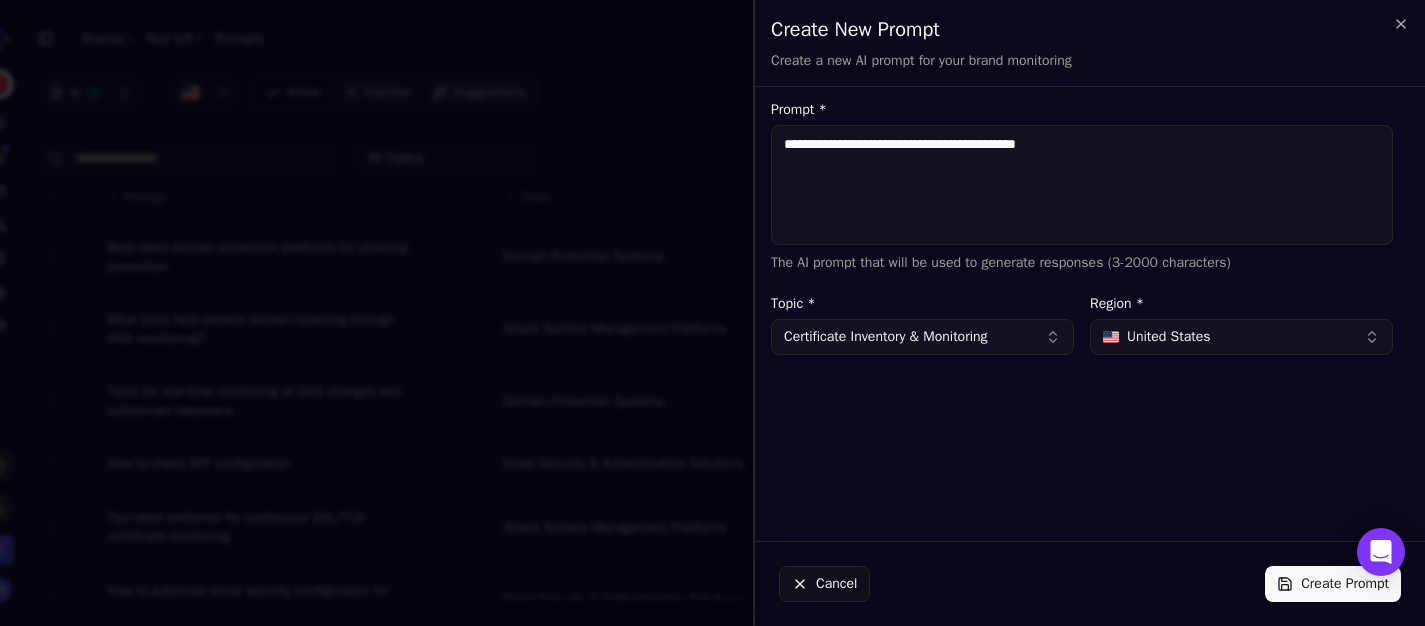click on "Create Prompt" at bounding box center [1333, 584] 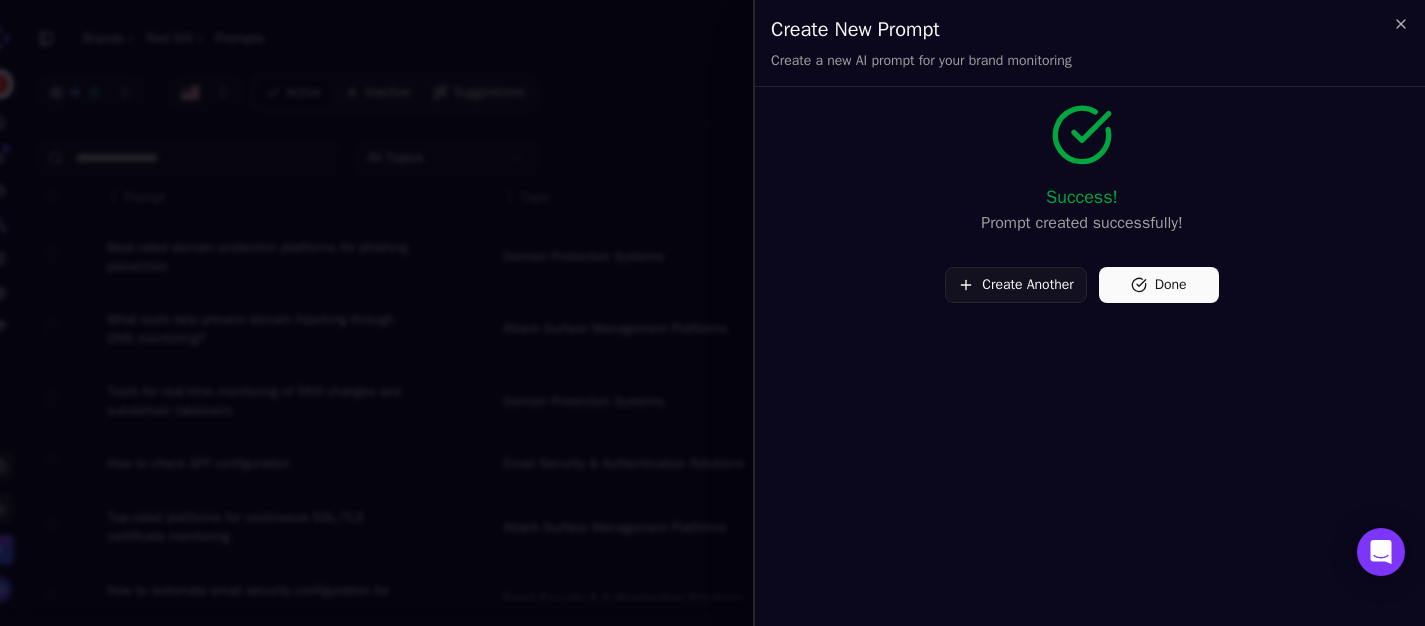 click on "Done" at bounding box center [1159, 285] 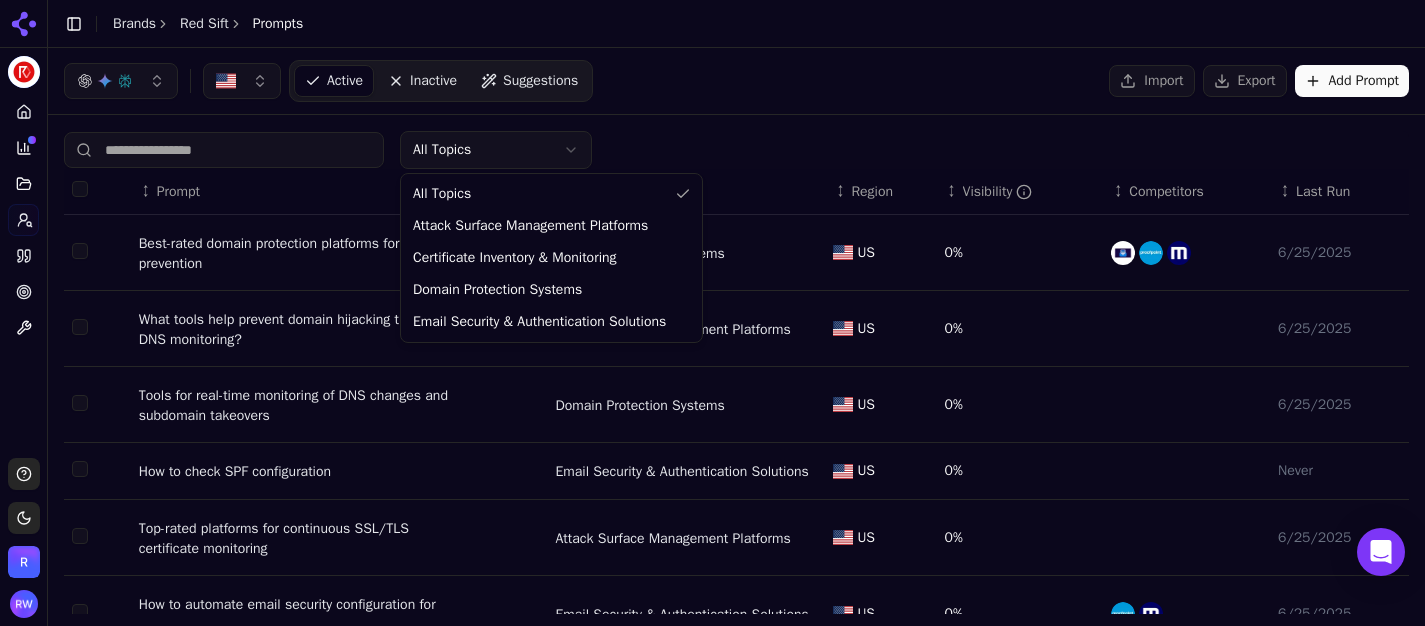 click on "Red Sift Platform Home Competition Topics Prompts Citations Optimize Toolbox Support Toggle theme Red Sift   Toggle Sidebar Brands Red Sift Prompts Active Inactive Suggestions Import Export Add Prompt All Topics  ↕ Prompt  ↕ Topic  ↕ Region  ↕ Visibility  ↕ Competitors  ↕ Last Run Best-rated domain protection platforms for phishing prevention Domain Protection Systems [COUNTRY] 0% 6/25/2025 What tools help prevent domain hijacking through DNS monitoring? Attack Surface Management Platforms [COUNTRY] 0% 6/25/2025 Tools for real-time monitoring of DNS changes and subdomain takeovers Domain Protection Systems [COUNTRY] 0% 6/25/2025 How to check SPF configuration Email Security & Authentication Solutions [COUNTRY] 0% Never Top-rated platforms for continuous SSL/TLS certificate monitoring Attack Surface Management Platforms [COUNTRY] 0% 6/25/2025 How to automate email security configuration for MSPs Email Security & Authentication Solutions [COUNTRY] 0% 6/25/2025 Cost-effective DMARC management tools for multiple domains [COUNTRY] 0% [COUNTRY] 0%" at bounding box center [712, 313] 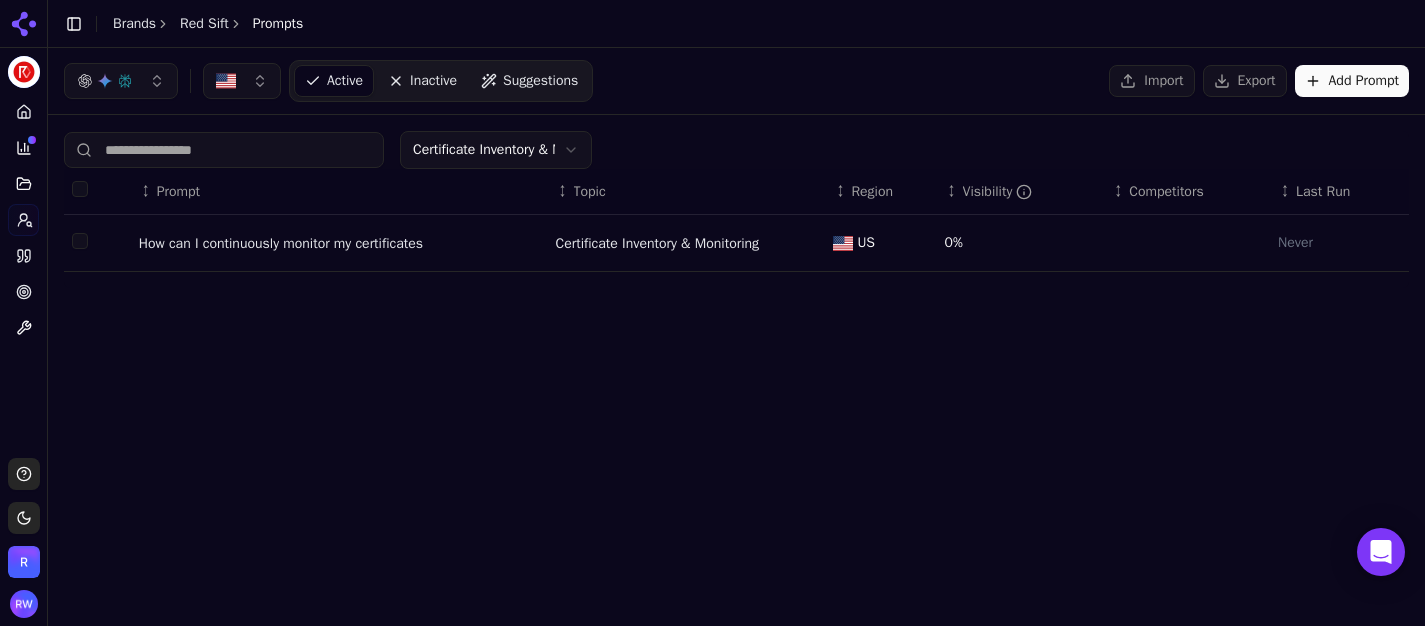 click on "Suggestions" at bounding box center (540, 81) 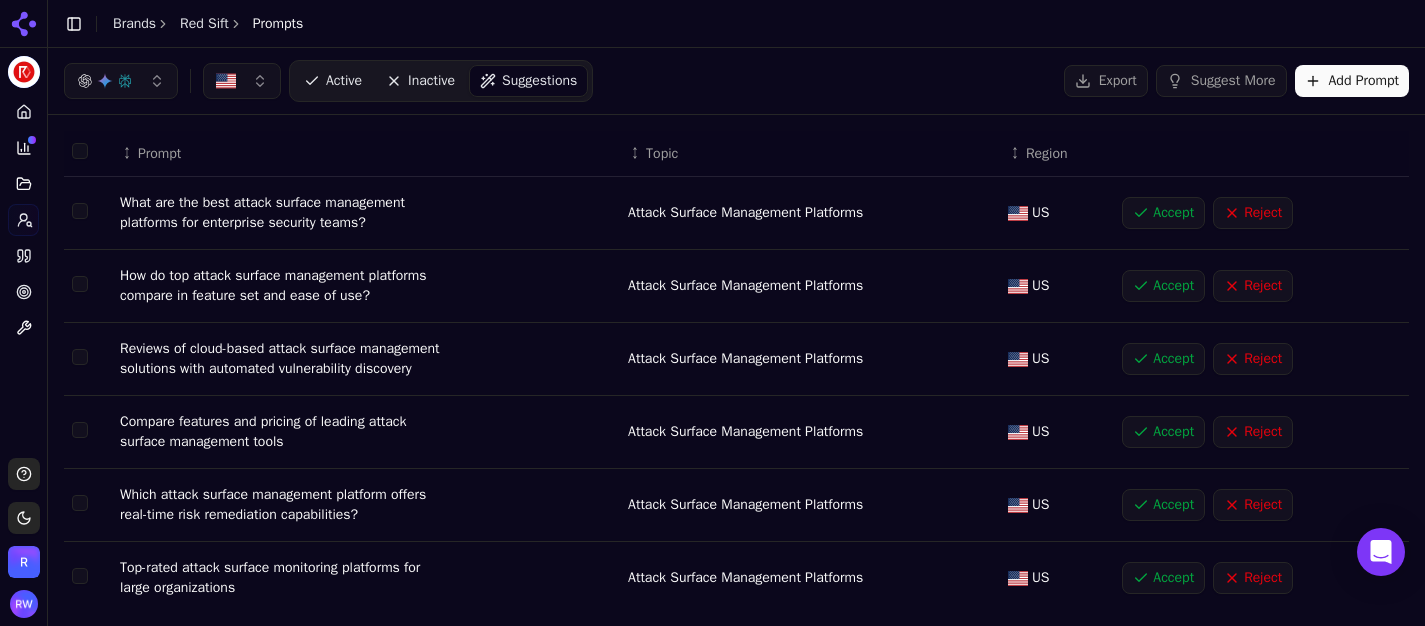 click on "Suggest More" at bounding box center (1221, 81) 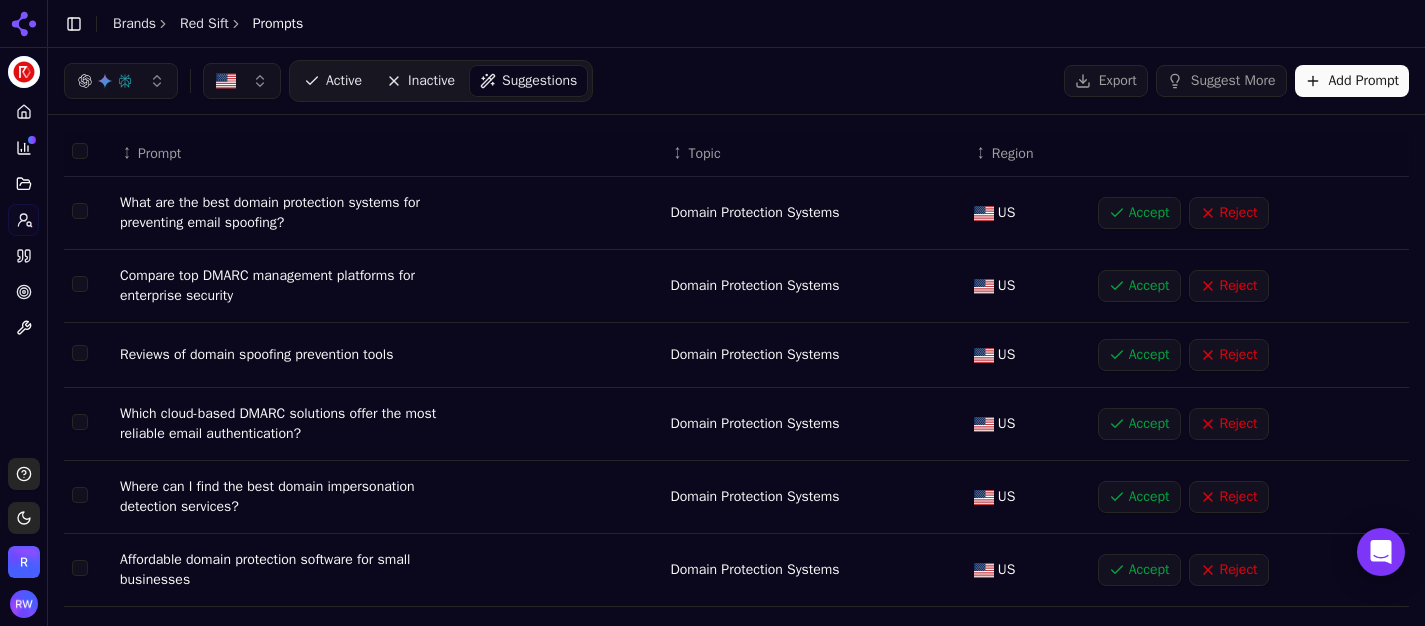 click on "↕ Topic" at bounding box center [813, 154] 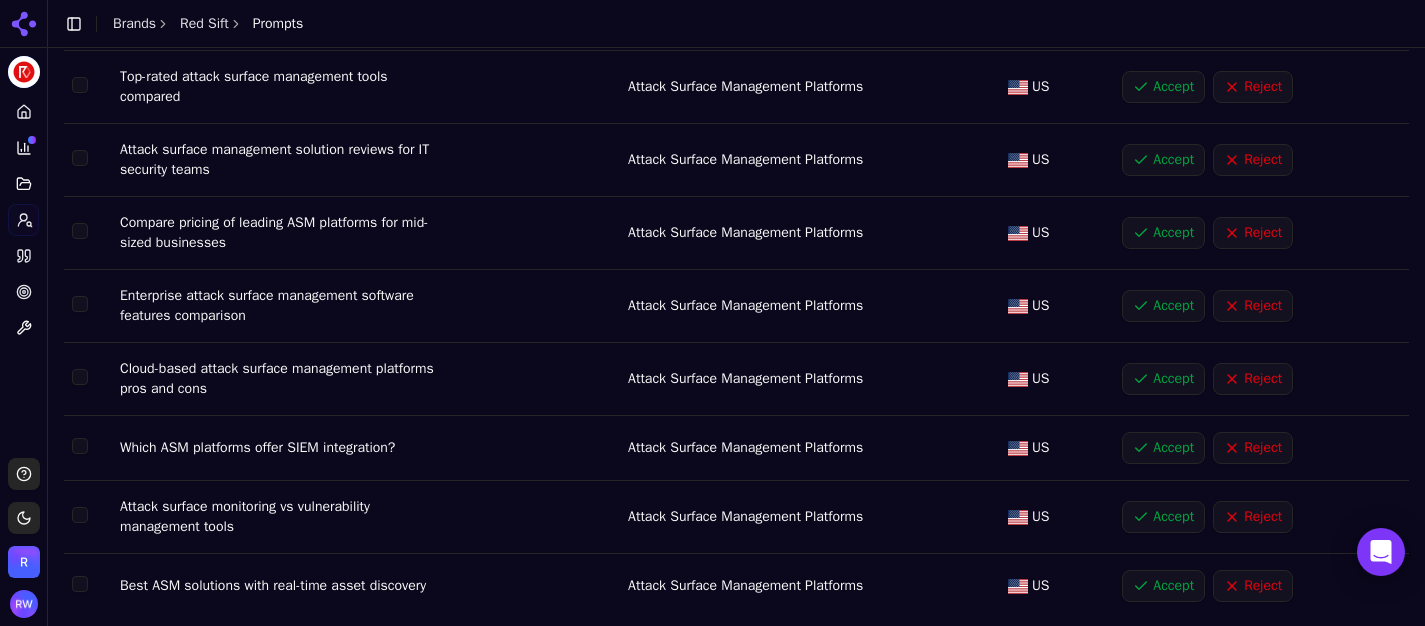scroll, scrollTop: 348, scrollLeft: 0, axis: vertical 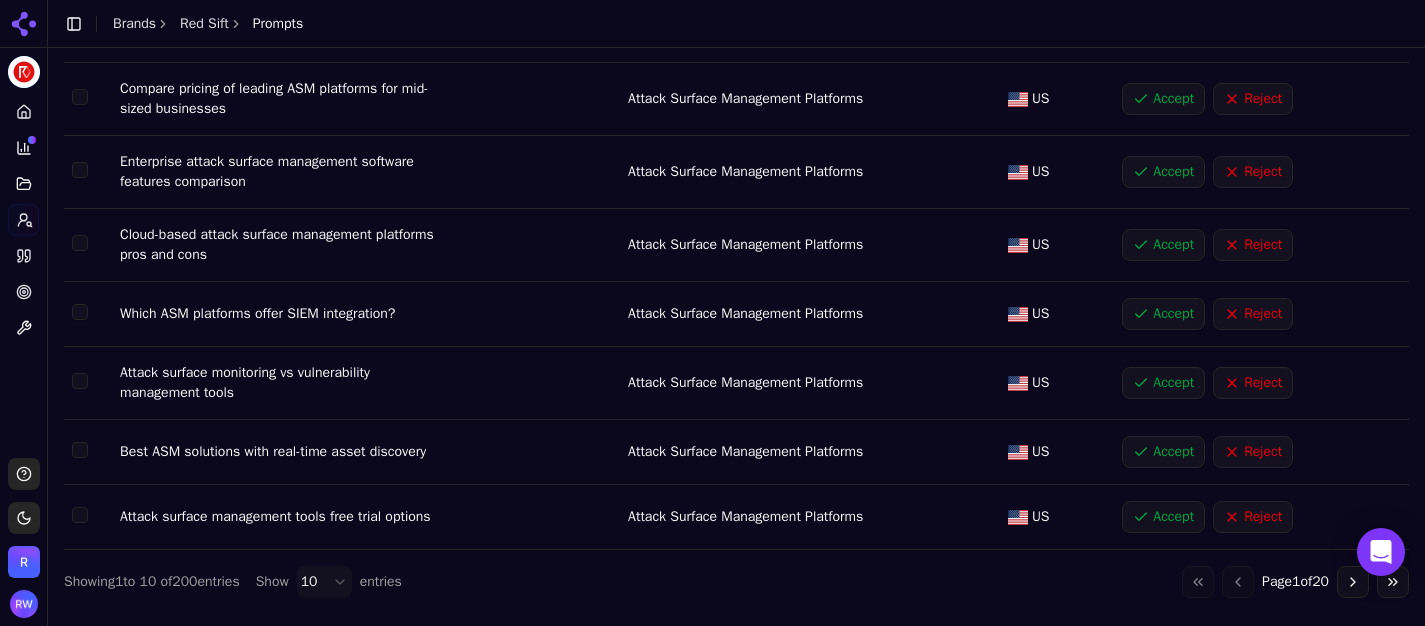 click on "Red Sift Platform Home Competition Topics Prompts Citations Optimize Toolbox Support Toggle theme Red Sift   Toggle Sidebar Brands Red Sift Prompts Active Inactive Suggestions Export Suggest More Add Prompt  ↕ Prompt  ↑ Topic  ↕ Region What are the best attack surface management platforms for enterprises in 2025? Attack Surface Management Platforms [COUNTRY] Accept Reject Top-rated attack surface management tools compared Attack Surface Management Platforms [COUNTRY] Accept Reject Attack surface management solution reviews for IT security teams Attack Surface Management Platforms [COUNTRY] Accept Reject Compare pricing of leading ASM platforms for mid-sized businesses Attack Surface Management Platforms [COUNTRY] Accept Reject Enterprise attack surface management software features comparison Attack Surface Management Platforms [COUNTRY] Accept Reject Cloud-based attack surface management platforms pros and cons Attack Surface Management Platforms [COUNTRY] Accept Reject Which ASM platforms offer SIEM integration? [COUNTRY] Accept Reject [COUNTRY] 1" at bounding box center (712, 313) 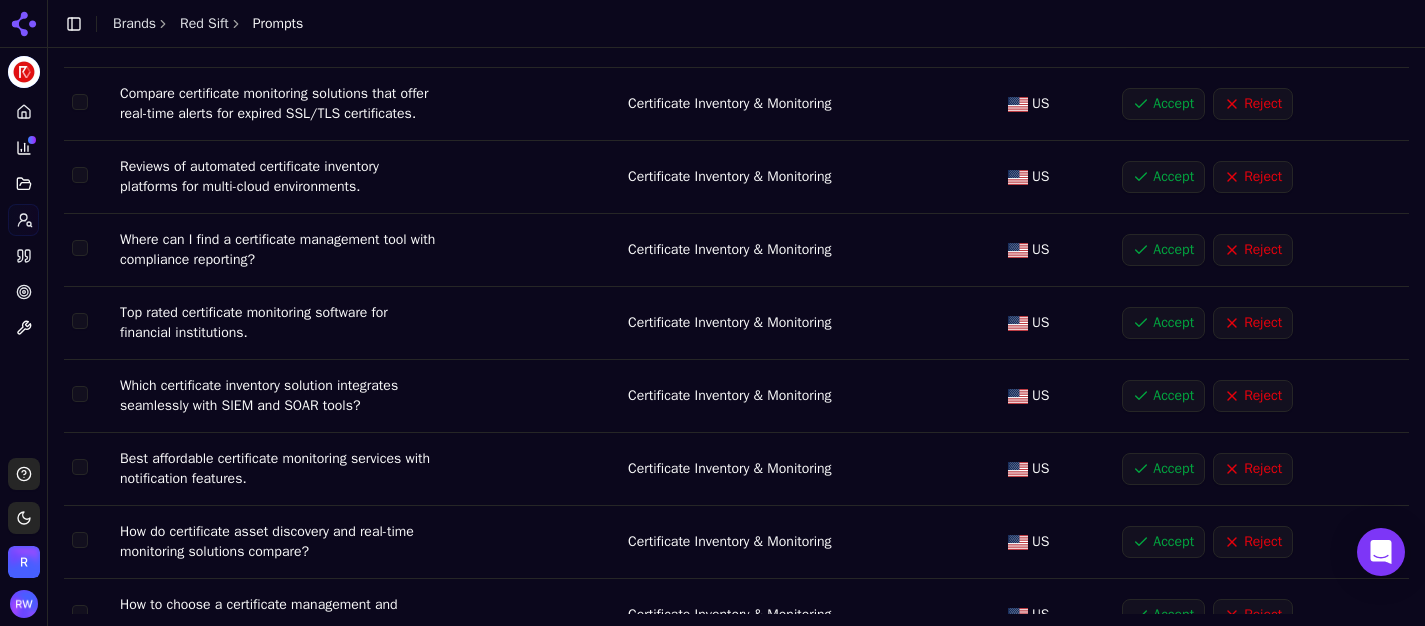 scroll, scrollTop: 5618, scrollLeft: 0, axis: vertical 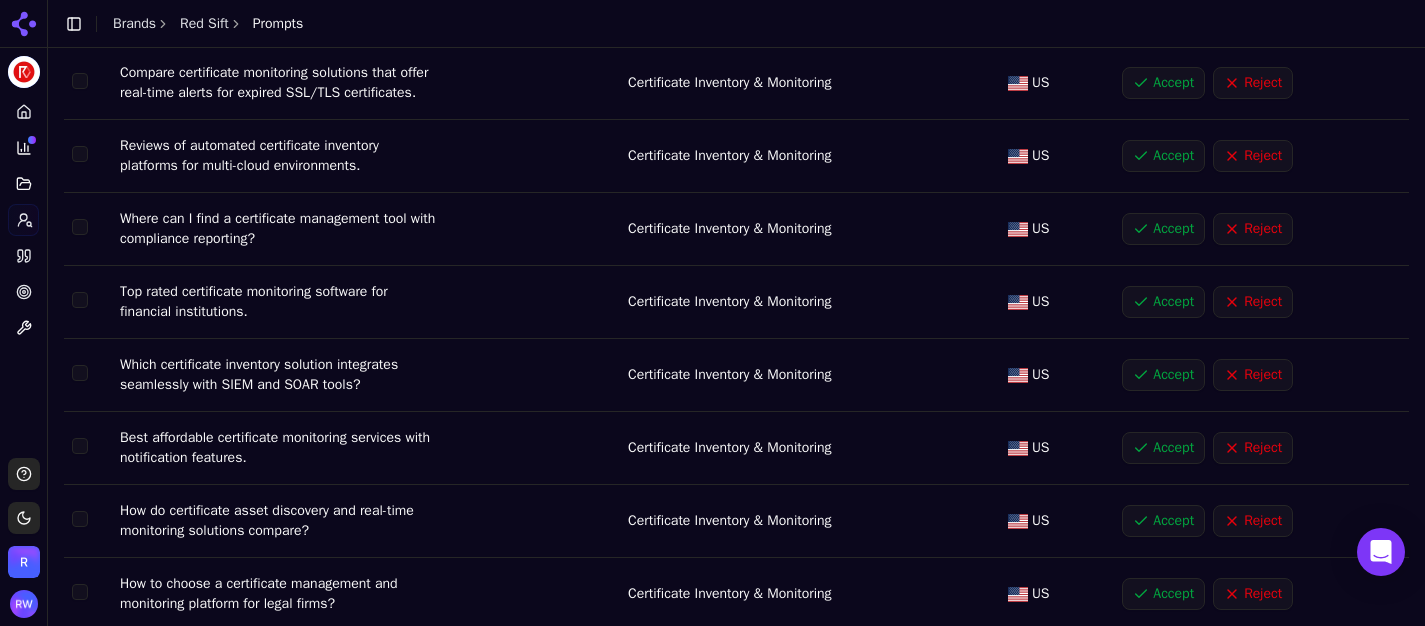 click on "Accept" at bounding box center (1163, 10) 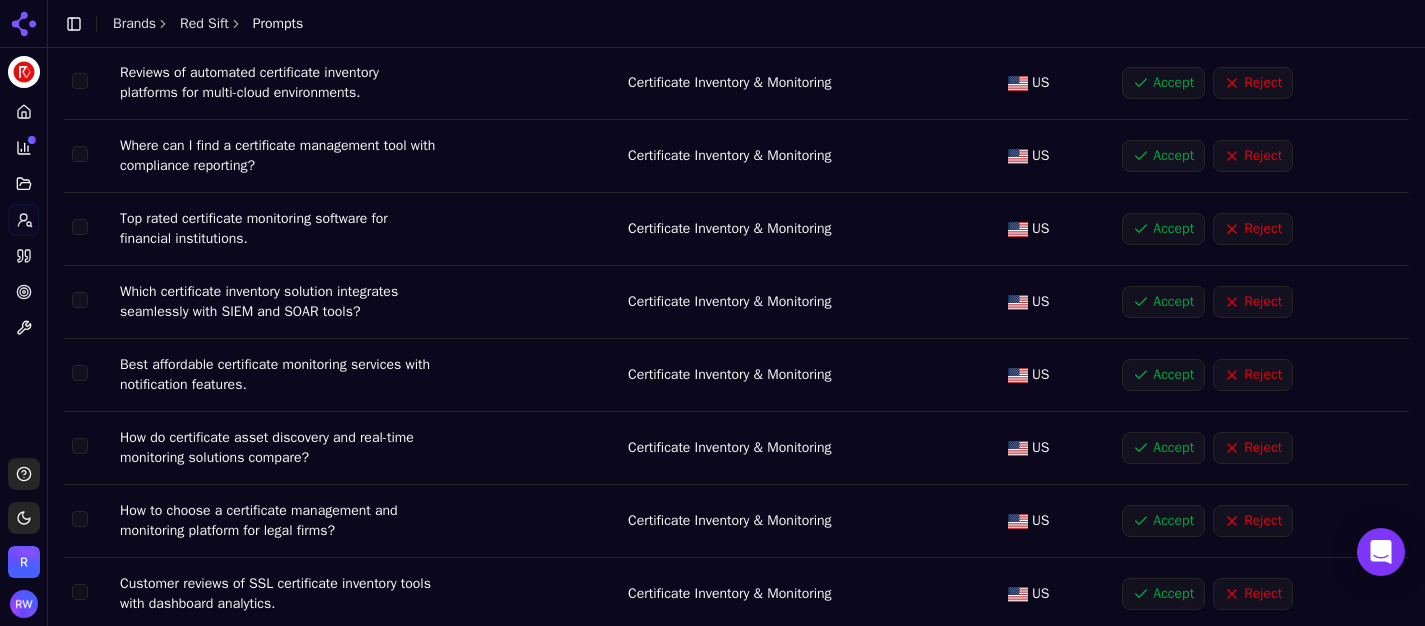 click on "Accept" at bounding box center (1163, 10) 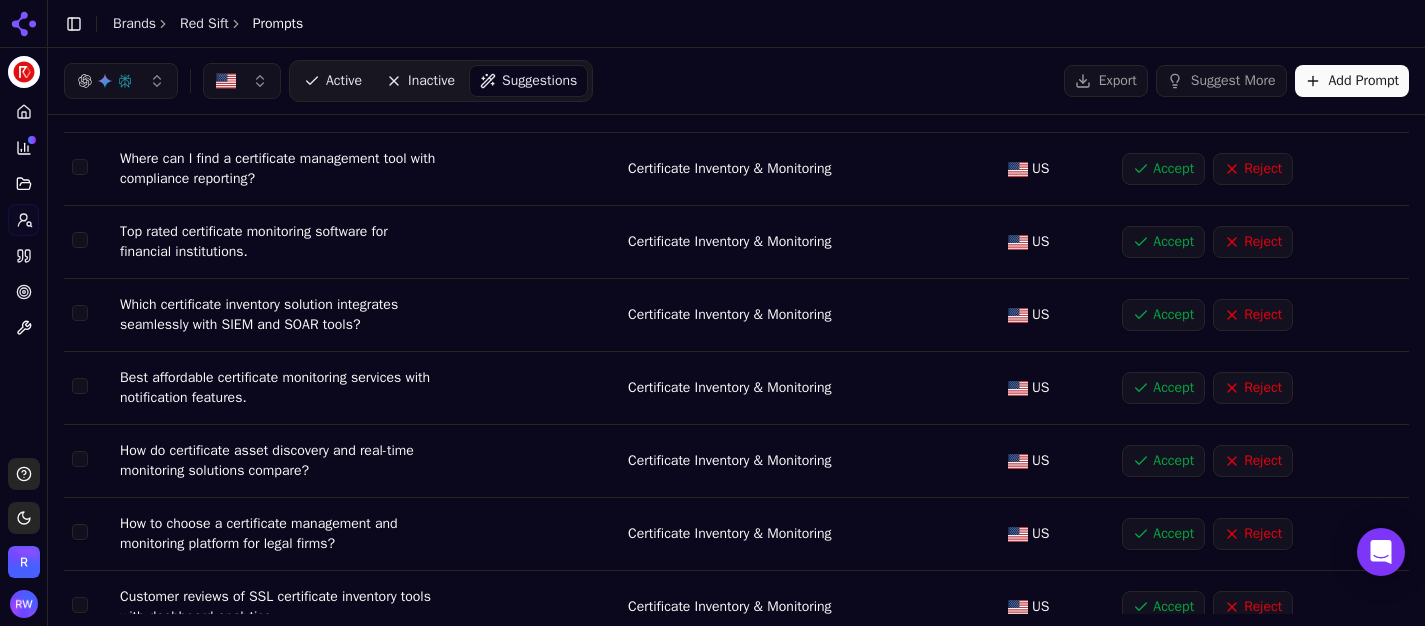 scroll, scrollTop: 5528, scrollLeft: 0, axis: vertical 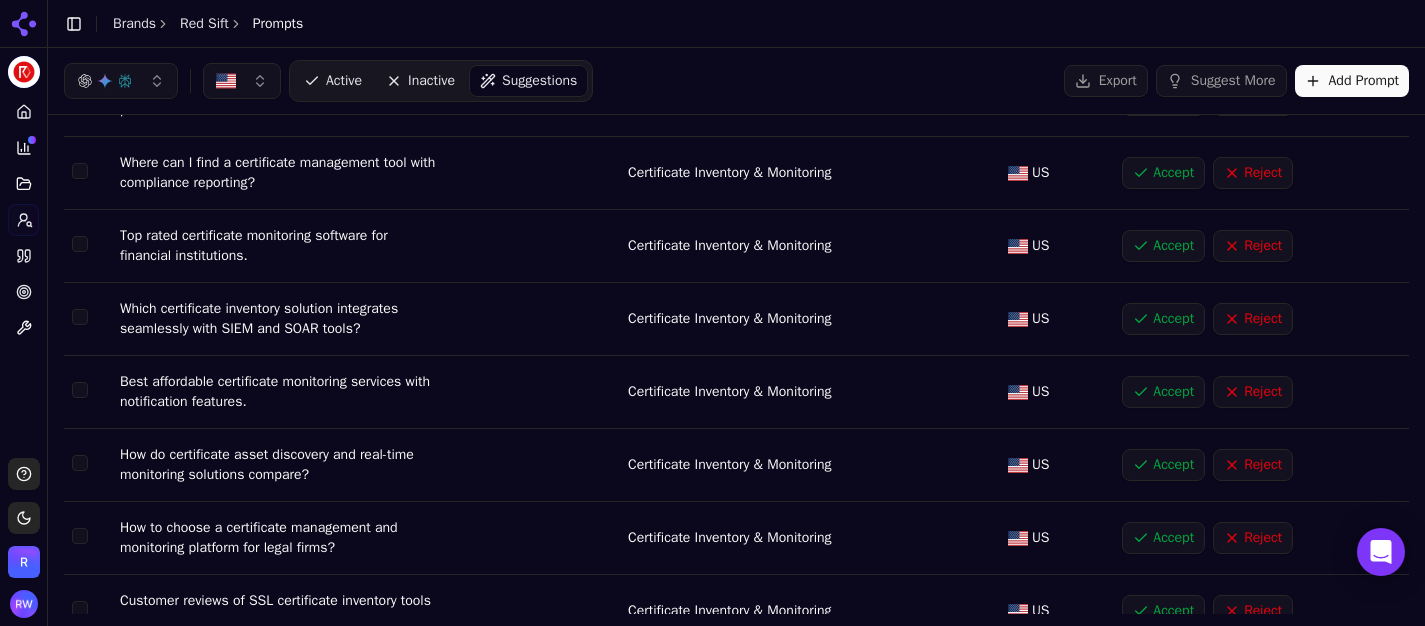 click on "Accept" at bounding box center (1163, 100) 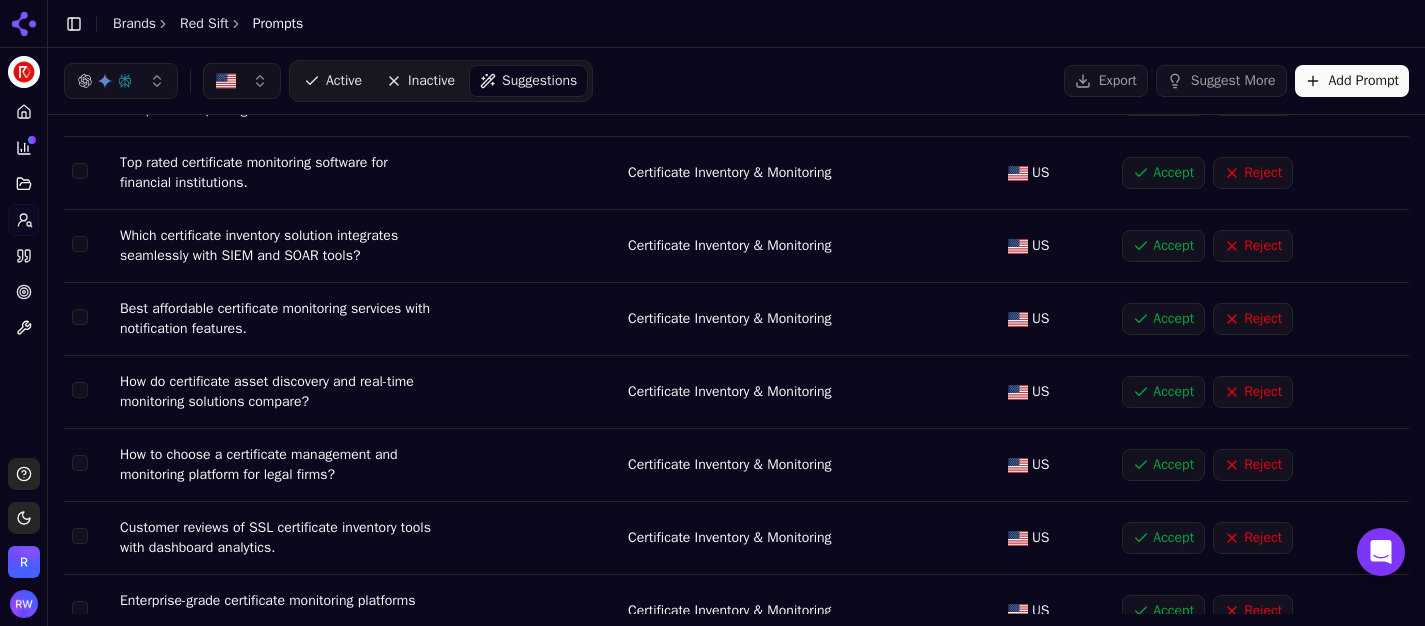 click on "Accept" at bounding box center (1163, 100) 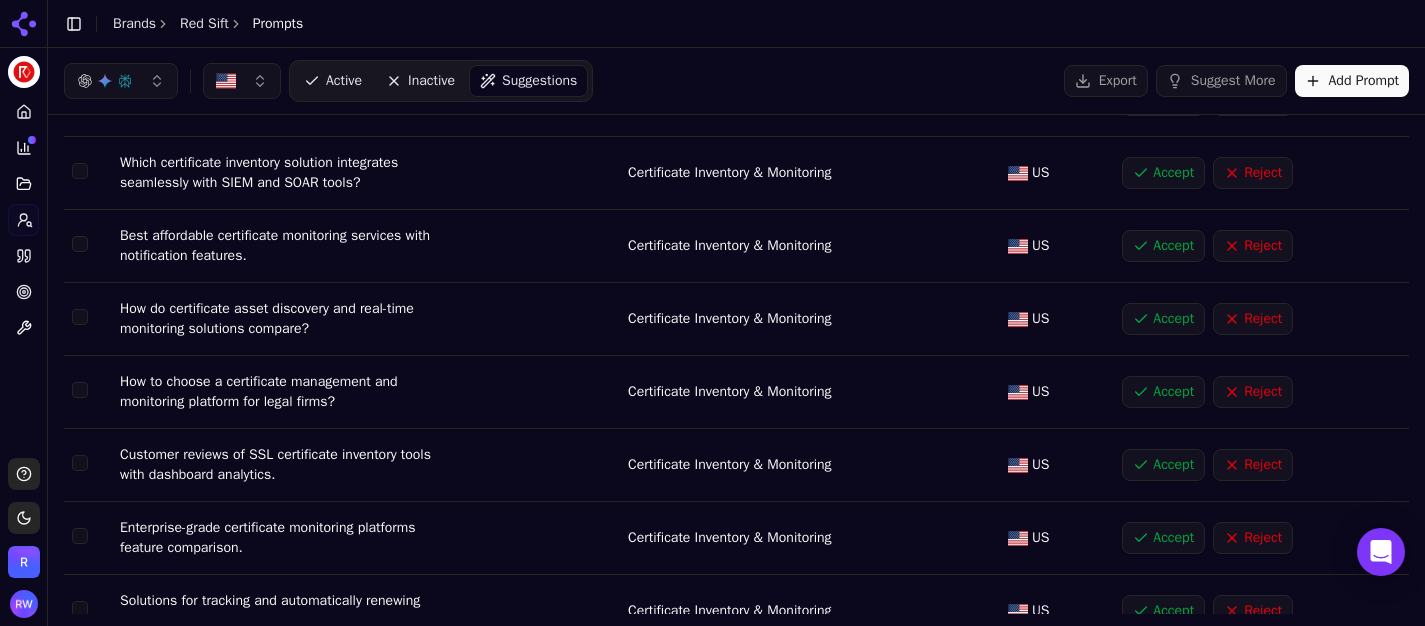 click on "Accept" at bounding box center (1163, 100) 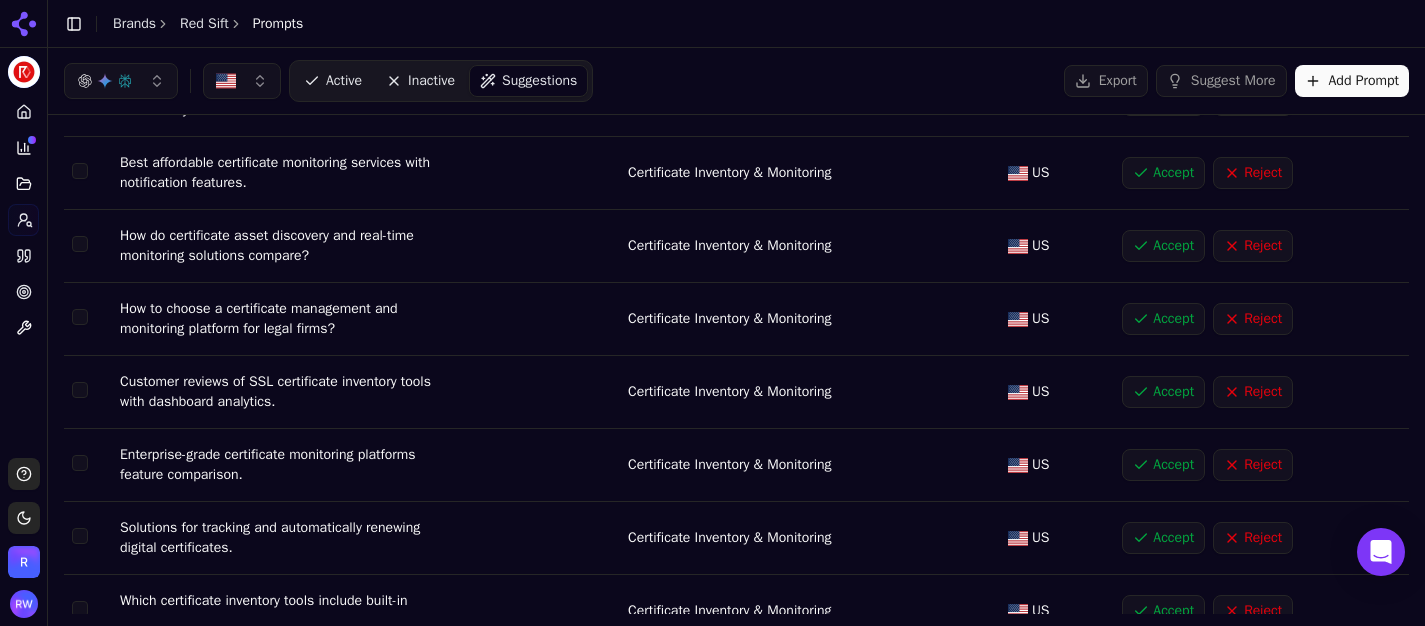 click on "Accept" at bounding box center (1163, 173) 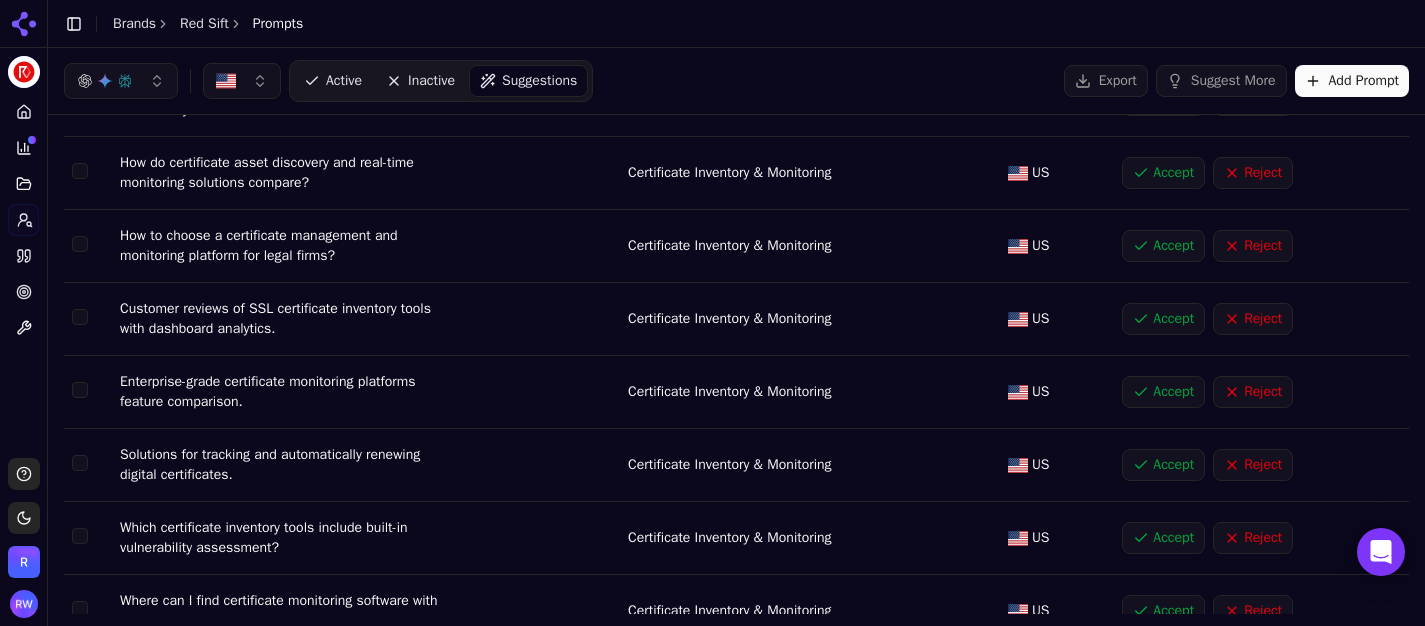 click on "Accept" at bounding box center (1163, 100) 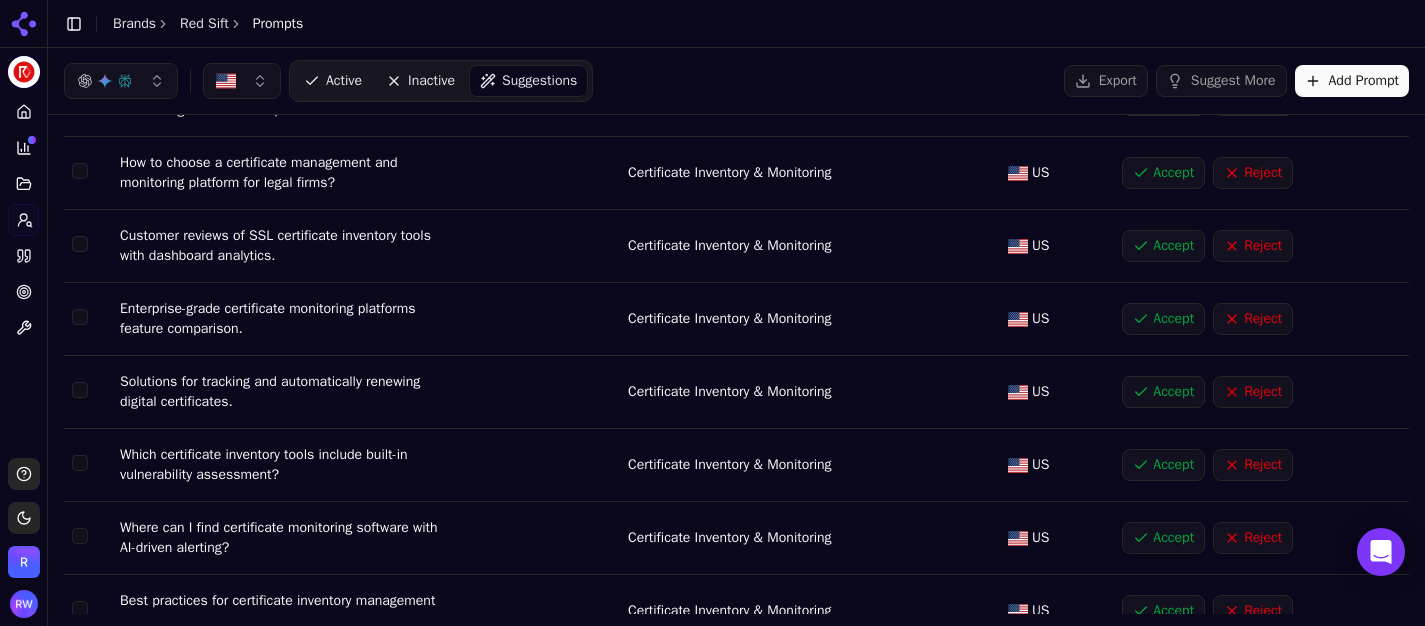 click on "Accept" at bounding box center (1163, 100) 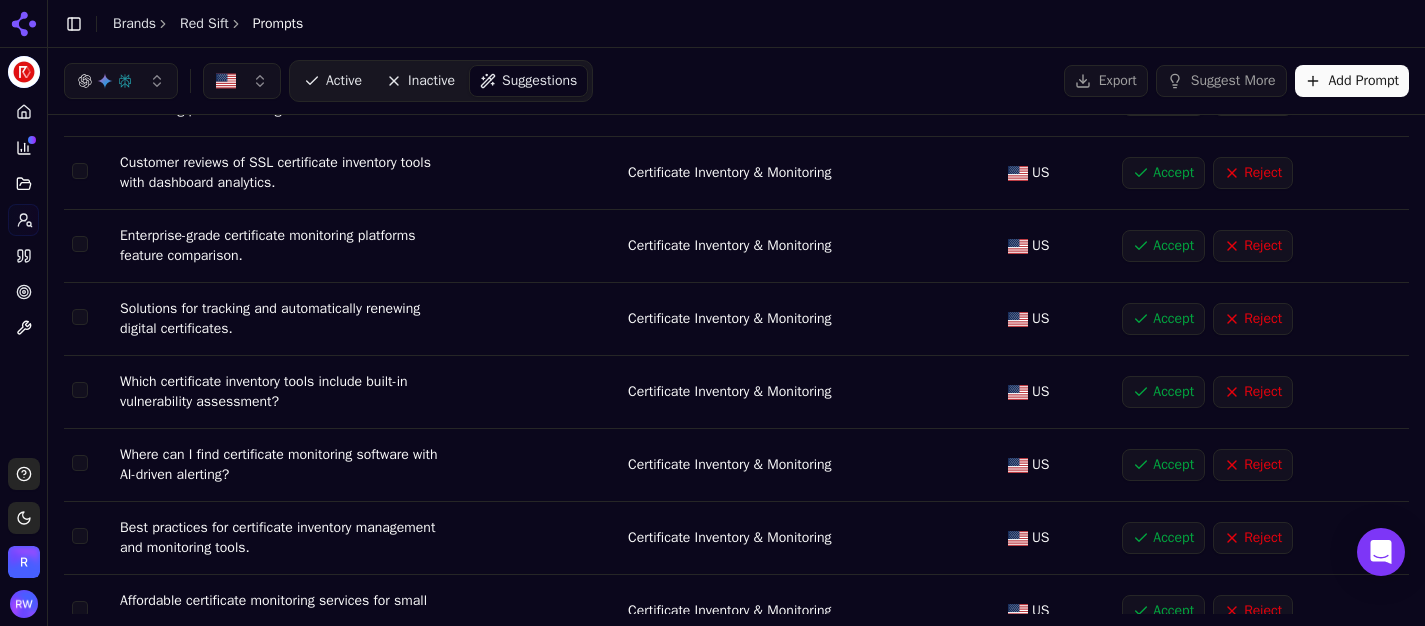 click on "Accept" at bounding box center [1163, 100] 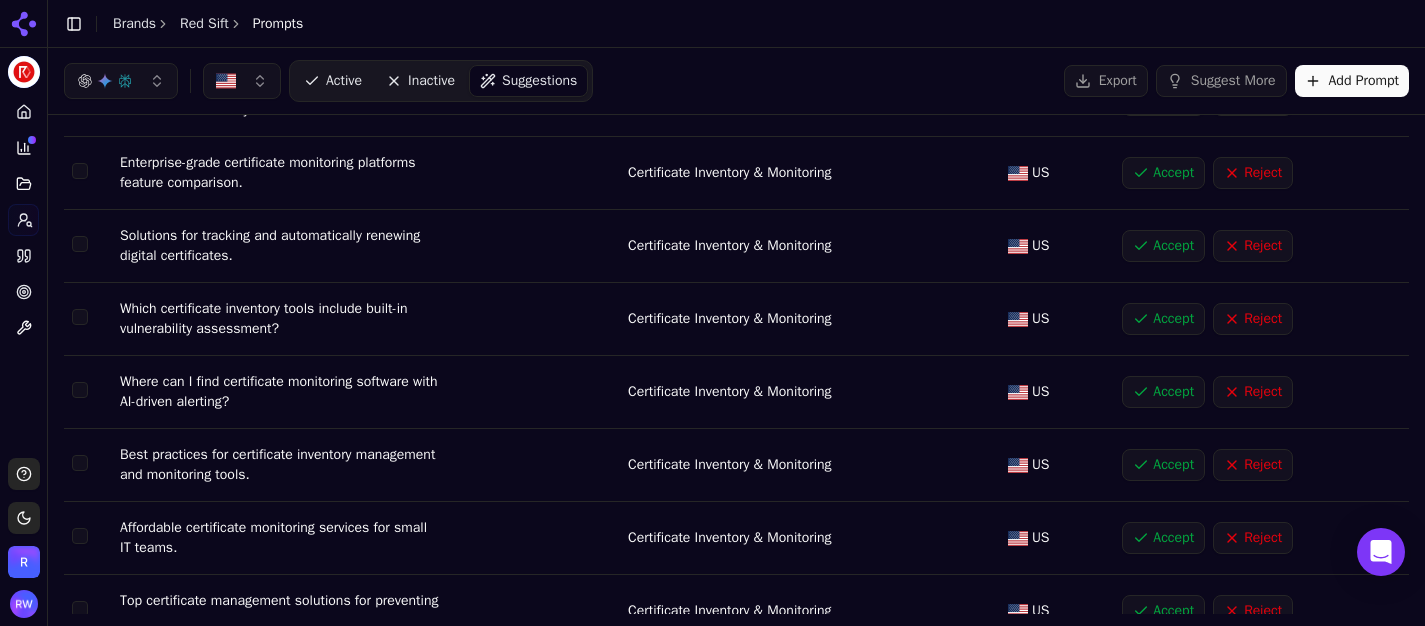 click on "Accept" at bounding box center (1163, 100) 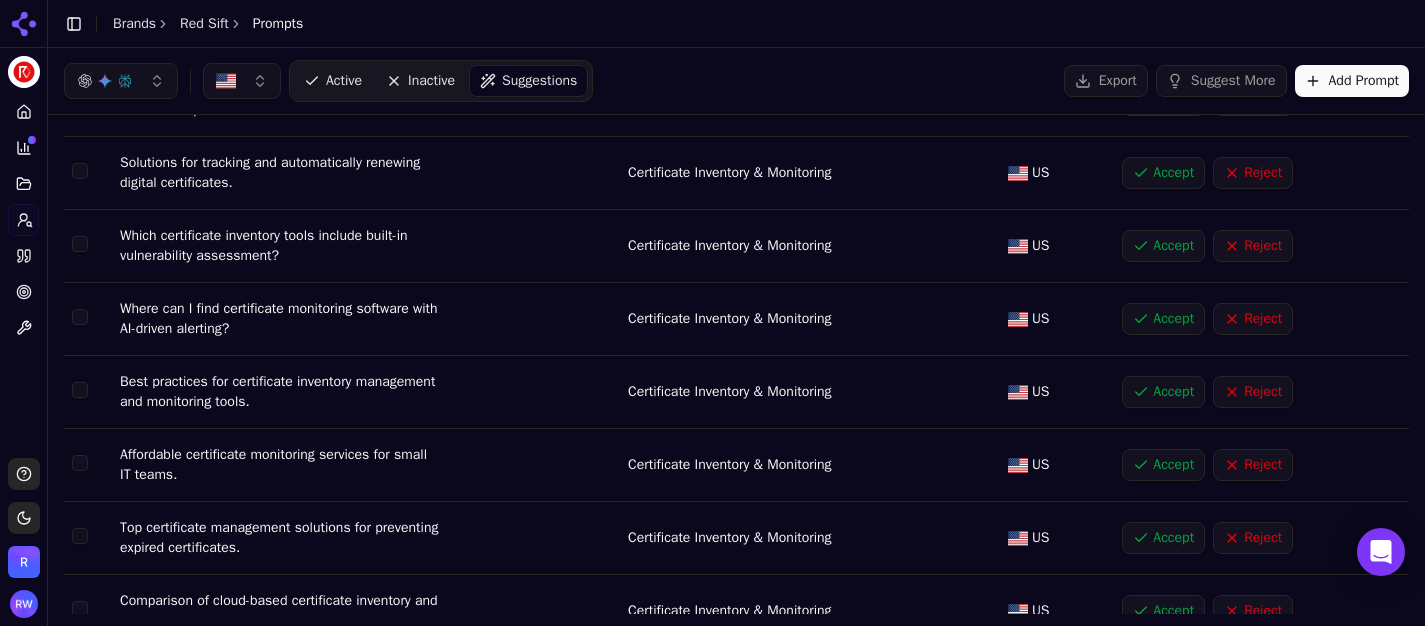 click on "Accept" at bounding box center (1163, 100) 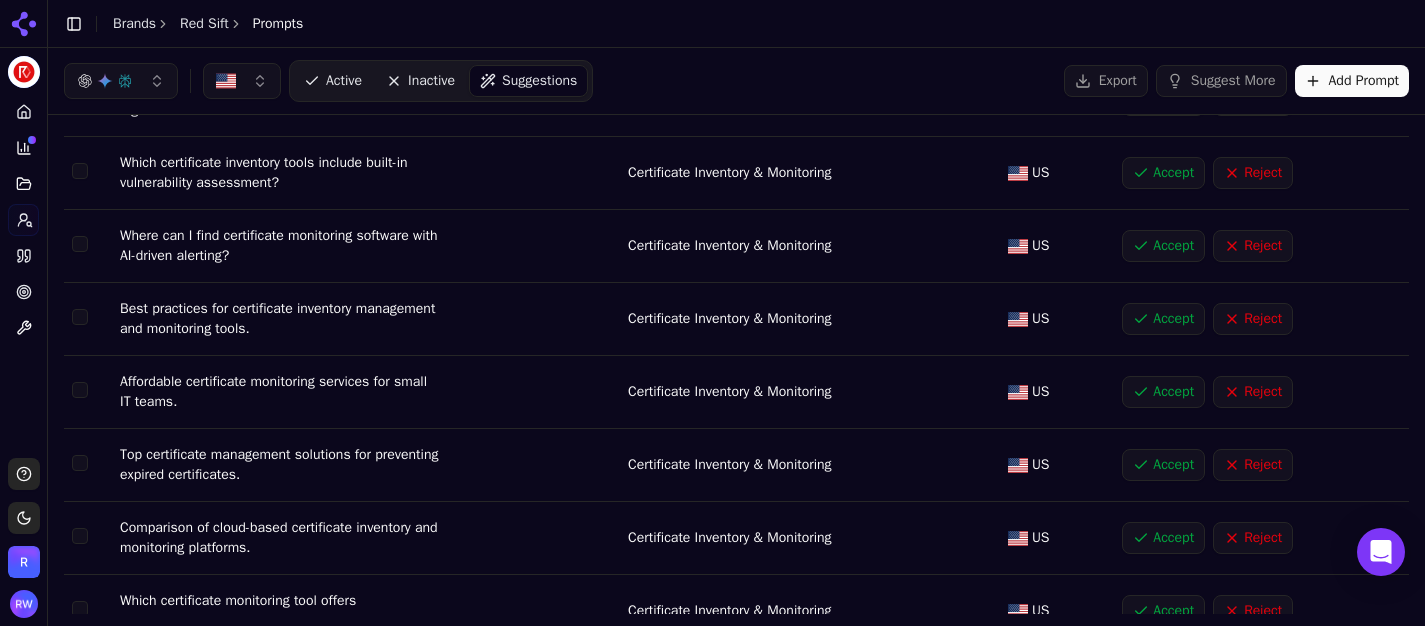 click on "Accept" at bounding box center (1163, 100) 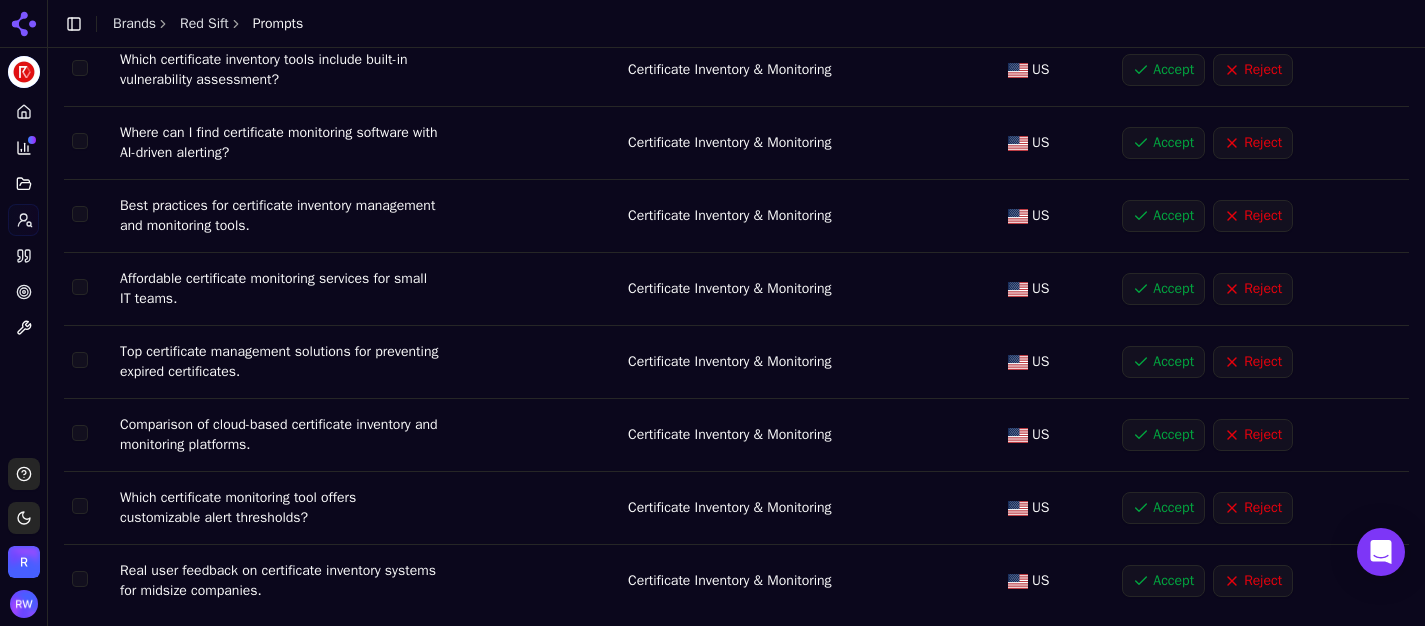 scroll, scrollTop: 5572, scrollLeft: 0, axis: vertical 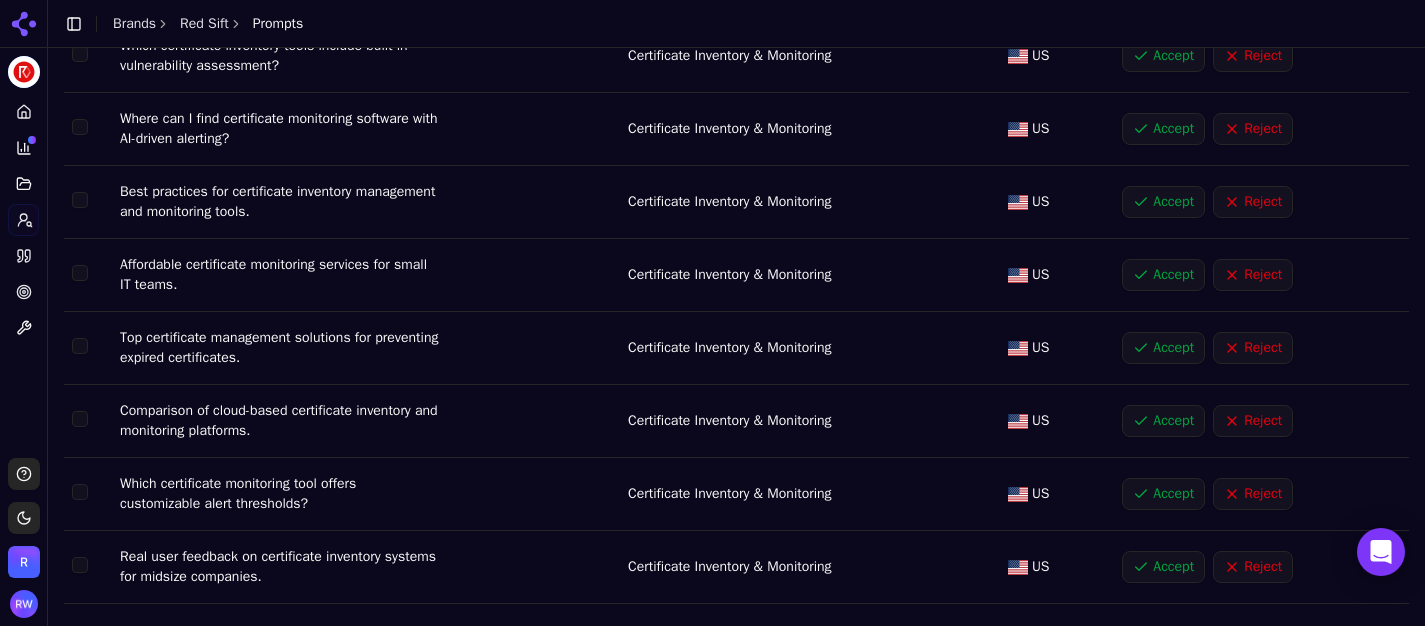 click on "Reject" at bounding box center [1253, 129] 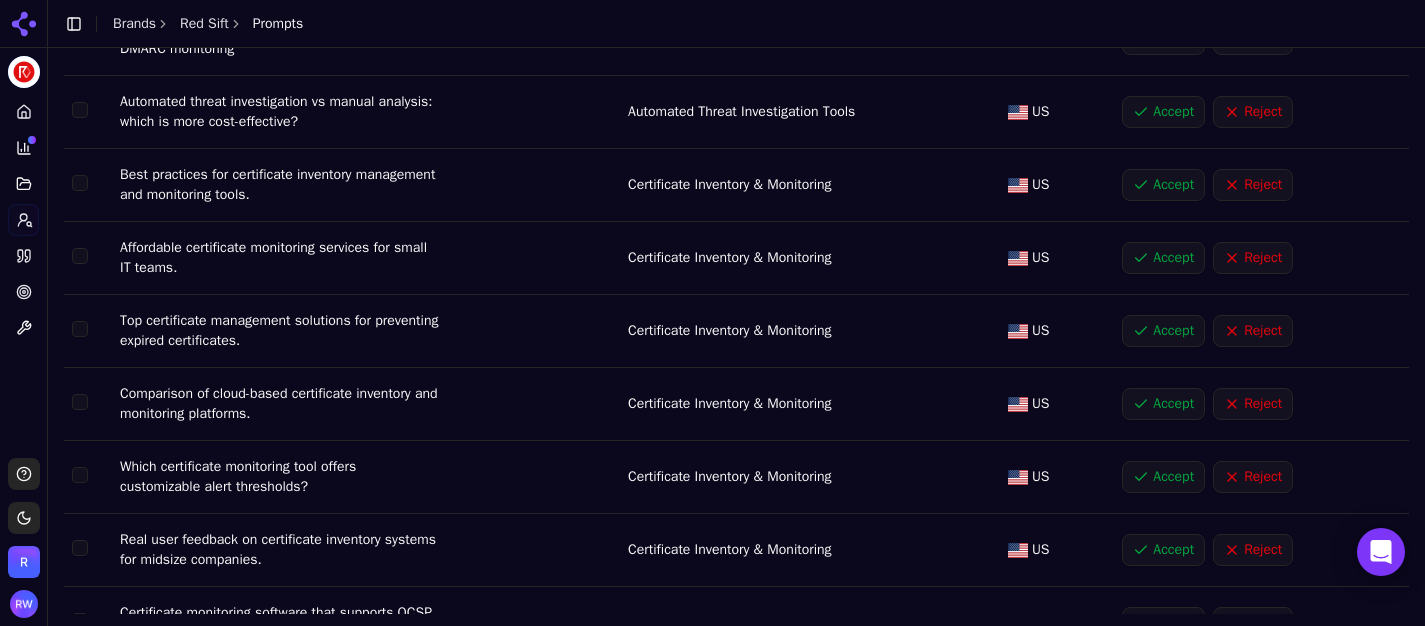 scroll, scrollTop: 5484, scrollLeft: 0, axis: vertical 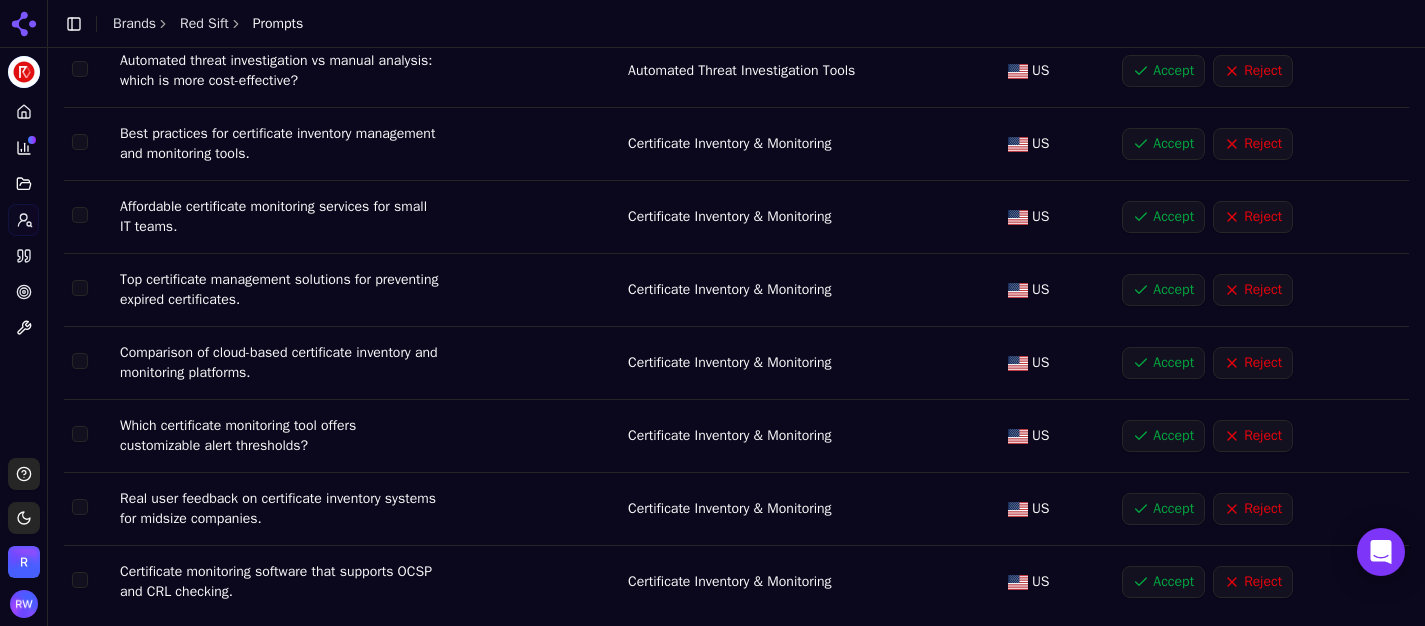 click on "Accept" at bounding box center (1163, 217) 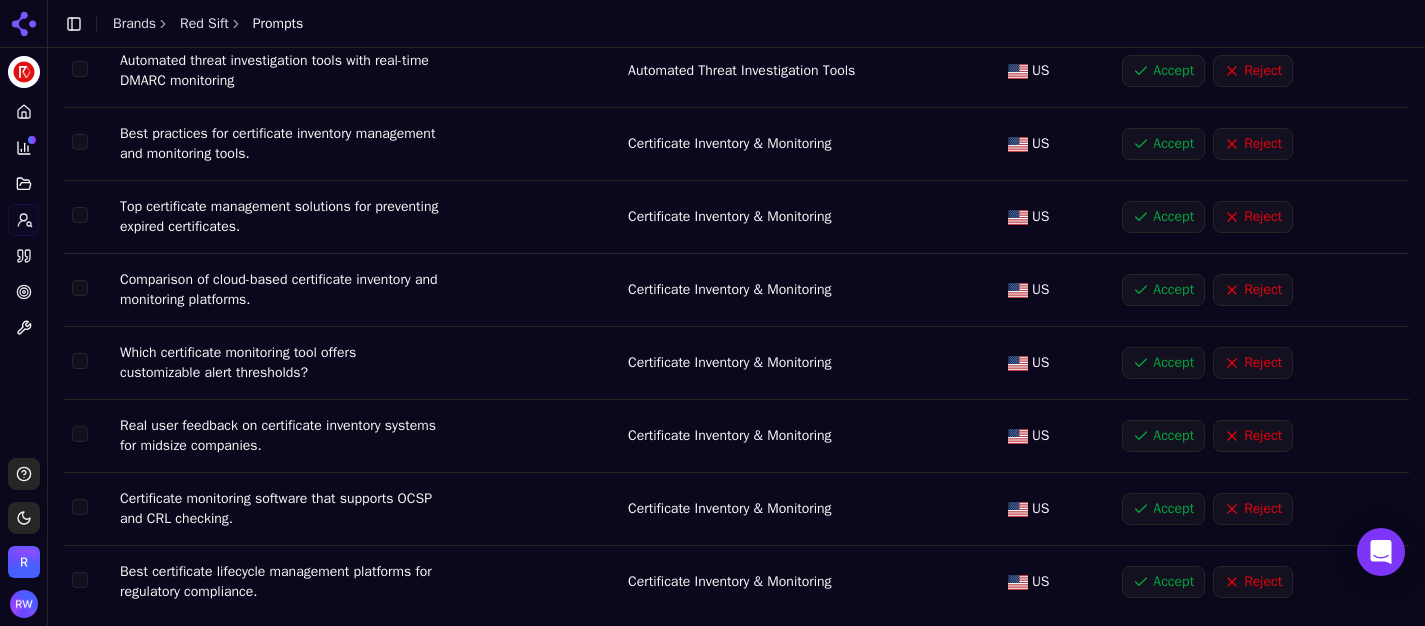click on "Accept" at bounding box center (1163, 217) 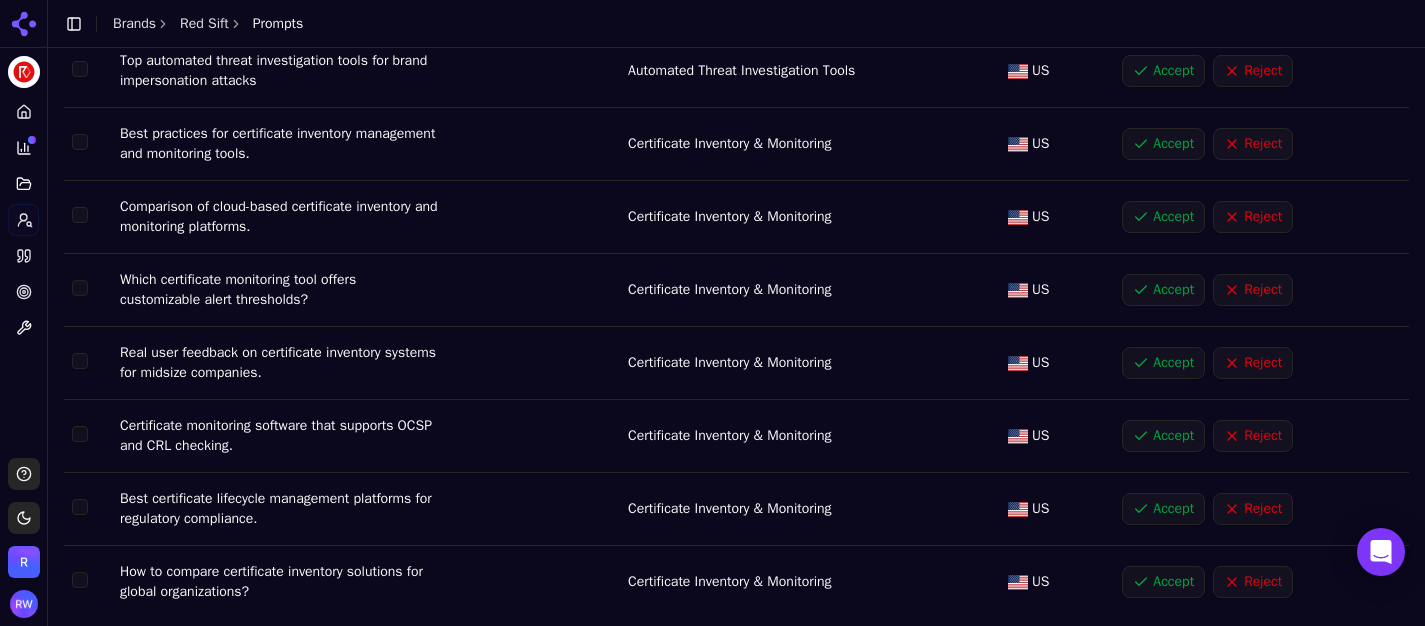 click on "Accept" at bounding box center [1163, 144] 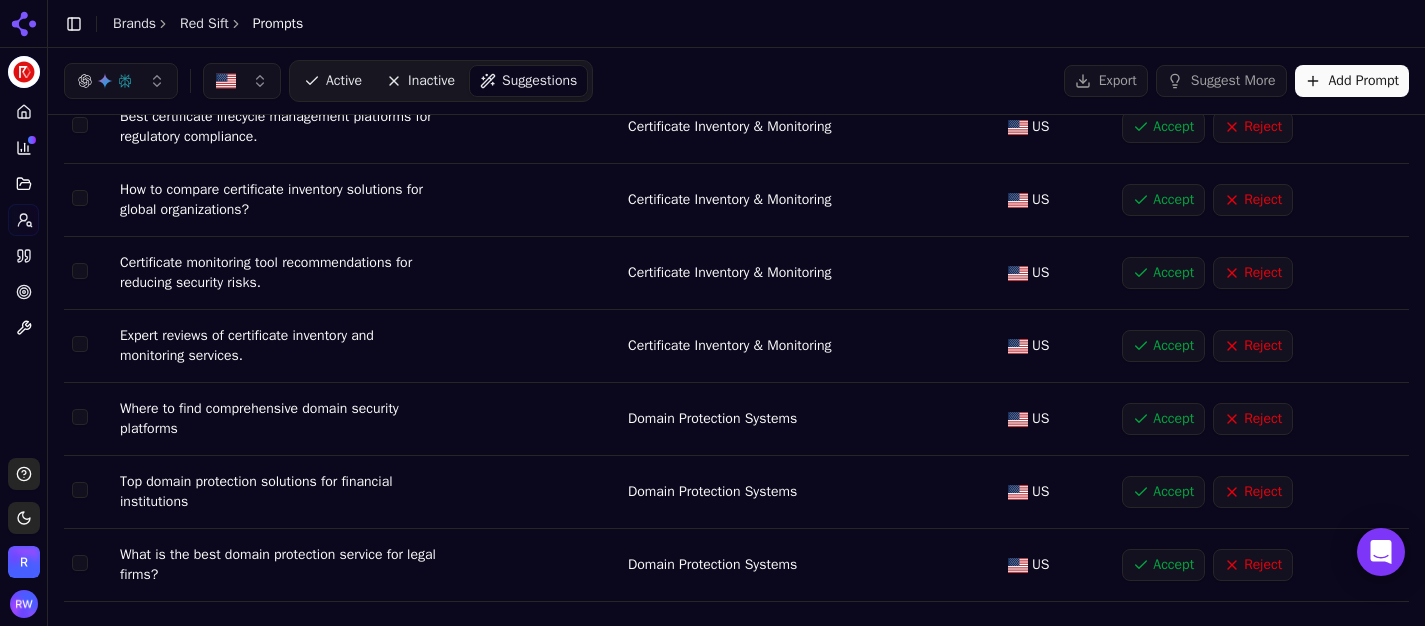 scroll, scrollTop: 5792, scrollLeft: 0, axis: vertical 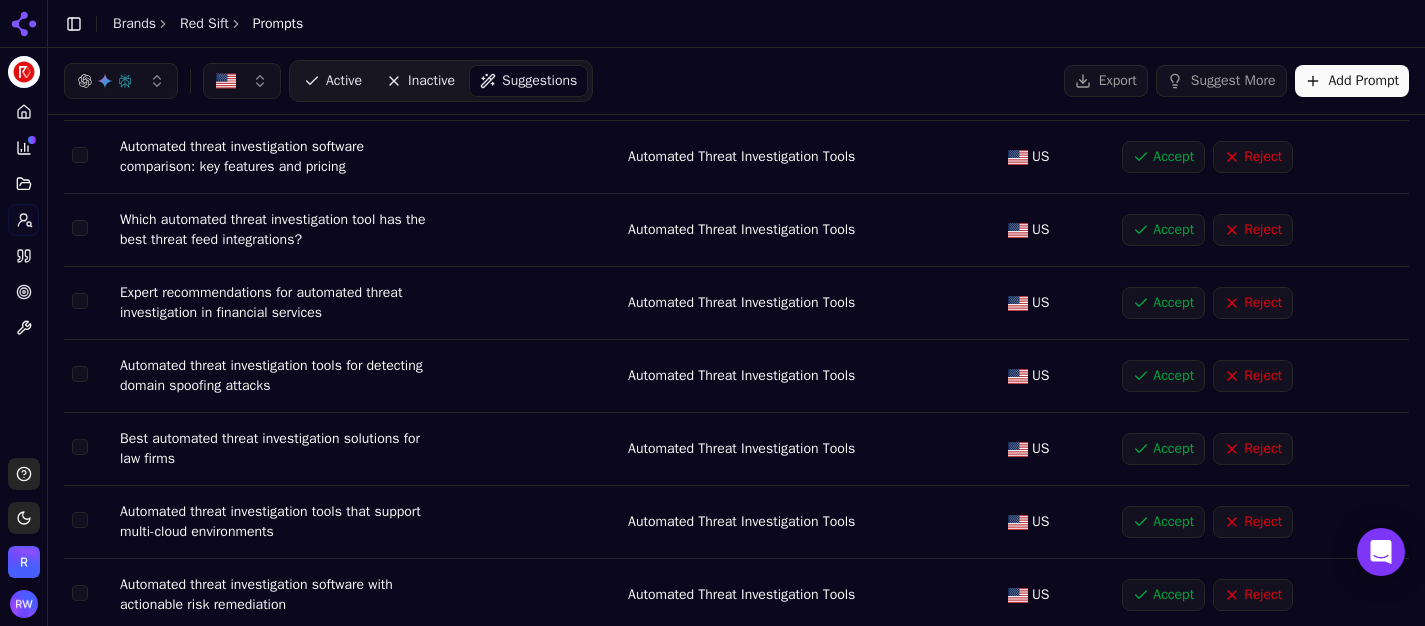 click on "Active" at bounding box center [344, 81] 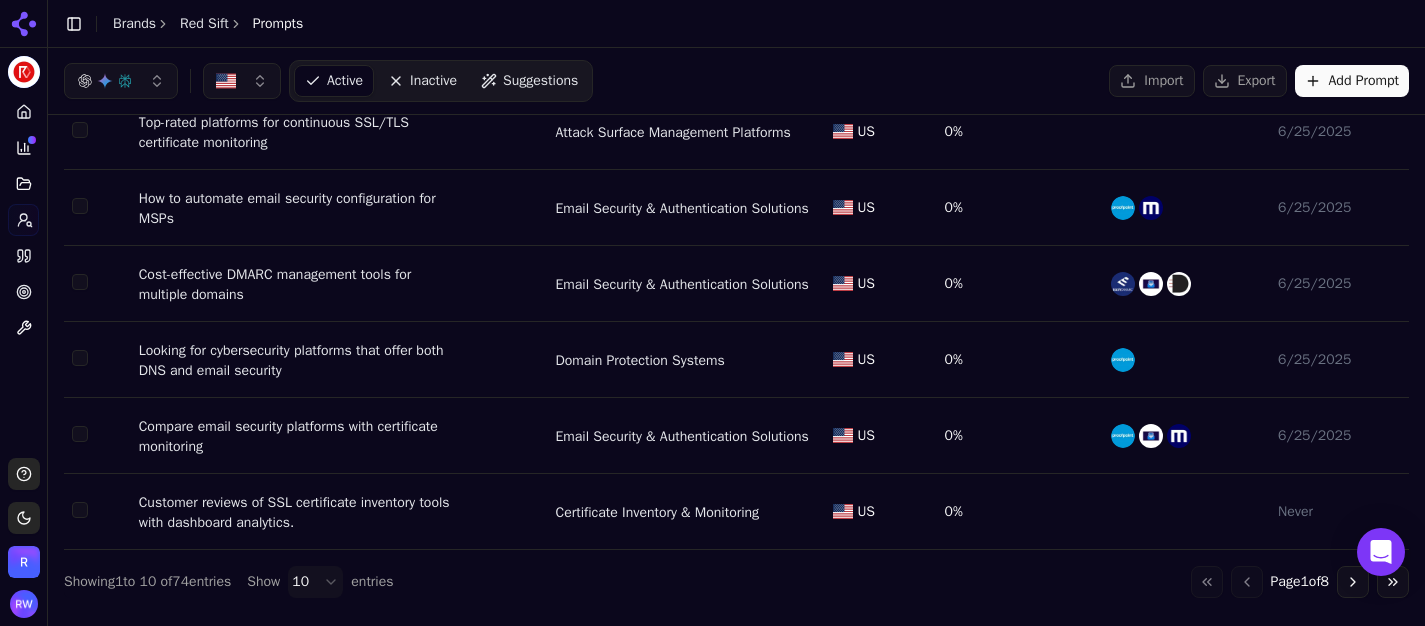 scroll, scrollTop: 0, scrollLeft: 0, axis: both 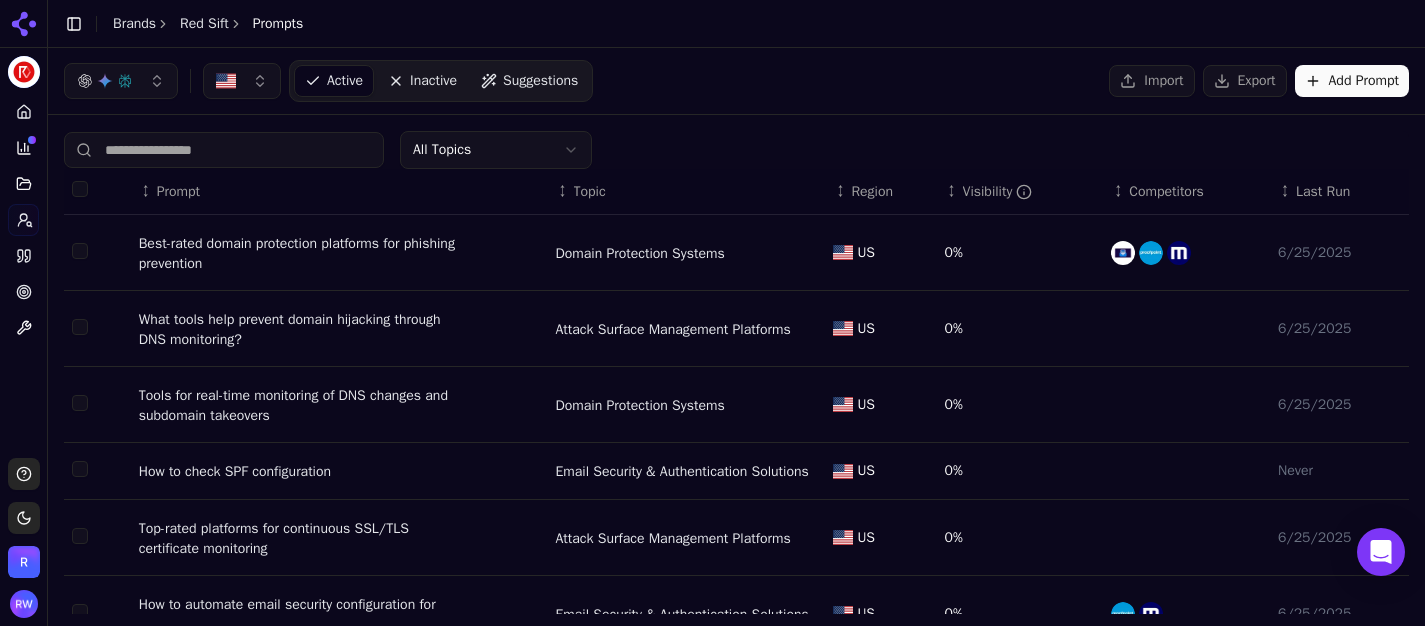 click on "Visibility" at bounding box center [998, 192] 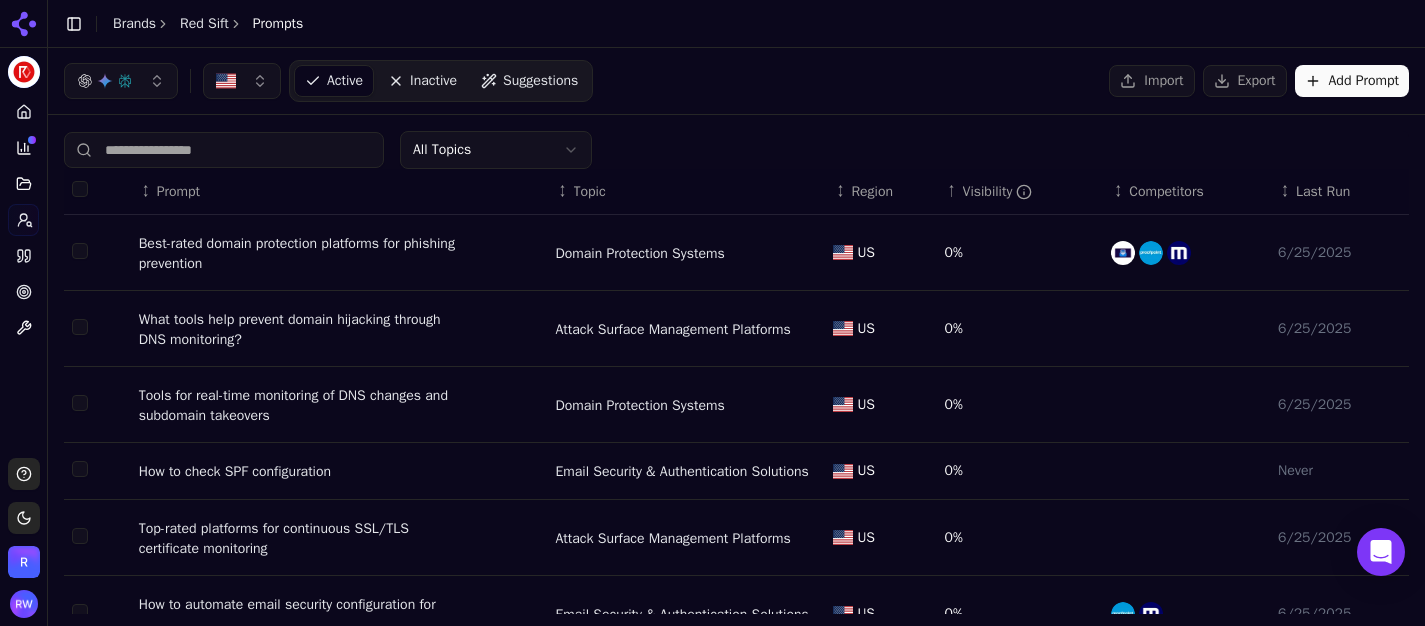 click on "Visibility" at bounding box center (998, 192) 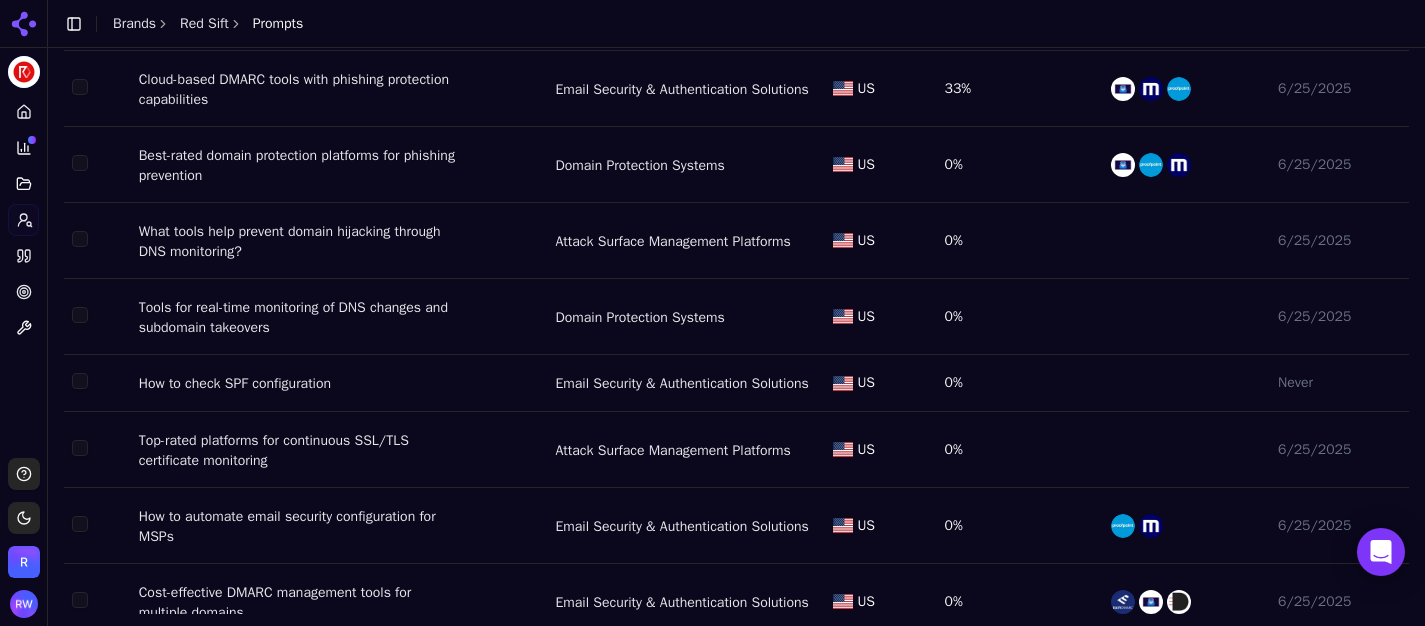 scroll, scrollTop: 355, scrollLeft: 0, axis: vertical 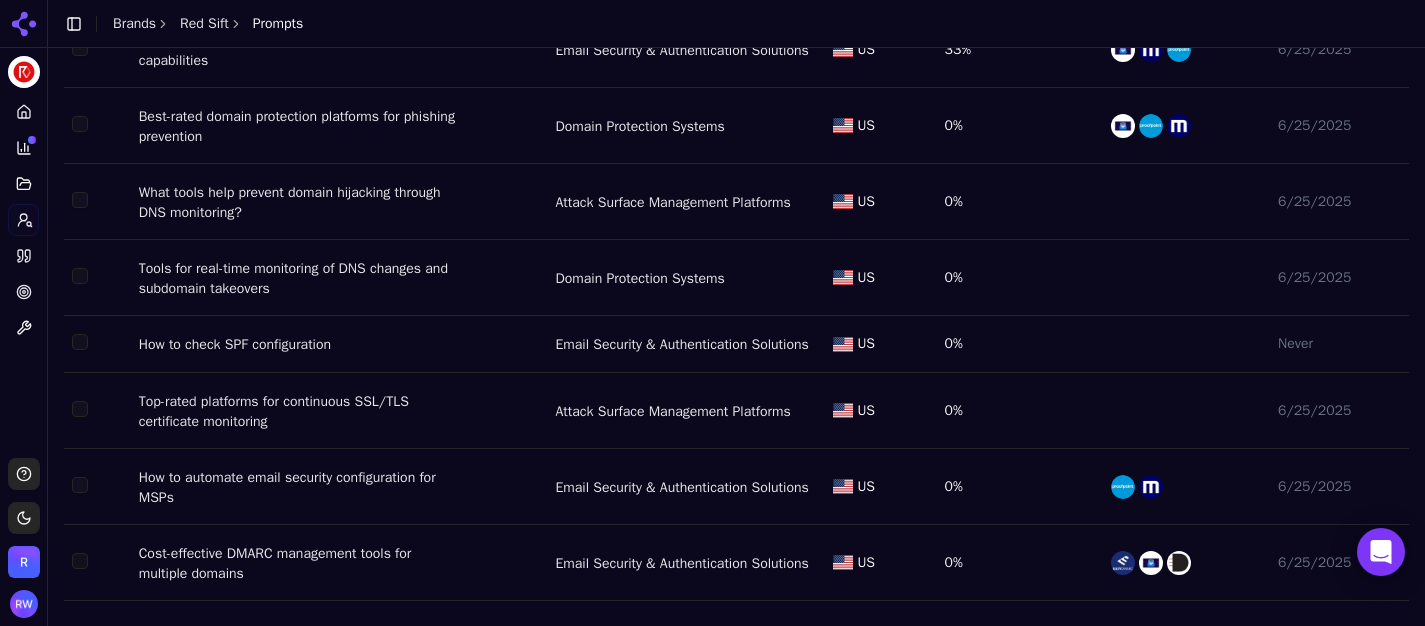 click on "How to check SPF configuration" at bounding box center (235, 345) 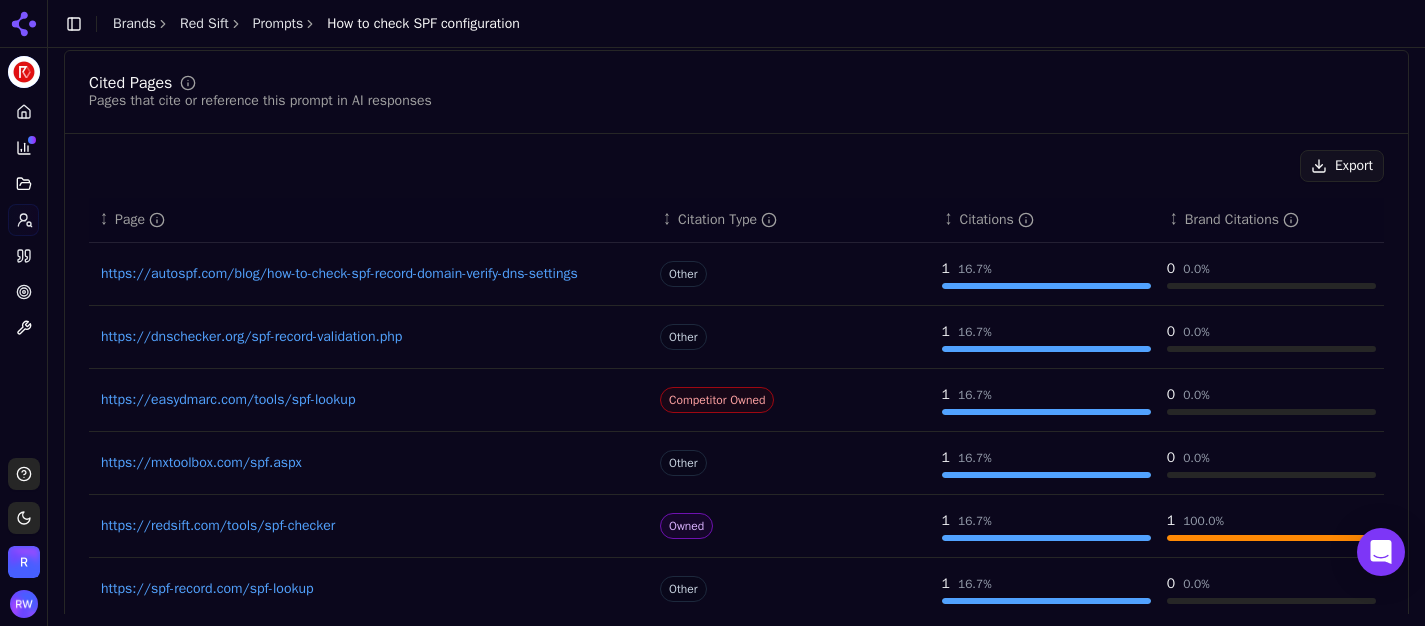 scroll, scrollTop: 389, scrollLeft: 0, axis: vertical 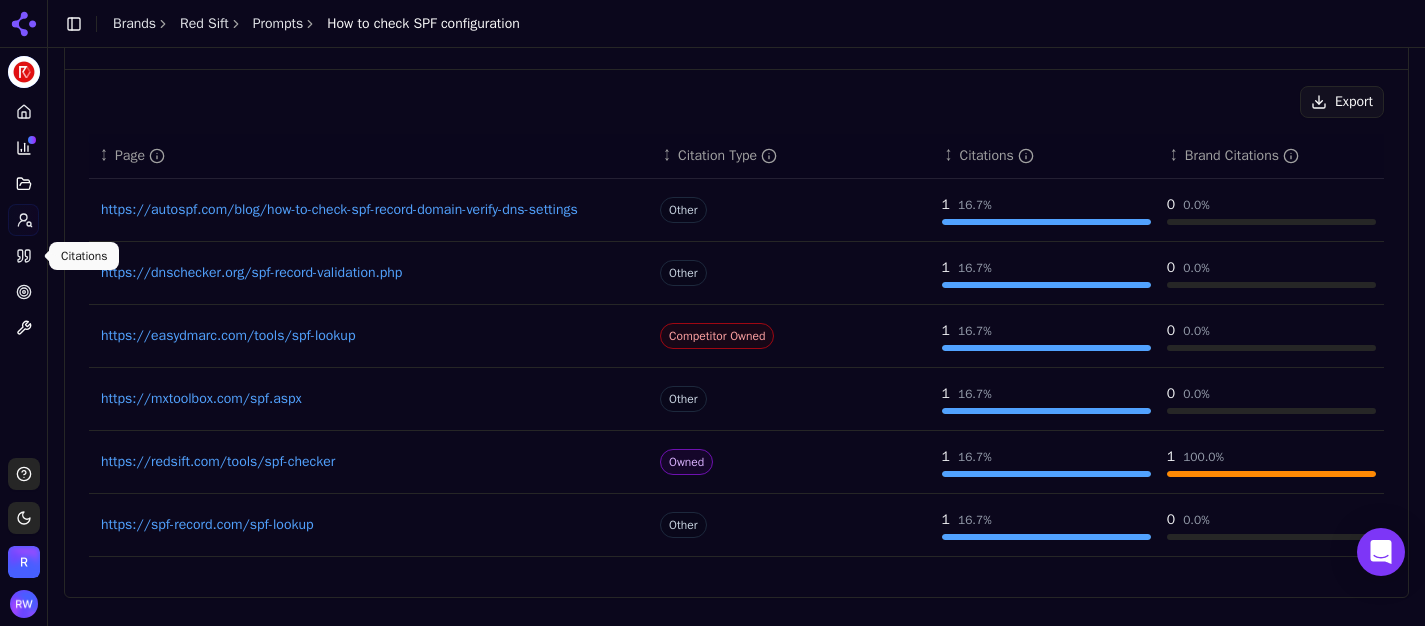 click on "Citations" at bounding box center (23, 256) 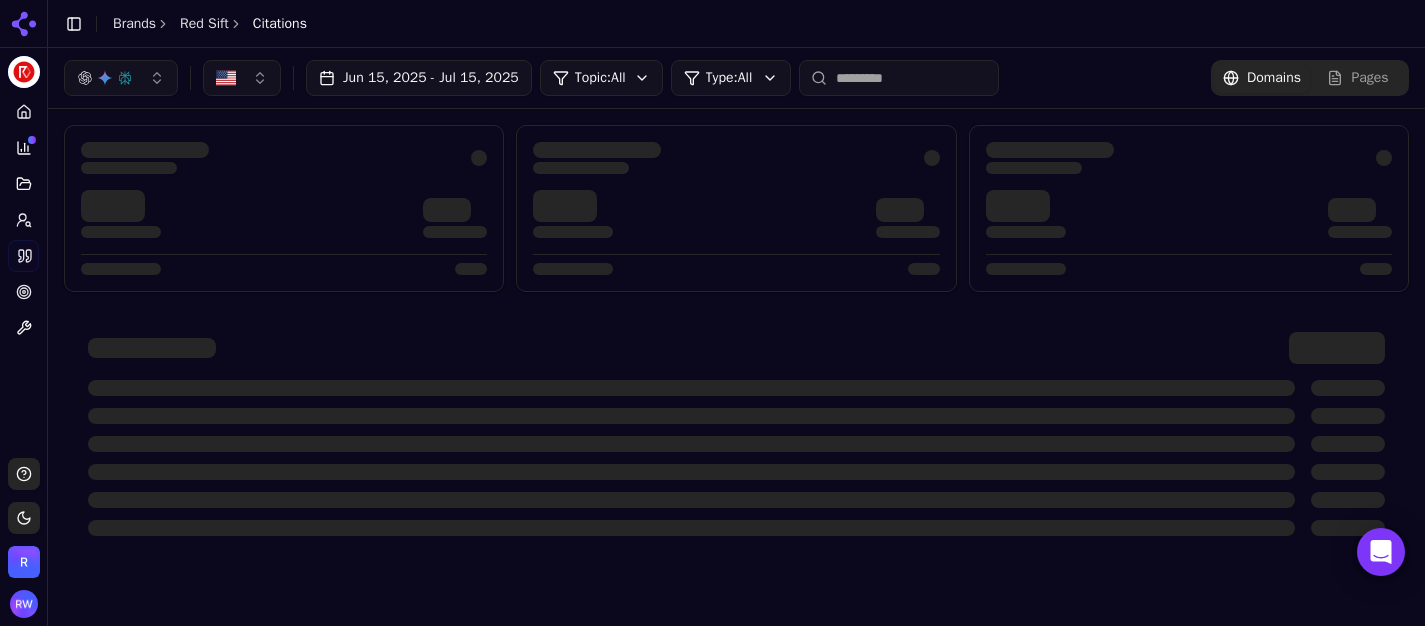 scroll, scrollTop: 0, scrollLeft: 0, axis: both 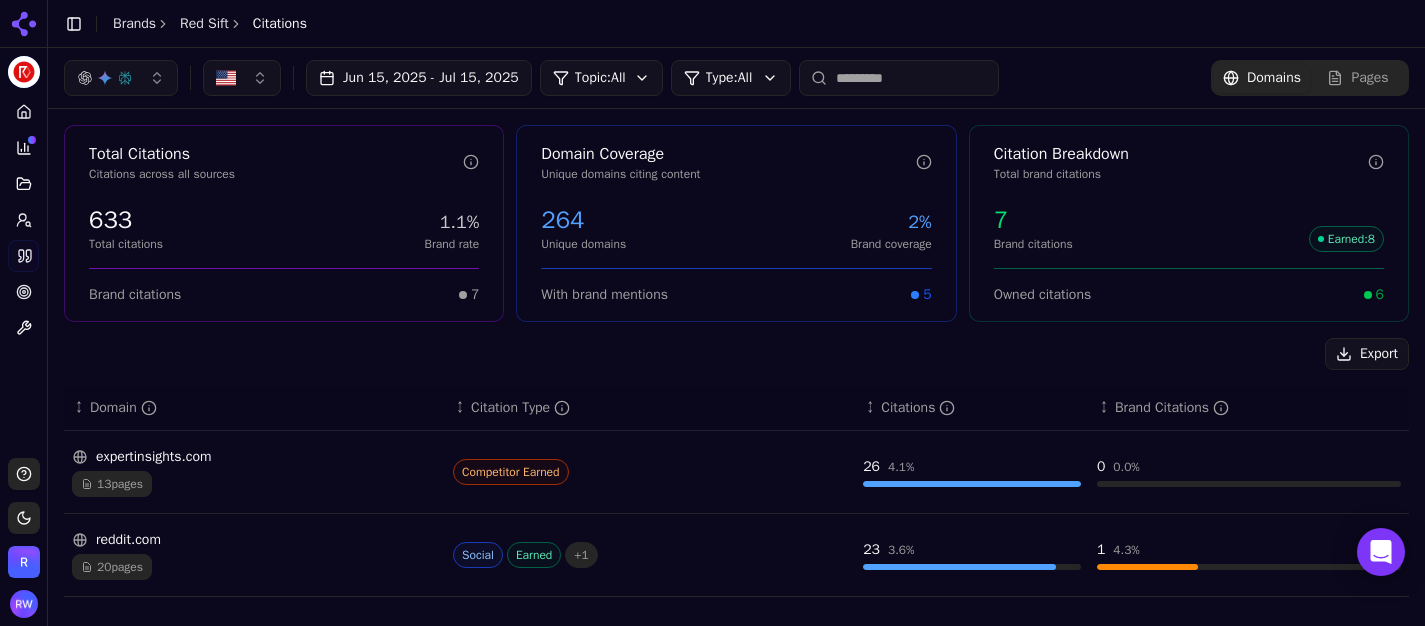 click on "Red Sift Platform Home Competition Topics Prompts Citations Optimize Toolbox Support Toggle theme Red Sift   Toggle Sidebar Brands Red Sift Citations Jun 15, 2025 - Jul 15, 2025 Topic:  All Type:  All Domains Pages Total Citations Citations across all sources 633 Total citations 1.1% Brand rate Brand citations 7 Domain Coverage Unique domains citing content 264 Unique domains 2% Brand coverage With brand mentions 5 Citation Breakdown Total brand citations 7 Brand citations Earned :  8 Owned citations 6 Export  ↕ Domain  ↕ Citation Type  ↕ Citations  ↕ Brand Citations expertinsights.com 13  pages Competitor Earned 26 4.1 % 0 0.0 % reddit.com 20  pages Social Earned + 1 23 3.6 % 1 4.3 % gartner.com 6  pages Competitor Earned 16 2.5 % 0 0.0 % securityboulevard.com 4  pages Earned Competitor Earned 16 2.5 % 1 6.3 % valimail.com 7  pages Competitor Owned 16 2.5 % 0 0.0 % easydmarc.com 8  pages Competitor Owned 12 1.9 % 0 0.0 % powerdmarc.com 7  pages Competitor Owned 10 1.6 % 0 0.0 % 6  pages 10" at bounding box center (712, 313) 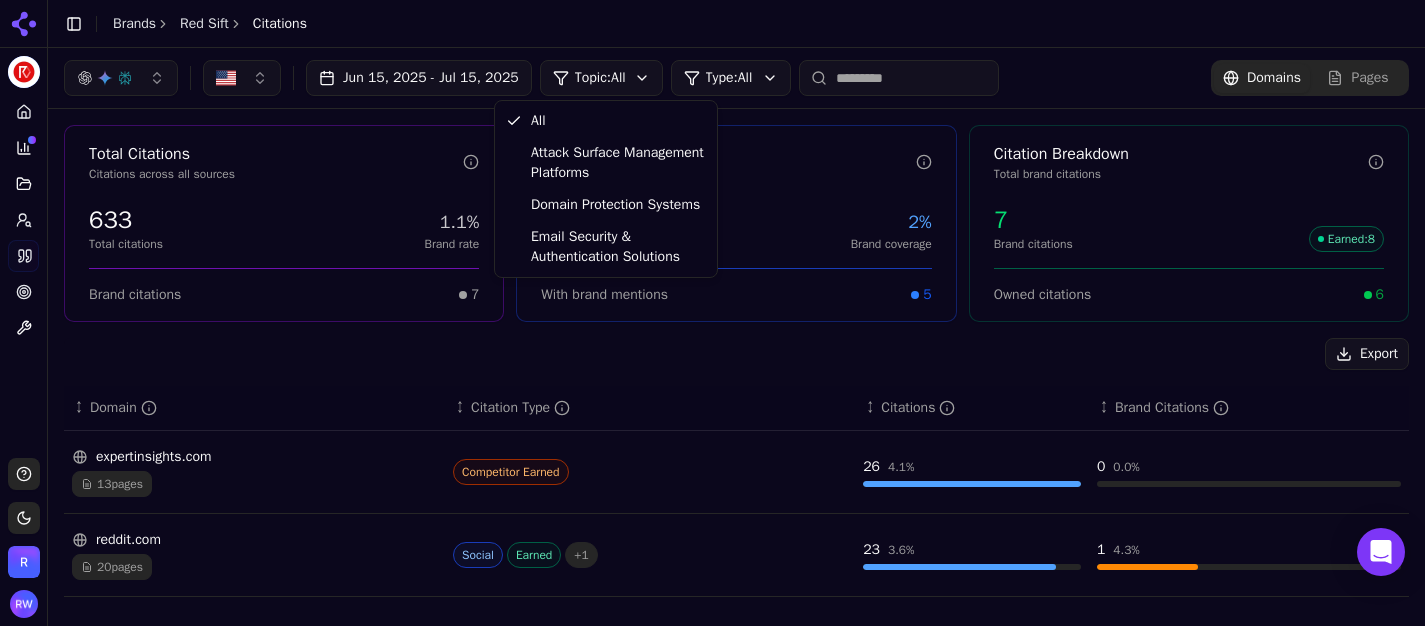click on "Red Sift Platform Home Competition Topics Prompts Citations Optimize Toolbox Support Toggle theme Red Sift   Toggle Sidebar Brands Red Sift Citations Jun 15, 2025 - Jul 15, 2025 Topic:  All Type:  All Domains Pages Total Citations Citations across all sources 633 Total citations 1.1% Brand rate Brand citations 7 Domain Coverage Unique domains citing content 264 Unique domains 2% Brand coverage With brand mentions 5 Citation Breakdown Total brand citations 7 Brand citations Earned :  8 Owned citations 6 Export  ↕ Domain  ↕ Citation Type  ↕ Citations  ↕ Brand Citations expertinsights.com 13  pages Competitor Earned 26 4.1 % 0 0.0 % reddit.com 20  pages Social Earned + 1 23 3.6 % 1 4.3 % gartner.com 6  pages Competitor Earned 16 2.5 % 0 0.0 % securityboulevard.com 4  pages Earned Competitor Earned 16 2.5 % 1 6.3 % valimail.com 7  pages Competitor Owned 16 2.5 % 0 0.0 % easydmarc.com 8  pages Competitor Owned 12 1.9 % 0 0.0 % powerdmarc.com 7  pages Competitor Owned 10 1.6 % 0 0.0 % 6  pages 10" at bounding box center [712, 313] 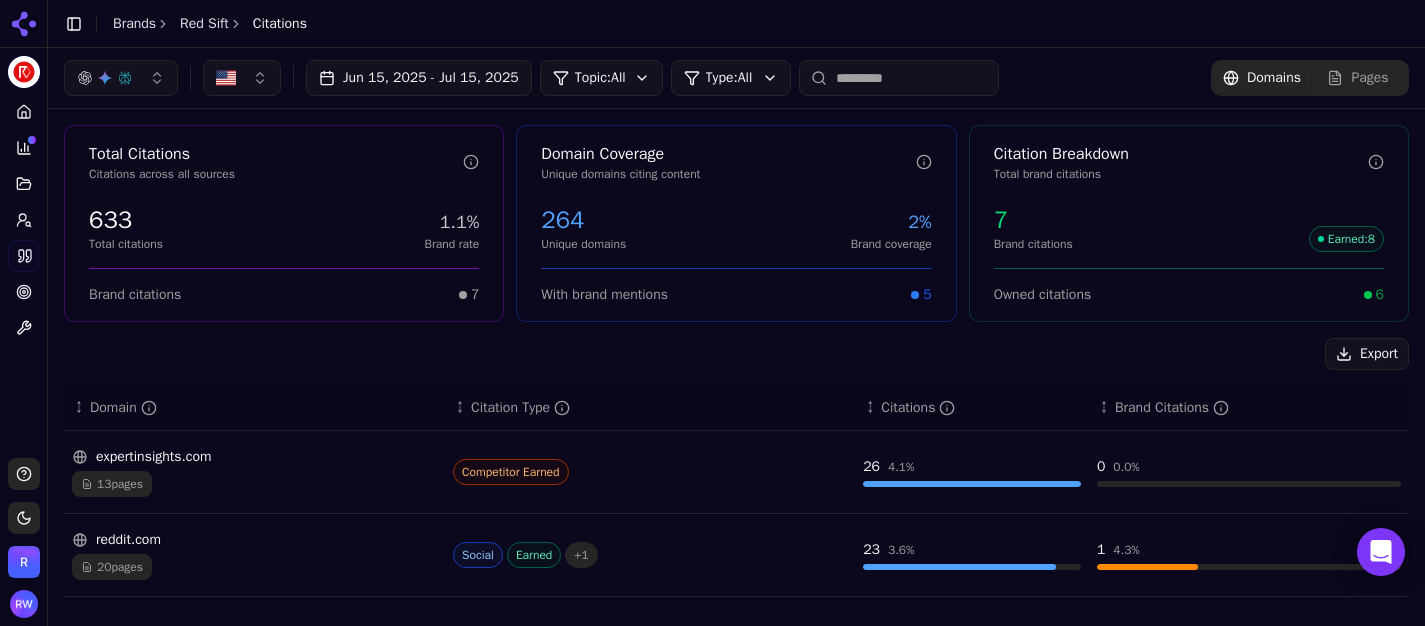 click at bounding box center [121, 78] 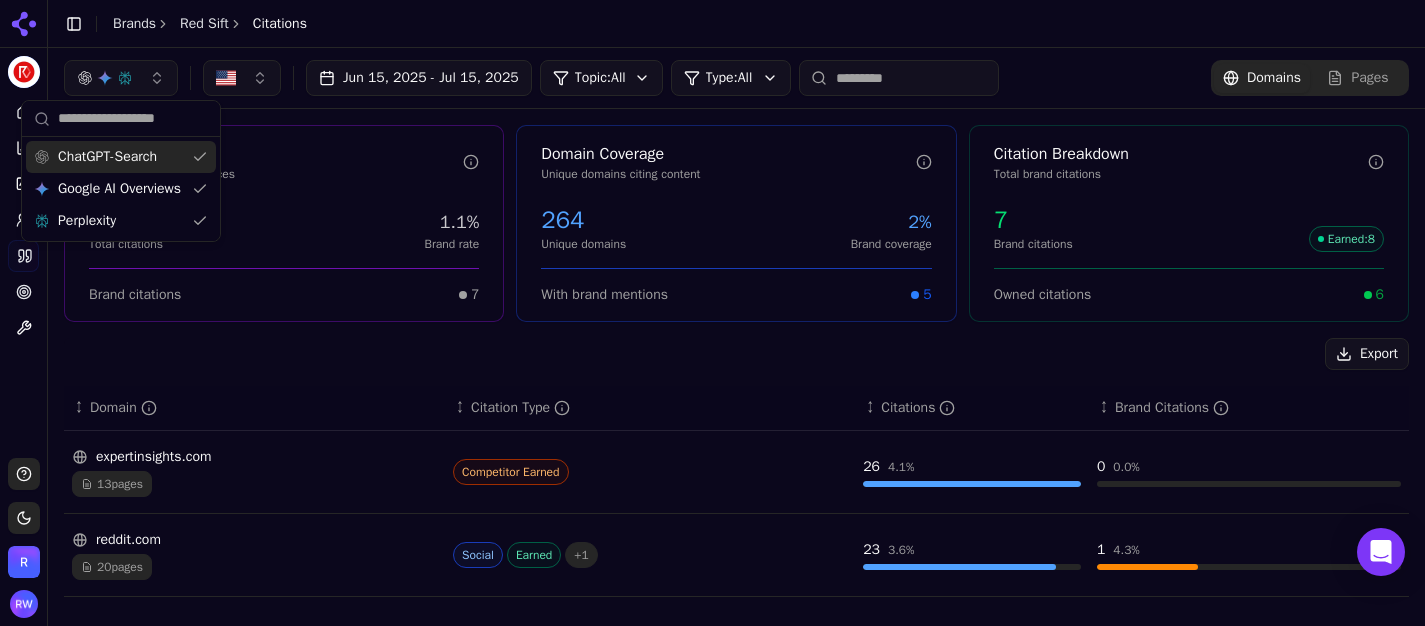 click at bounding box center (121, 78) 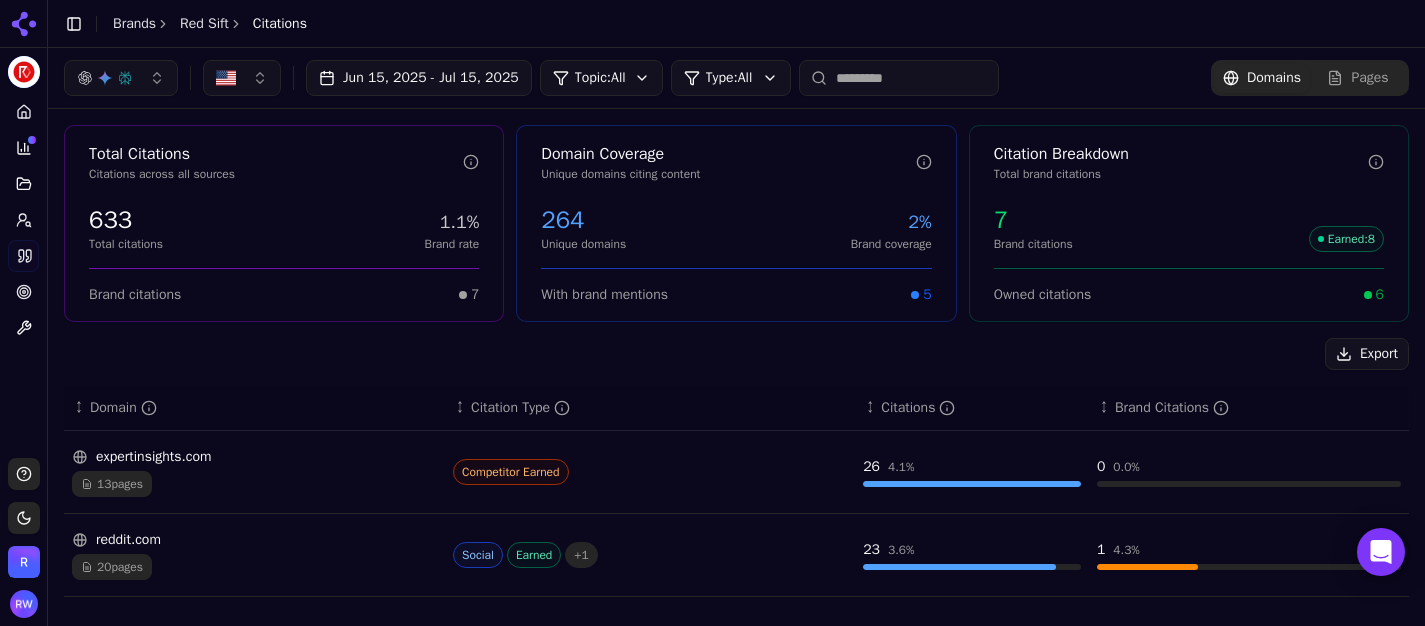 click on "Red Sift Platform Home Competition Topics Prompts Citations Optimize Toolbox Support Toggle theme Red Sift   Toggle Sidebar Brands Red Sift Citations Jun 15, 2025 - Jul 15, 2025 Topic:  All Type:  All Domains Pages Total Citations Citations across all sources 633 Total citations 1.1% Brand rate Brand citations 7 Domain Coverage Unique domains citing content 264 Unique domains 2% Brand coverage With brand mentions 5 Citation Breakdown Total brand citations 7 Brand citations Earned :  8 Owned citations 6 Export  ↕ Domain  ↕ Citation Type  ↕ Citations  ↕ Brand Citations expertinsights.com 13  pages Competitor Earned 26 4.1 % 0 0.0 % reddit.com 20  pages Social Earned + 1 23 3.6 % 1 4.3 % gartner.com 6  pages Competitor Earned 16 2.5 % 0 0.0 % securityboulevard.com 4  pages Earned Competitor Earned 16 2.5 % 1 6.3 % valimail.com 7  pages Competitor Owned 16 2.5 % 0 0.0 % easydmarc.com 8  pages Competitor Owned 12 1.9 % 0 0.0 % powerdmarc.com 7  pages Competitor Owned 10 1.6 % 0 0.0 % 6  pages 10" at bounding box center (712, 313) 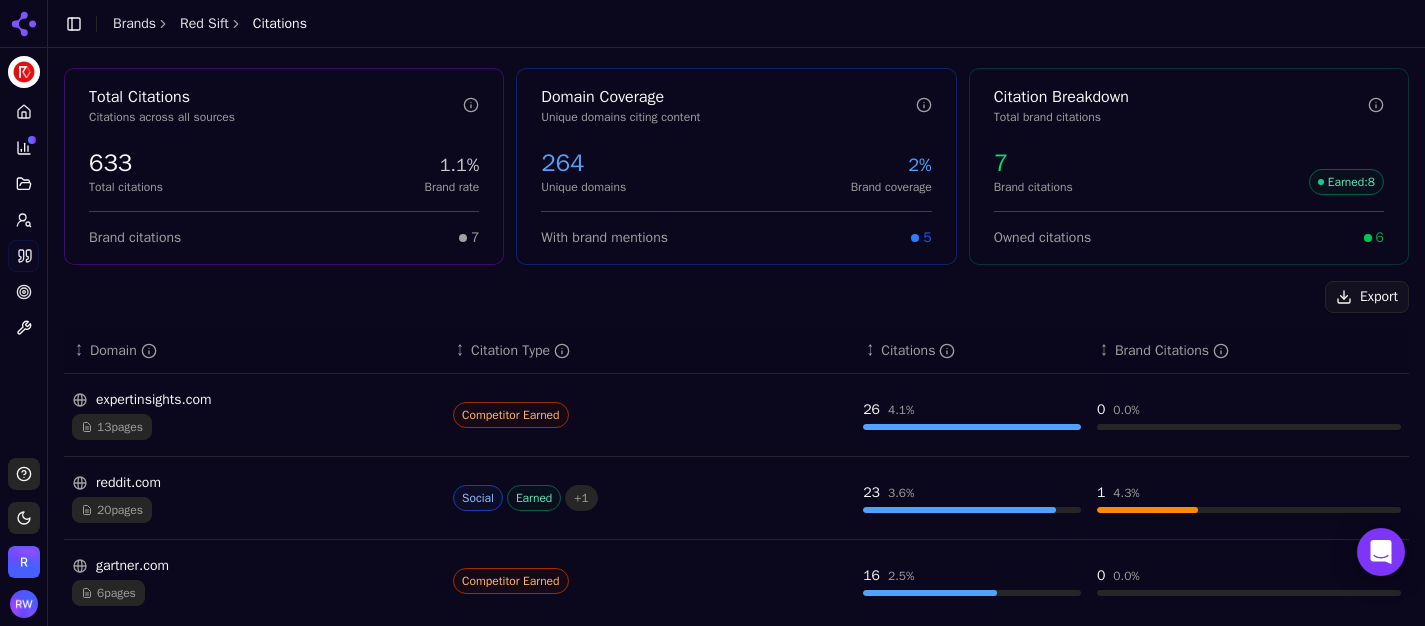 scroll, scrollTop: 128, scrollLeft: 0, axis: vertical 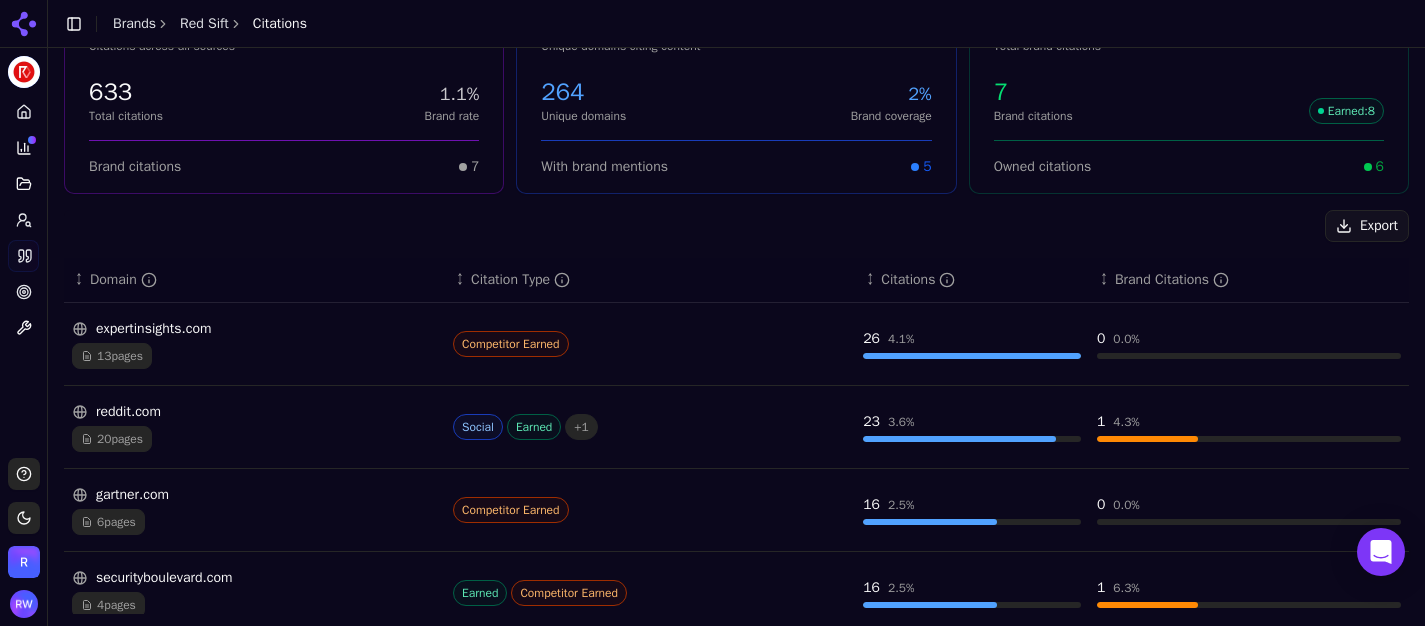 click on "expertinsights.com" at bounding box center (254, 329) 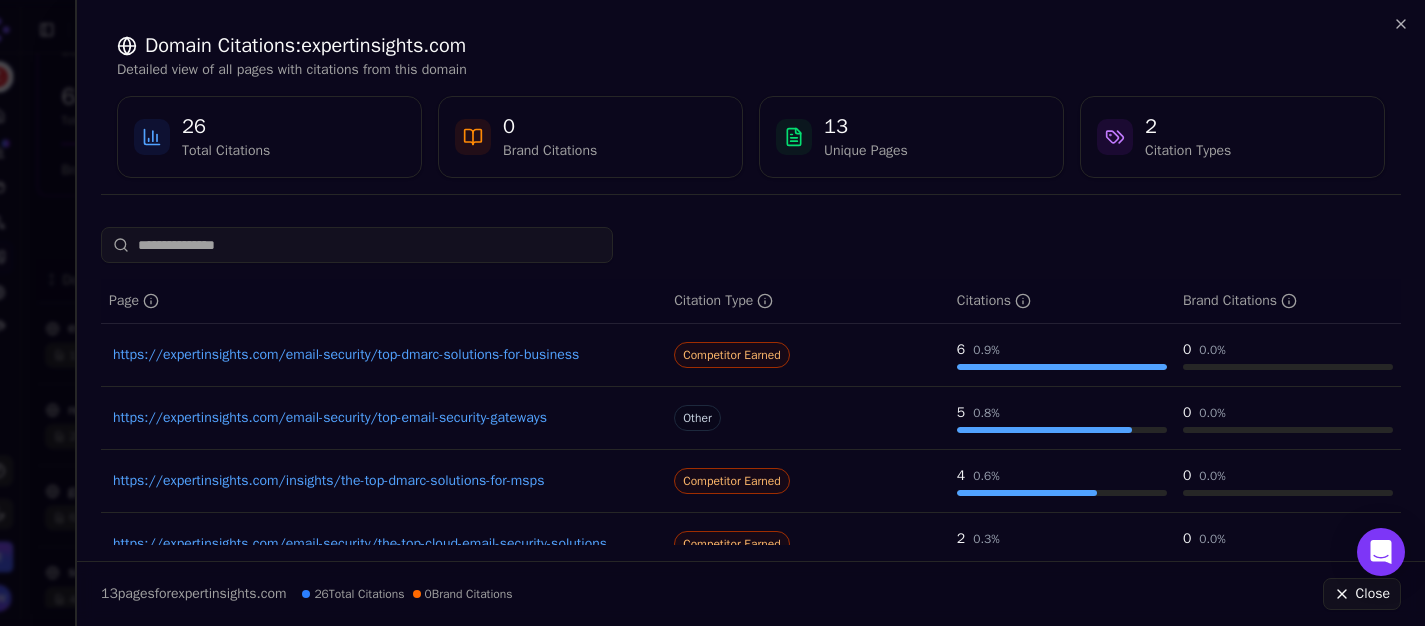 click on "https://expertinsights.com/email-security/top-dmarc-solutions-for-business" at bounding box center [383, 355] 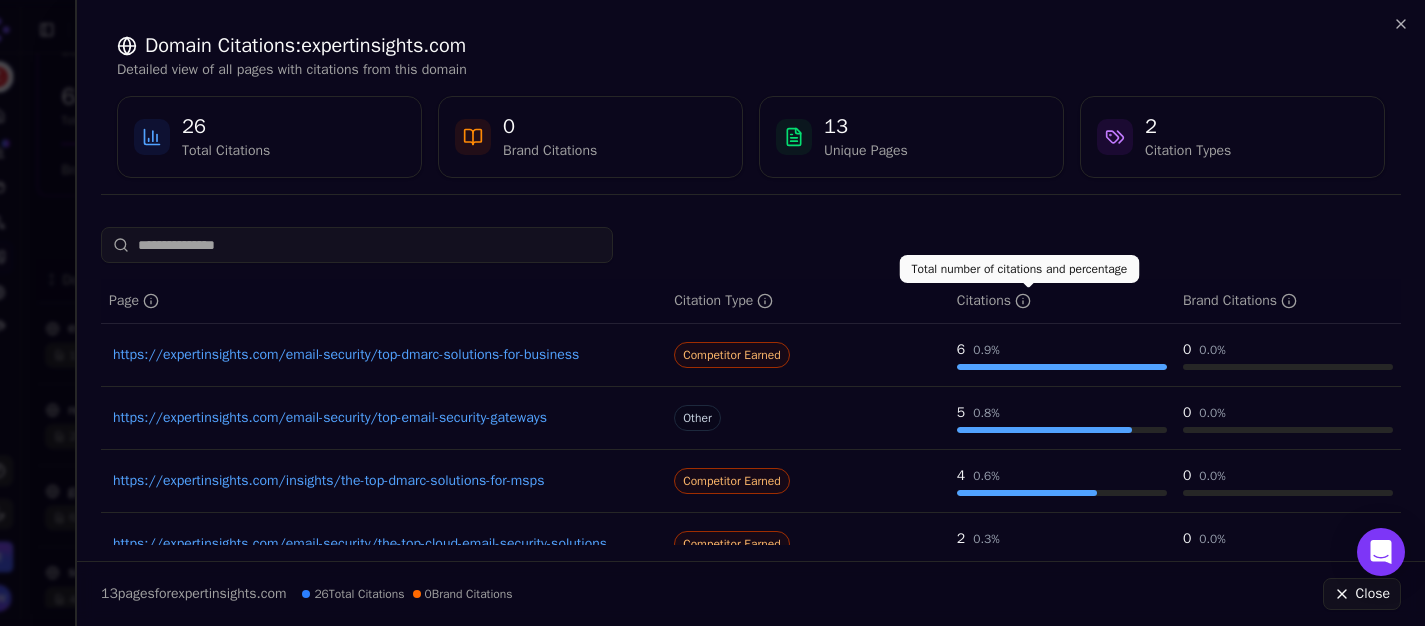 click 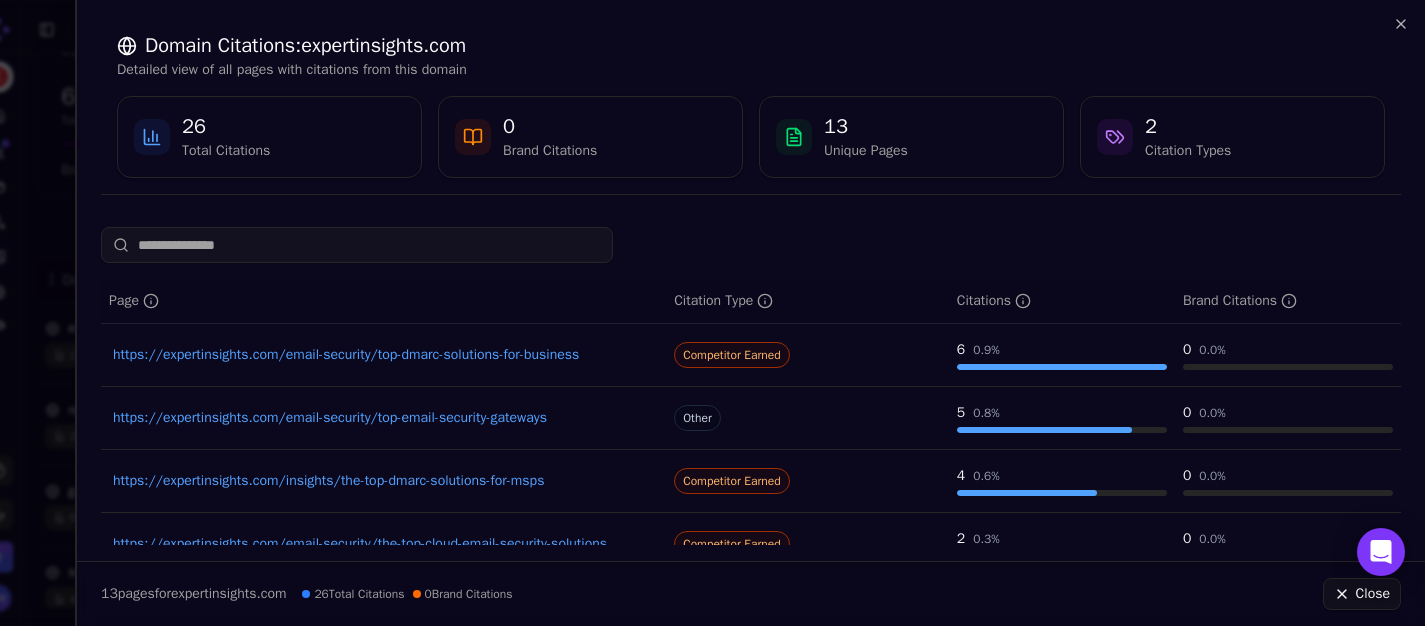 click on "Competitor Earned" at bounding box center [807, 355] 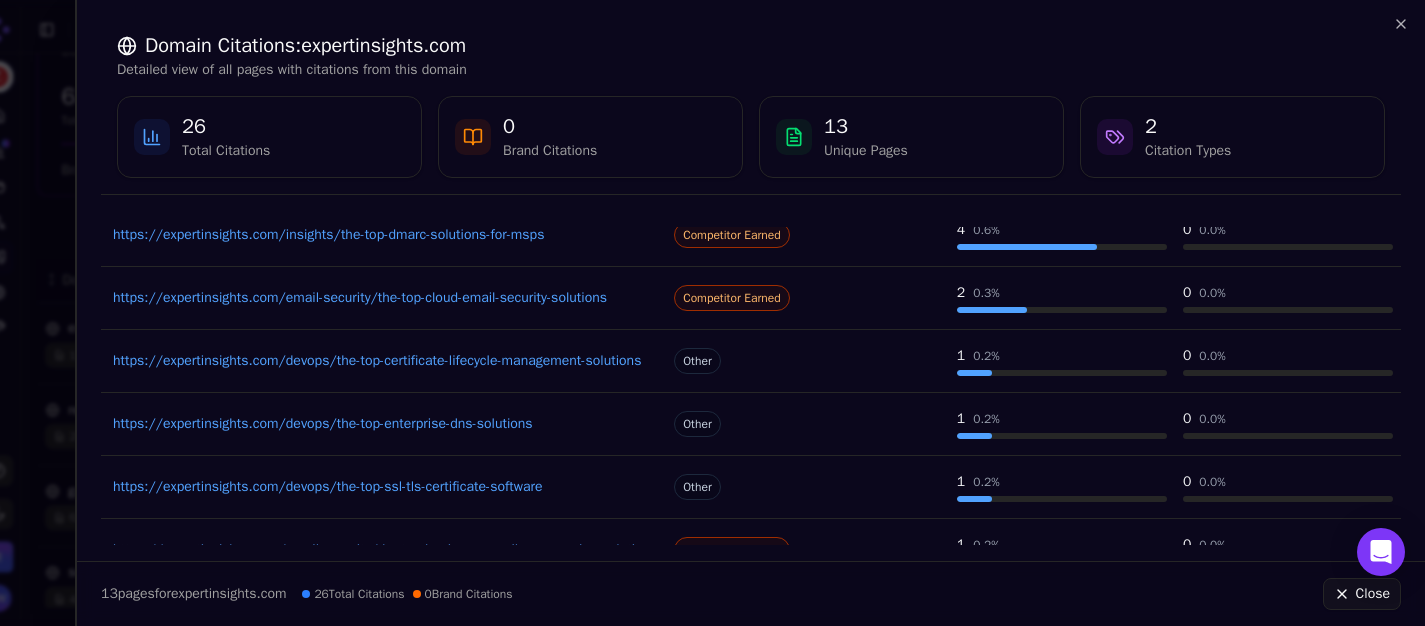 scroll, scrollTop: 0, scrollLeft: 0, axis: both 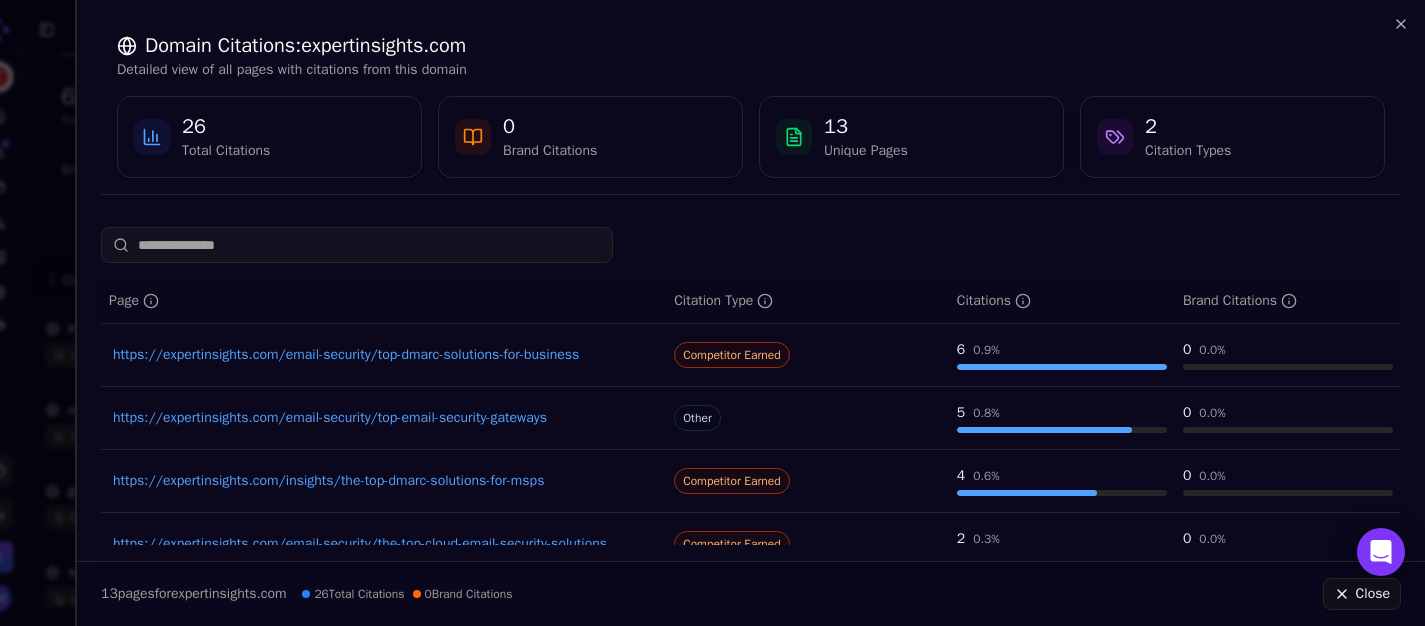 click on "6 0.9 %" at bounding box center [1062, 355] 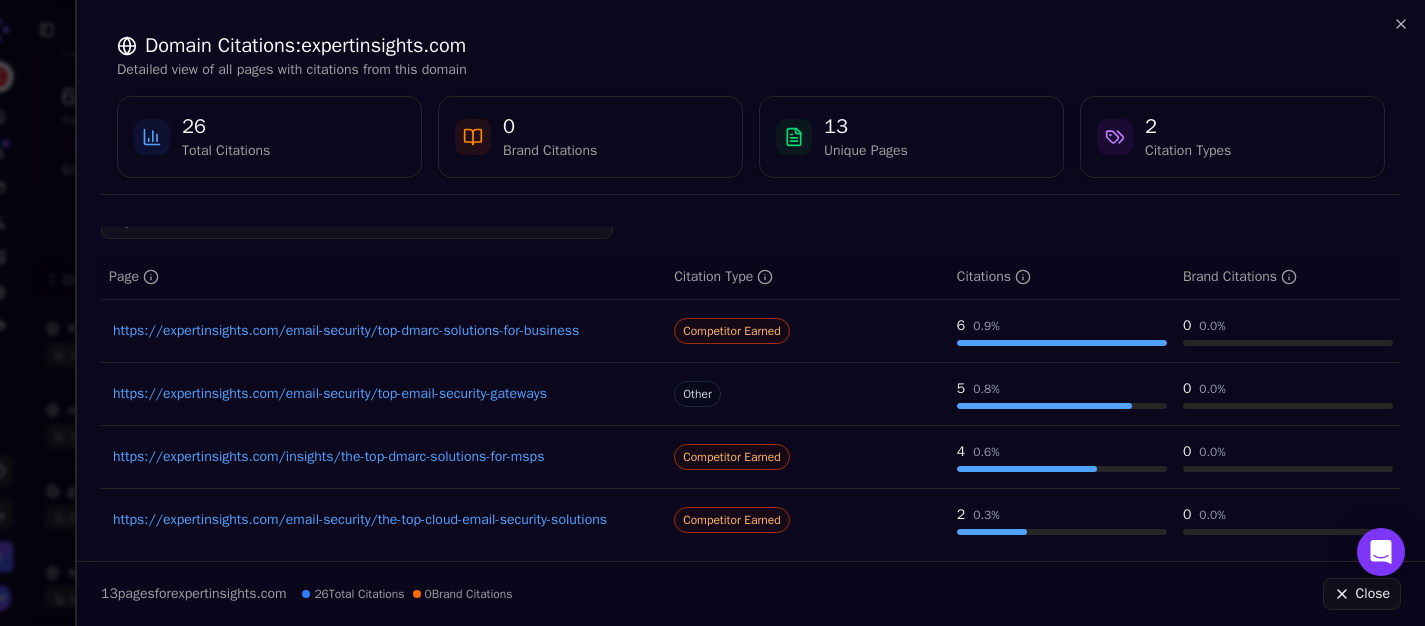 scroll, scrollTop: 25, scrollLeft: 0, axis: vertical 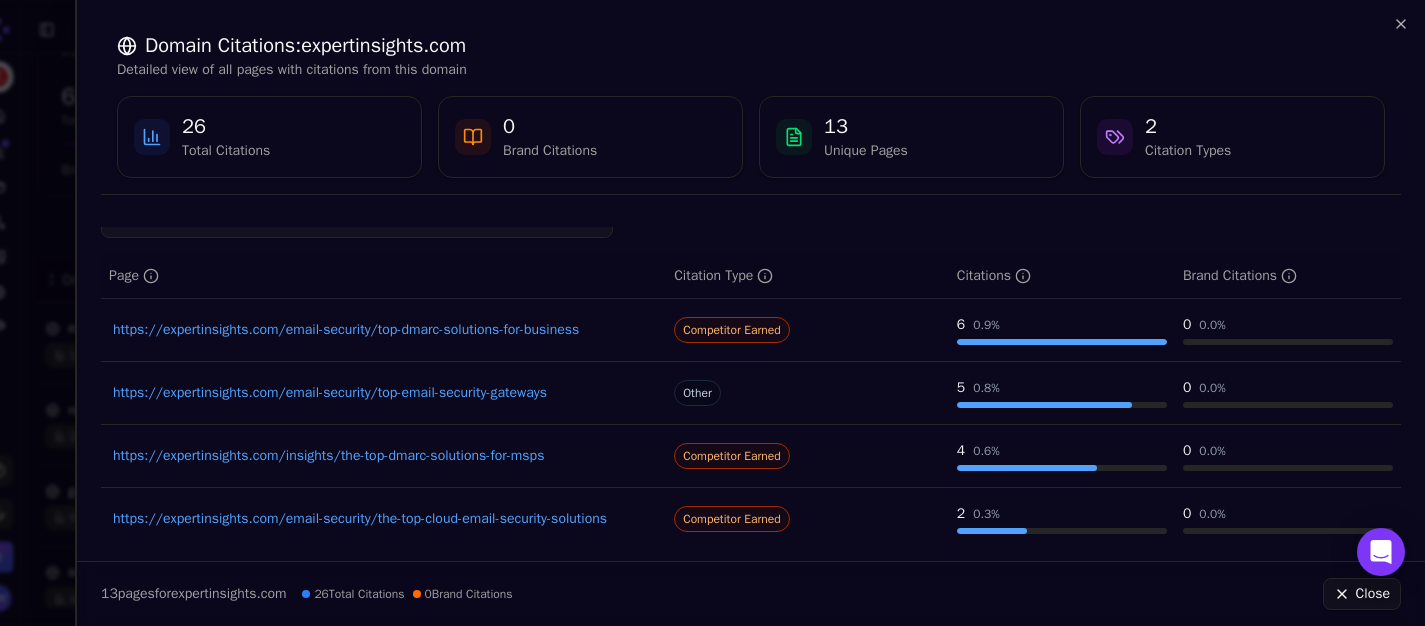 click on "https://expertinsights.com/insights/the-top-dmarc-solutions-for-msps" at bounding box center (383, 456) 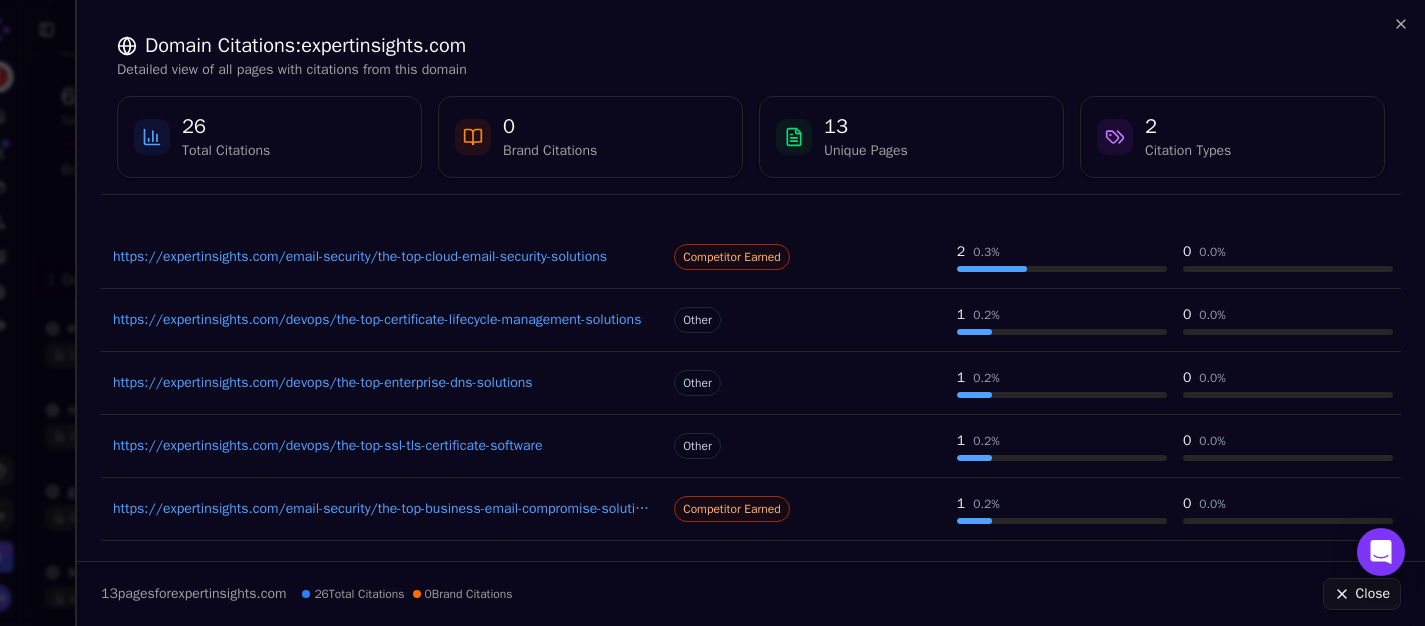 scroll, scrollTop: 358, scrollLeft: 0, axis: vertical 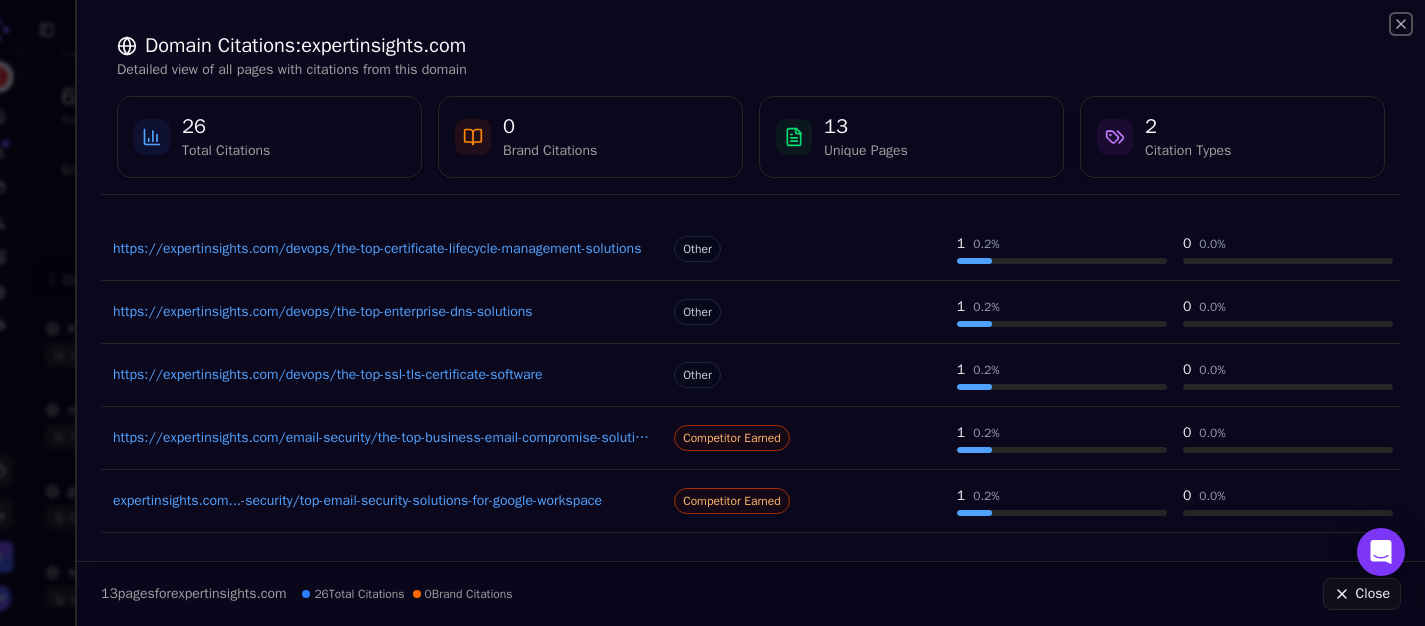 click 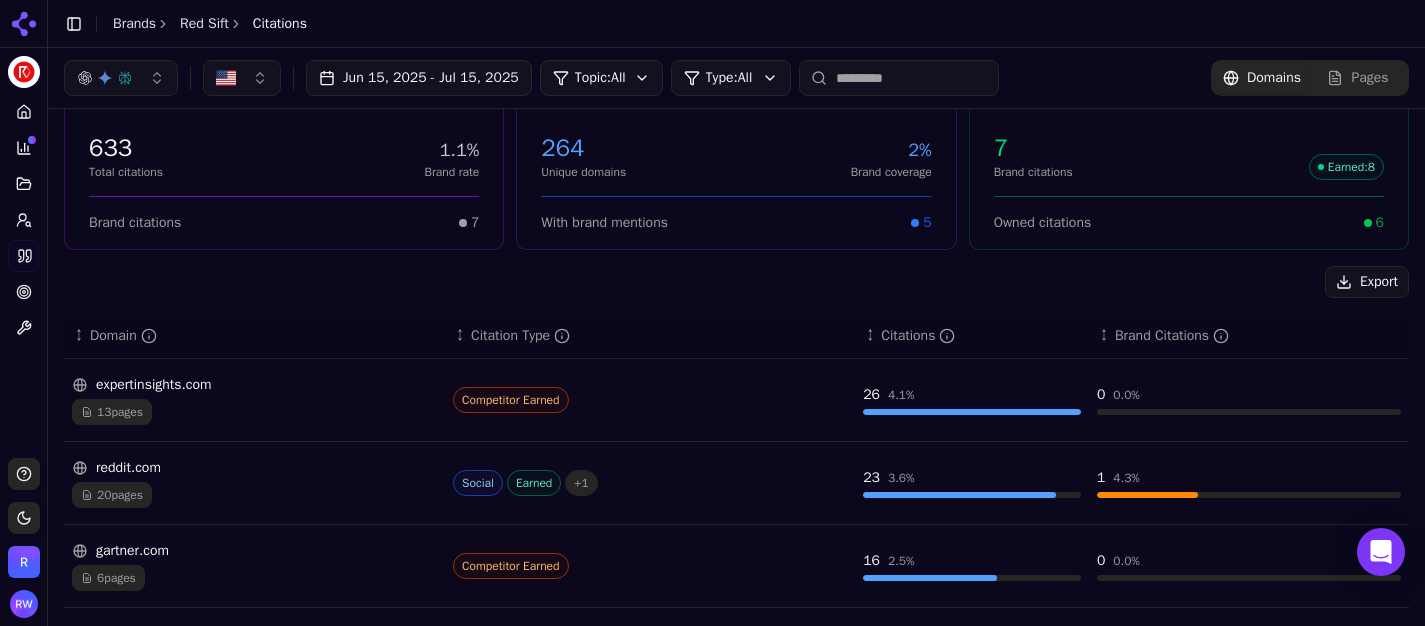 scroll, scrollTop: 0, scrollLeft: 0, axis: both 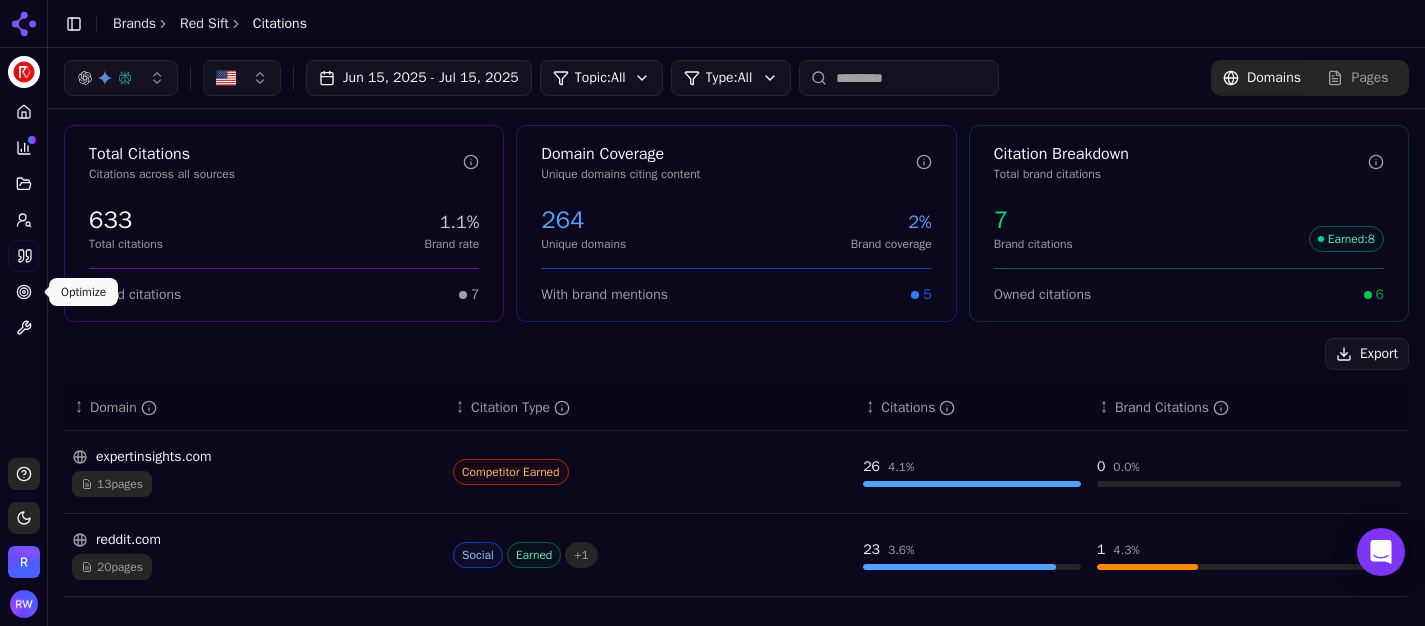 click 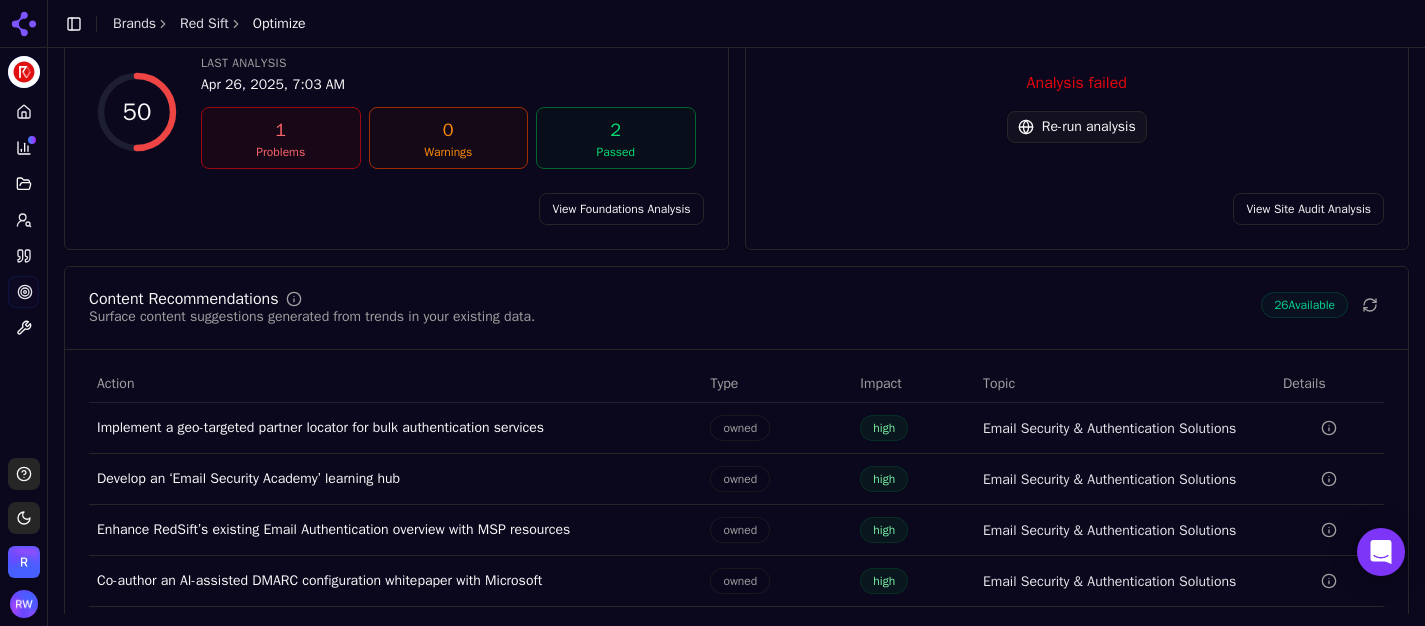 scroll, scrollTop: 309, scrollLeft: 0, axis: vertical 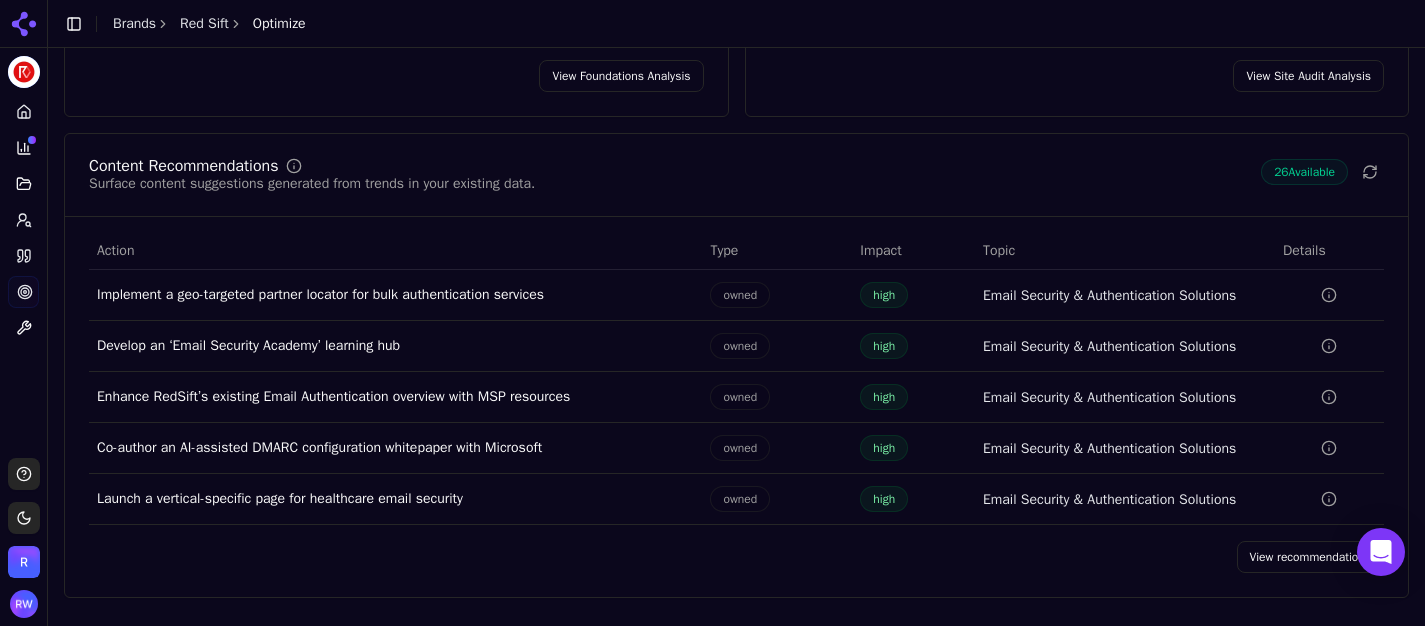 click on "View recommendations" at bounding box center (1311, 557) 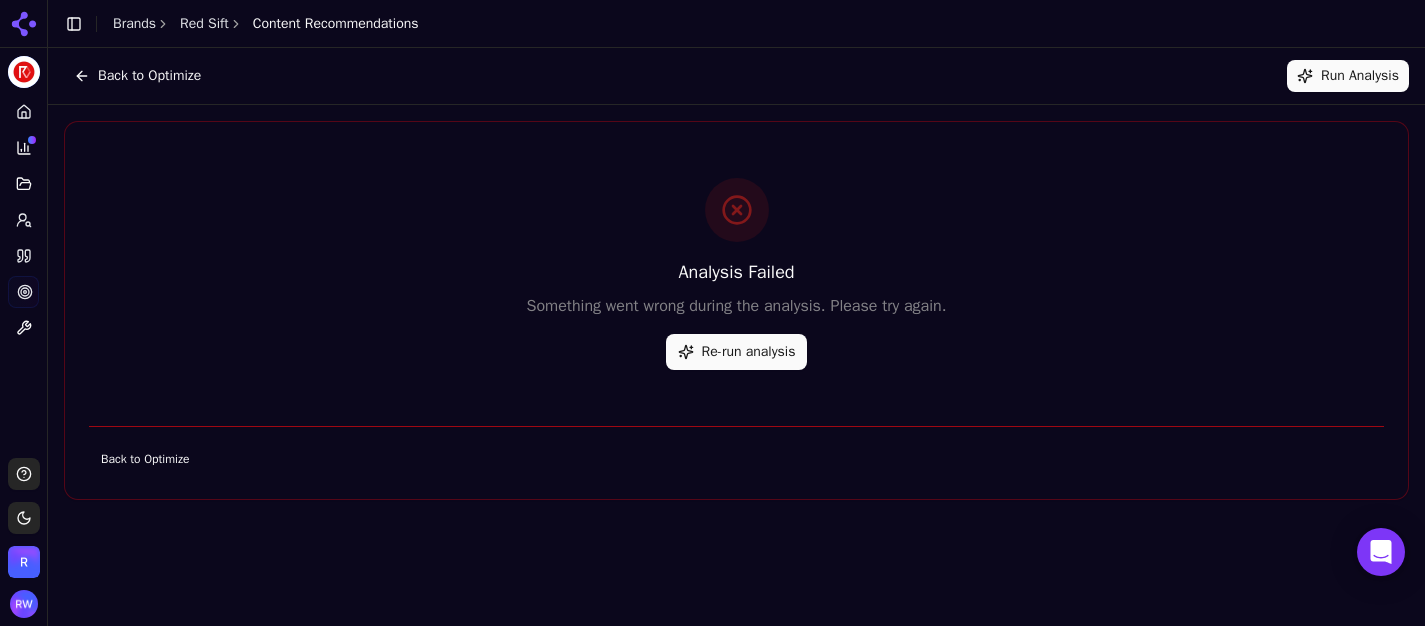 click on "Re-run analysis" at bounding box center [737, 352] 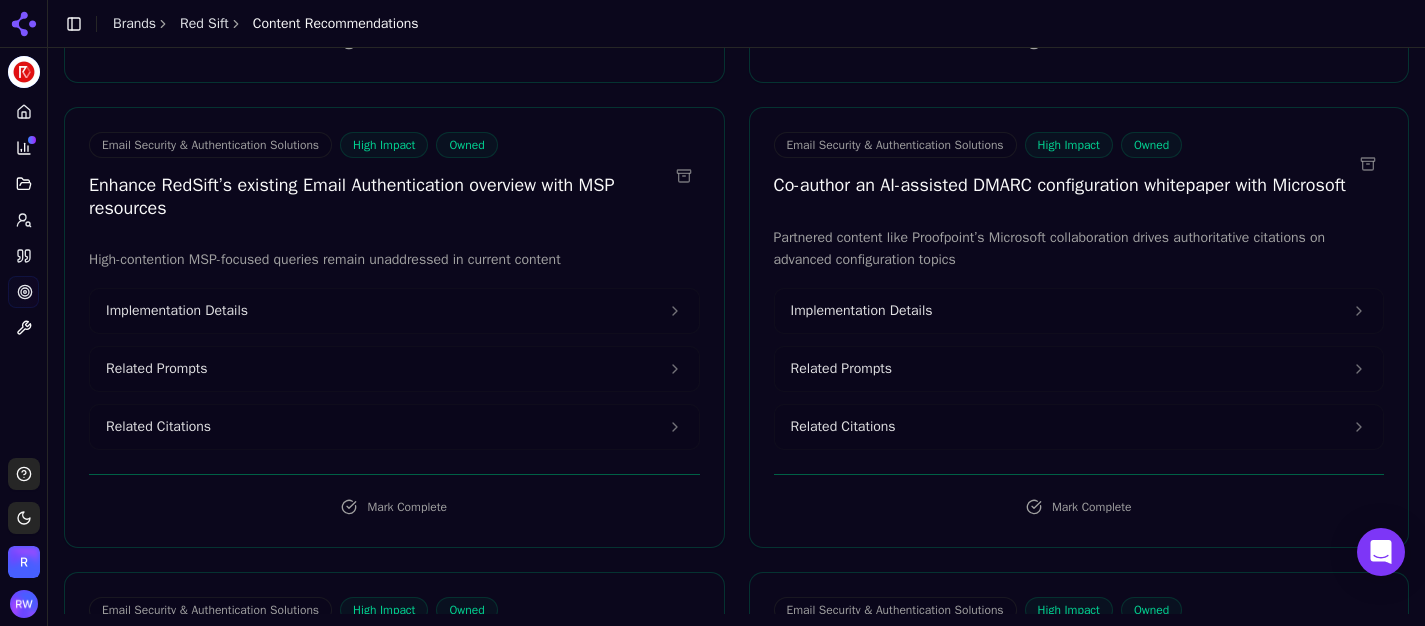 scroll, scrollTop: 700, scrollLeft: 0, axis: vertical 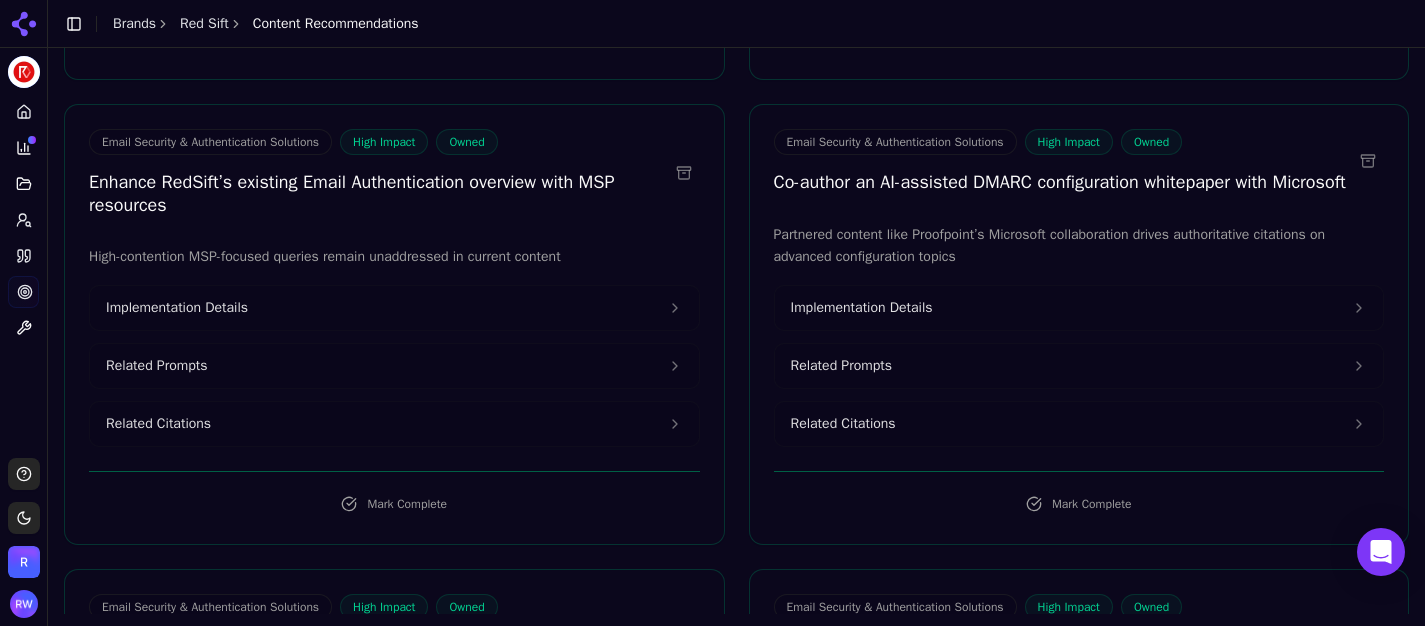 click on "Implementation Details" at bounding box center (394, 308) 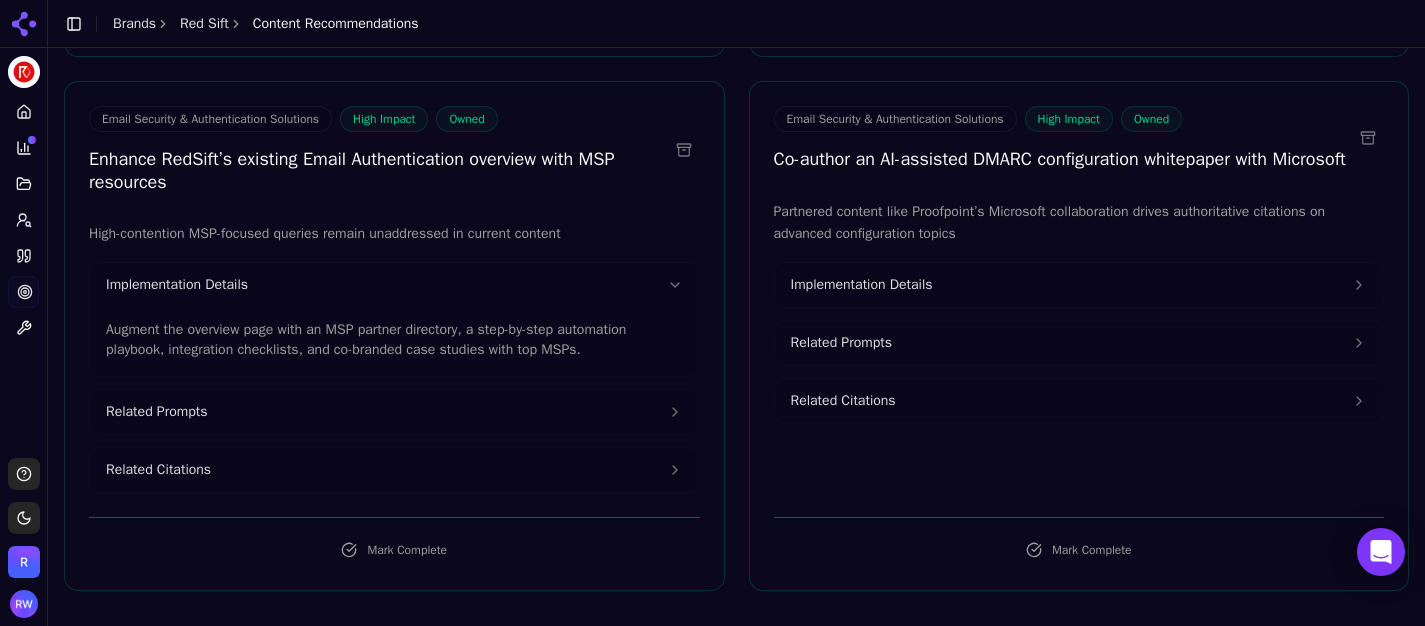 scroll, scrollTop: 726, scrollLeft: 0, axis: vertical 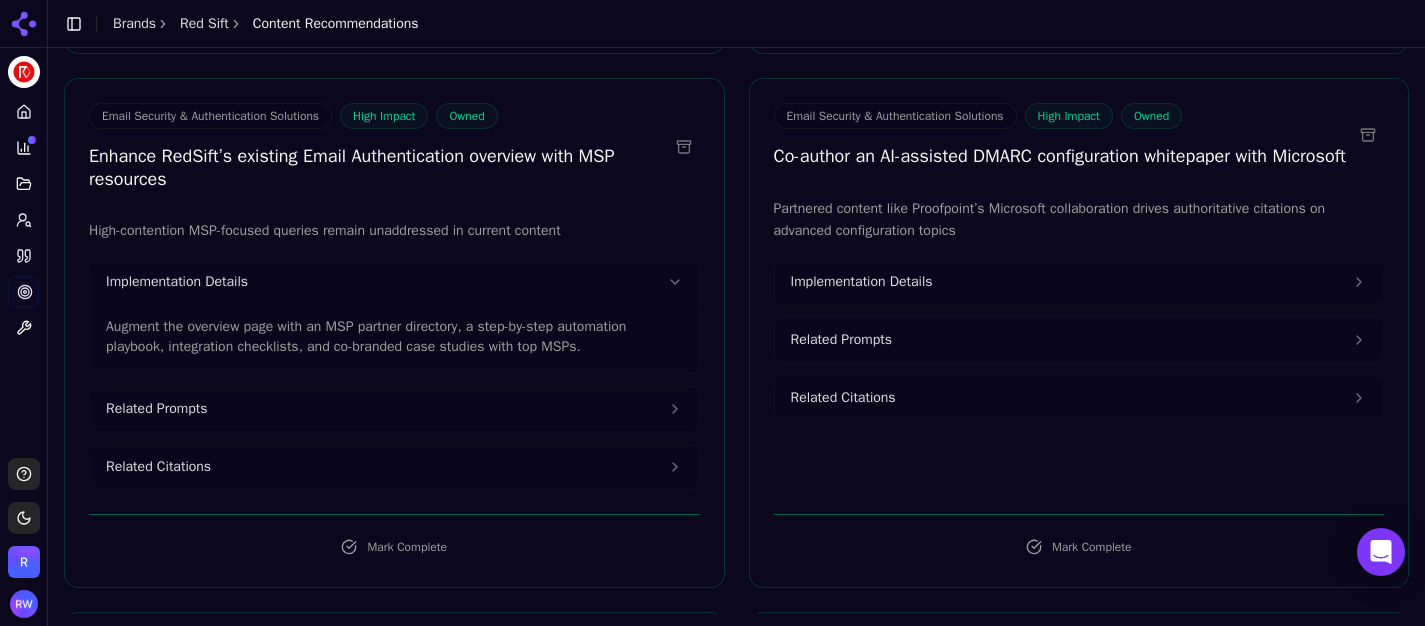 click on "Related Prompts" at bounding box center [394, 409] 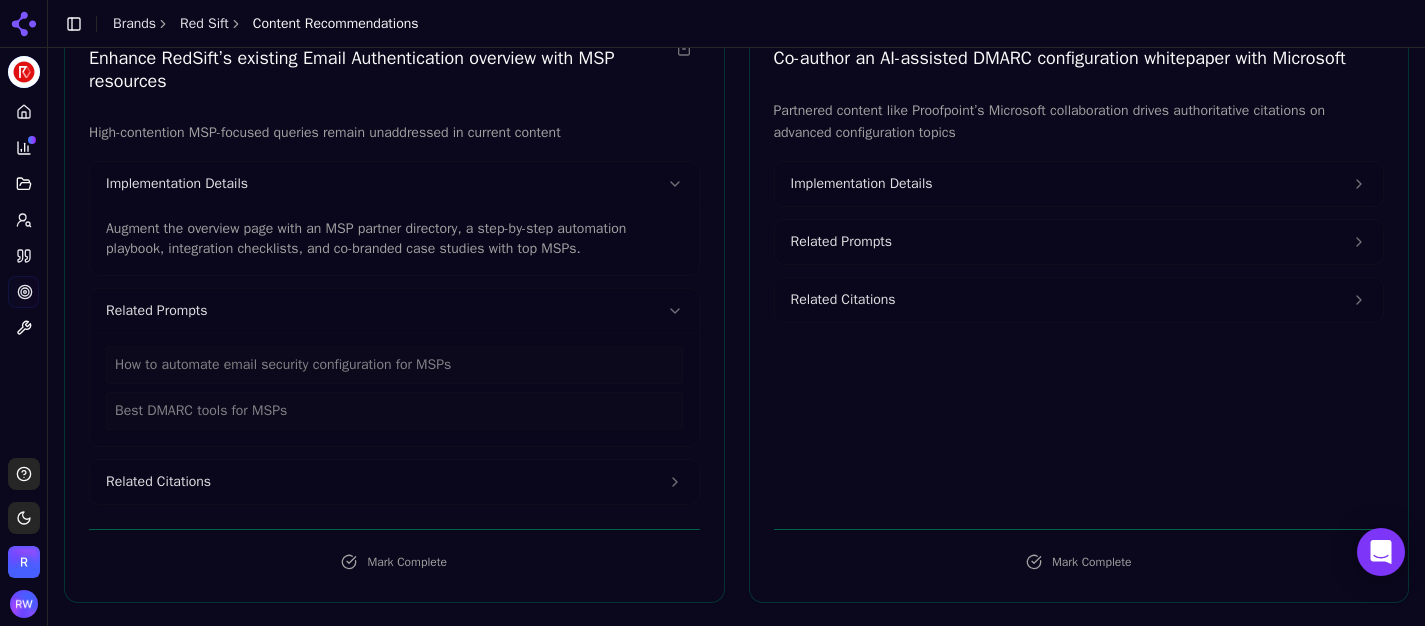 scroll, scrollTop: 837, scrollLeft: 0, axis: vertical 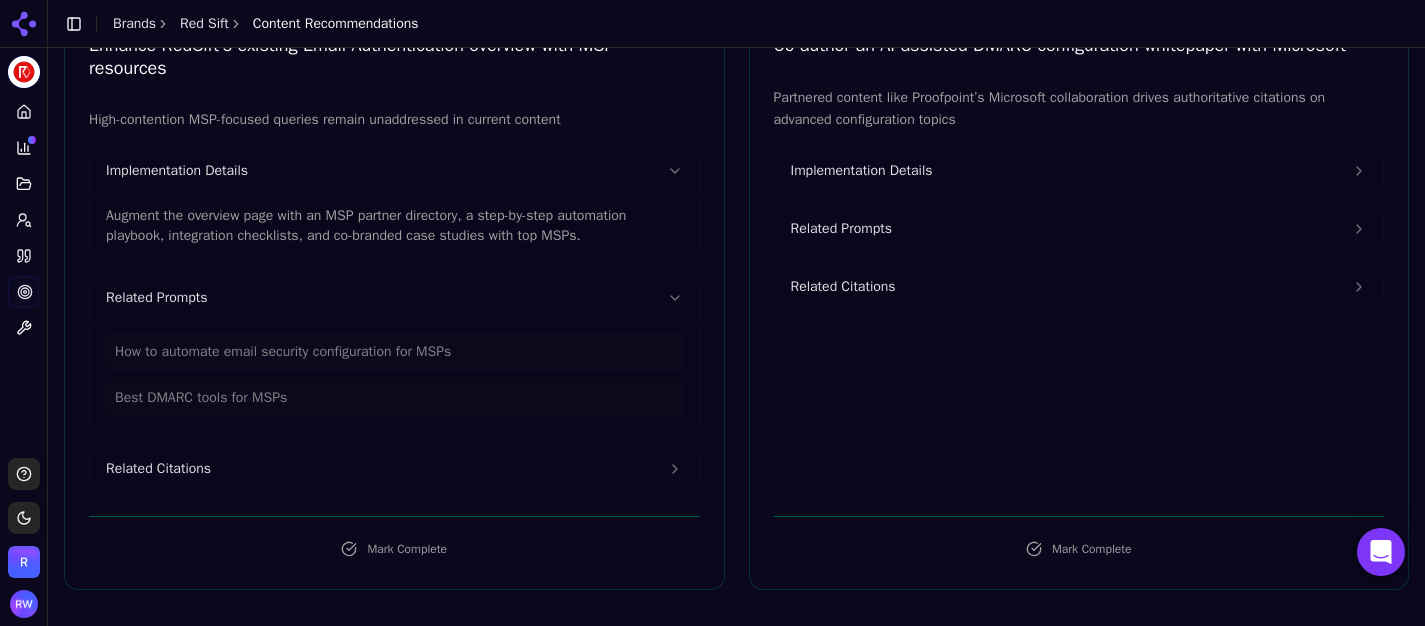 click on "Related Citations" at bounding box center (394, 469) 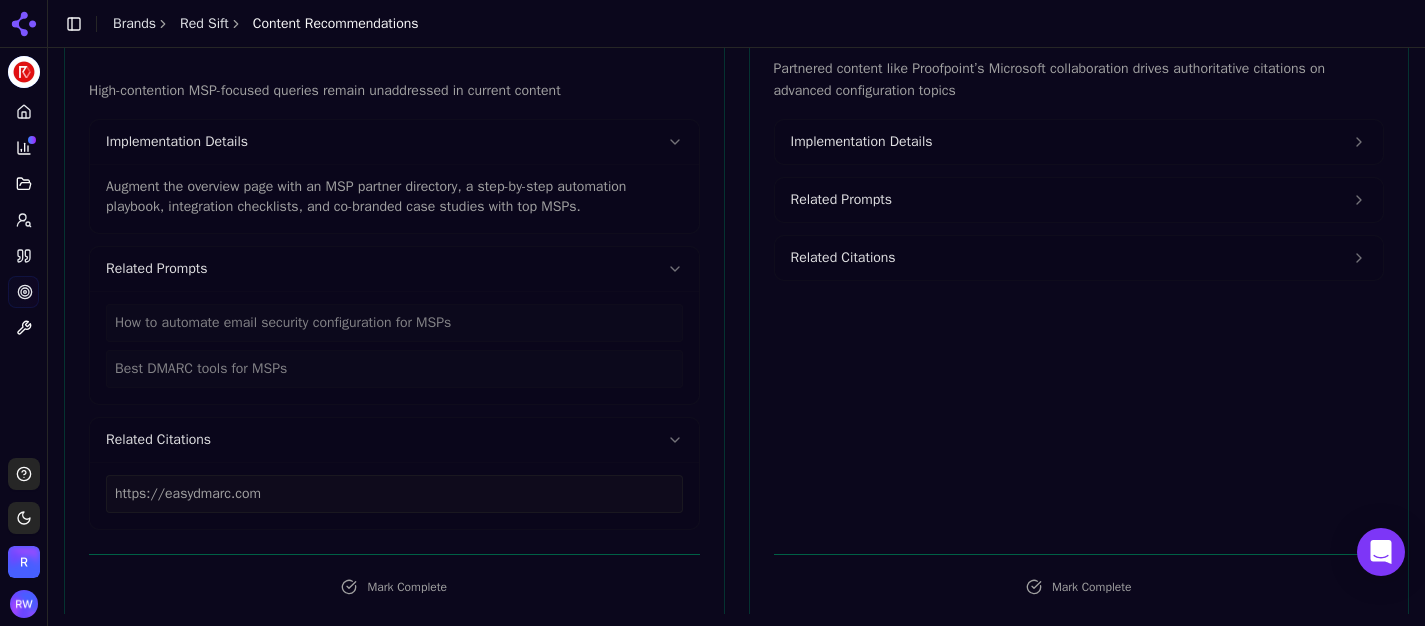 scroll, scrollTop: 865, scrollLeft: 0, axis: vertical 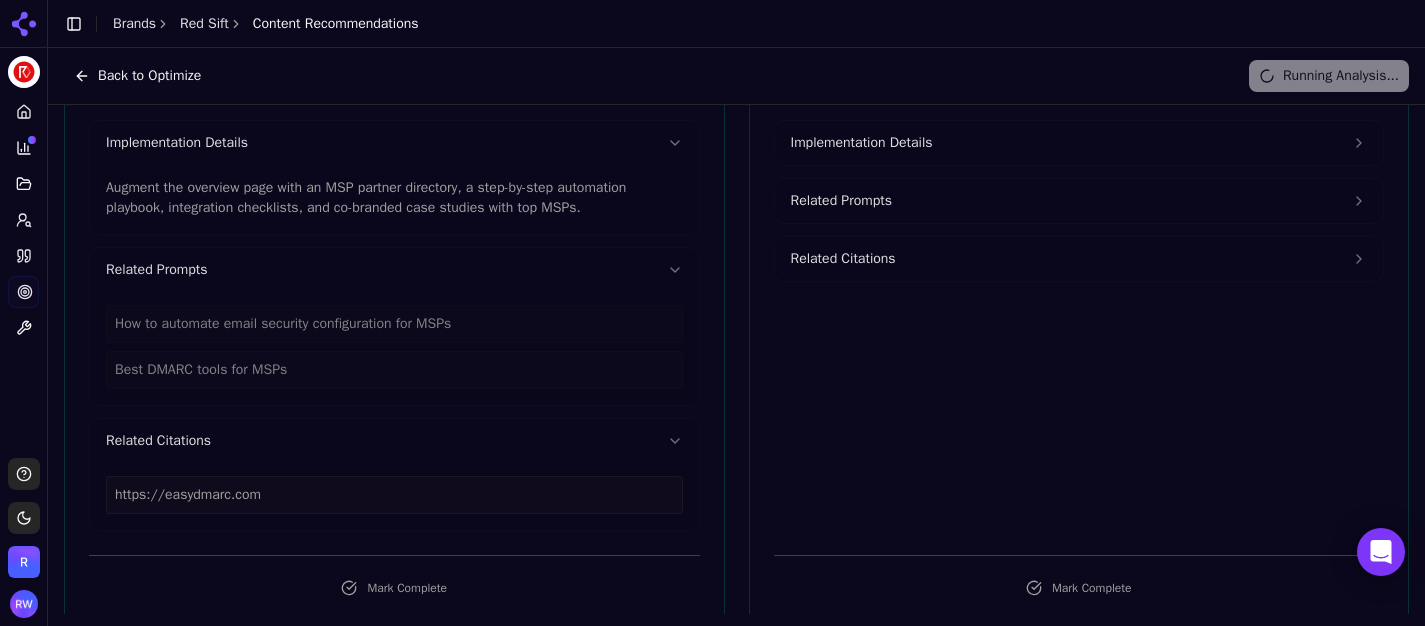 click on "https://easydmarc.com" at bounding box center (394, 495) 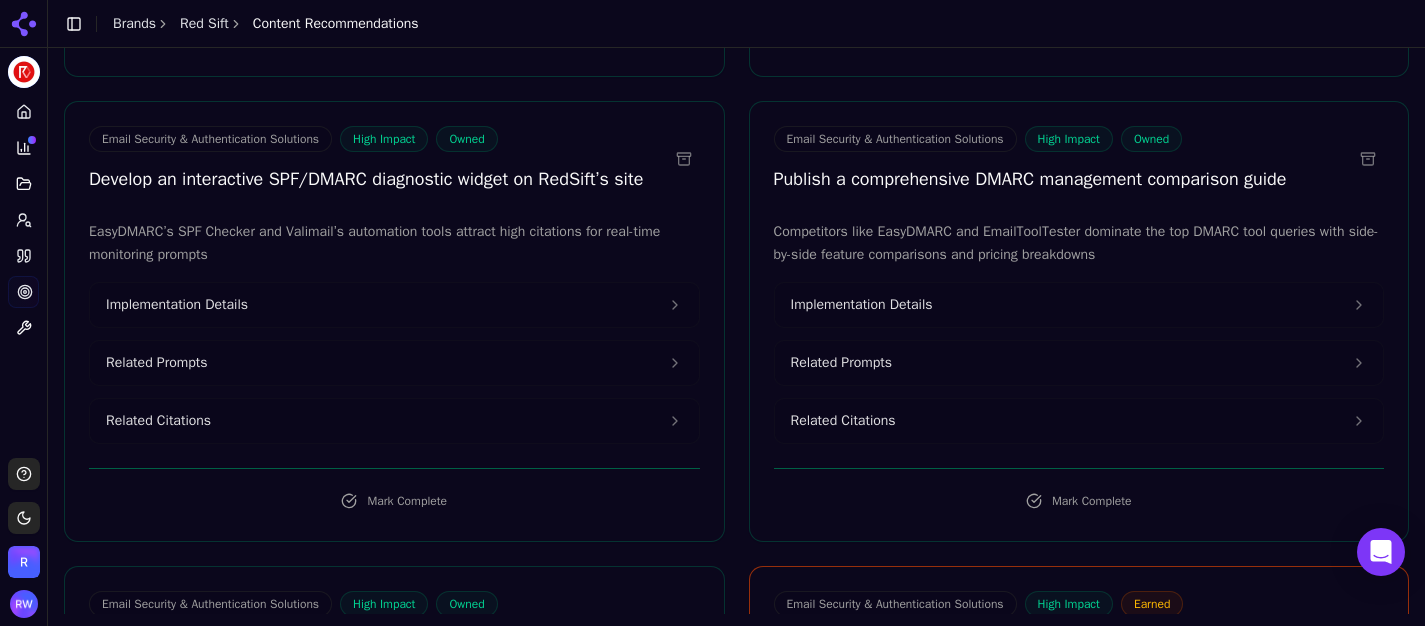 scroll, scrollTop: 3975, scrollLeft: 0, axis: vertical 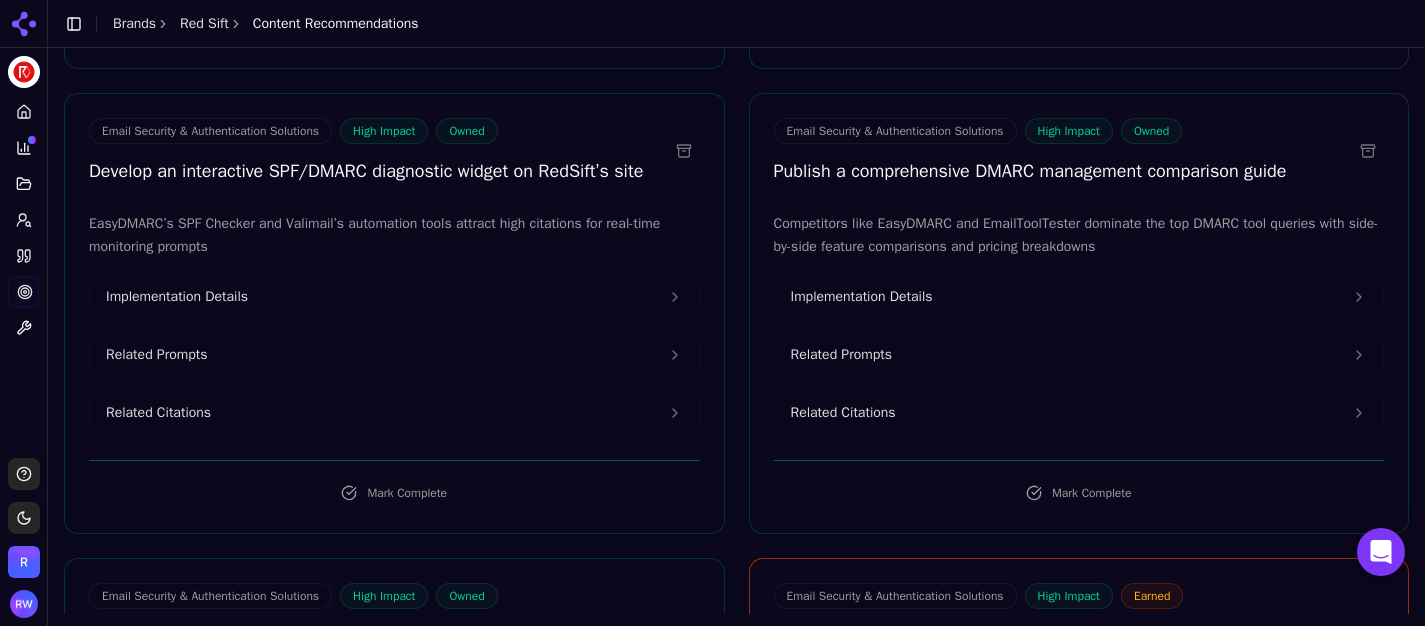 click on "Related Citations" at bounding box center (394, 413) 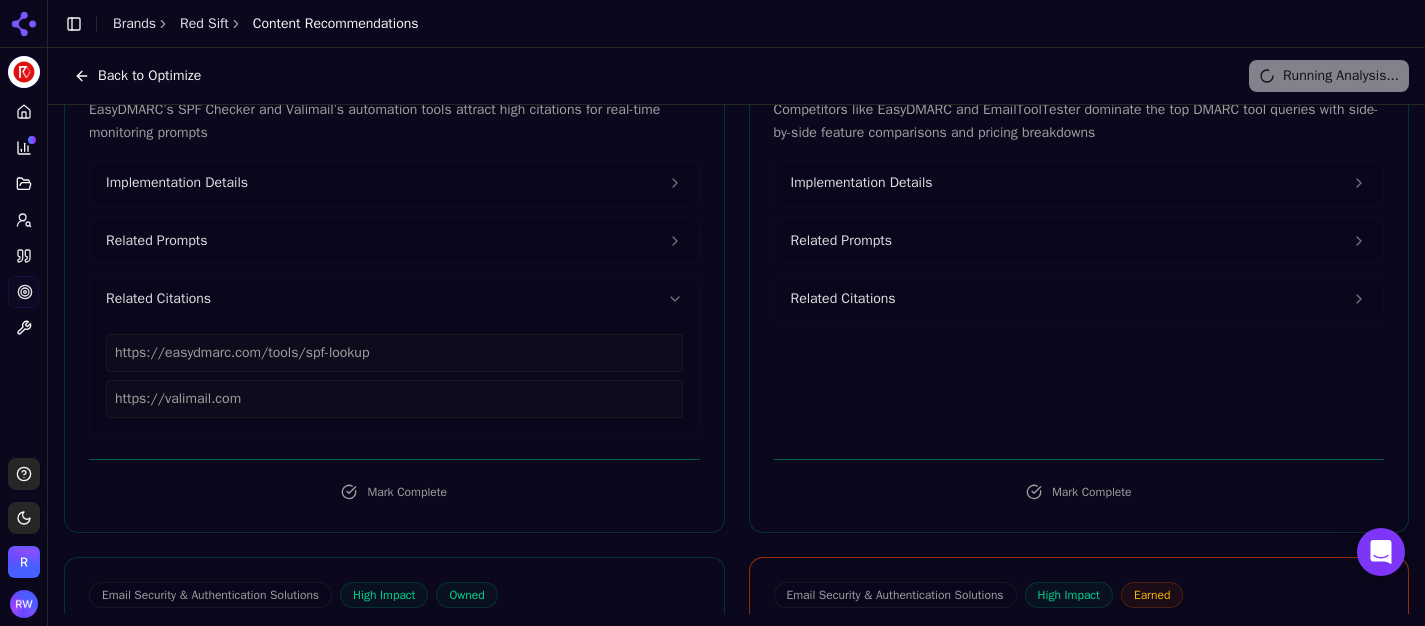 scroll, scrollTop: 3832, scrollLeft: 0, axis: vertical 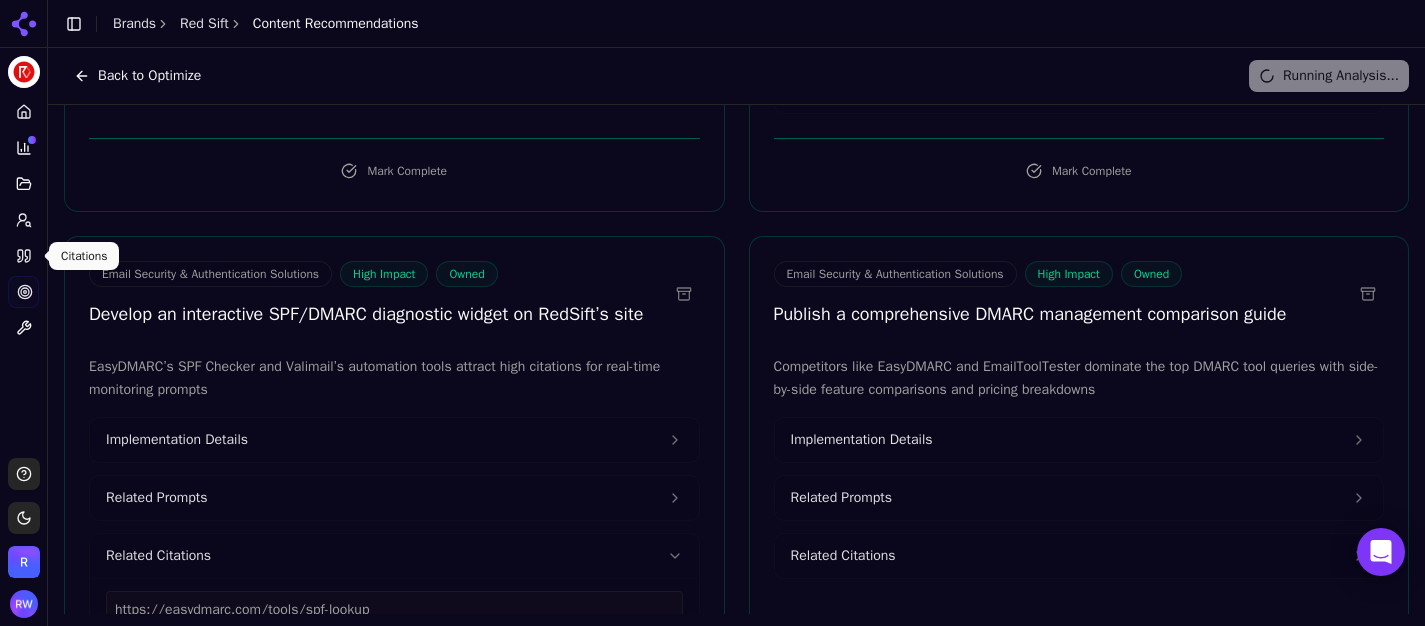 click 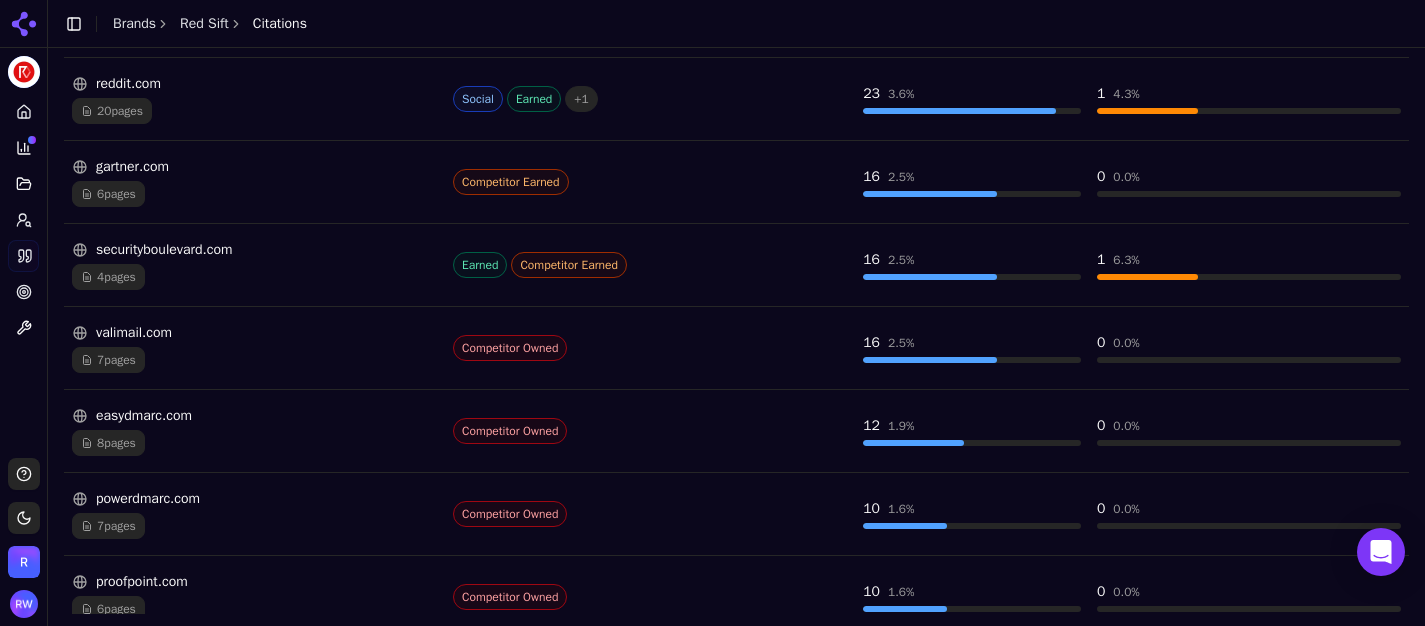 scroll, scrollTop: 0, scrollLeft: 0, axis: both 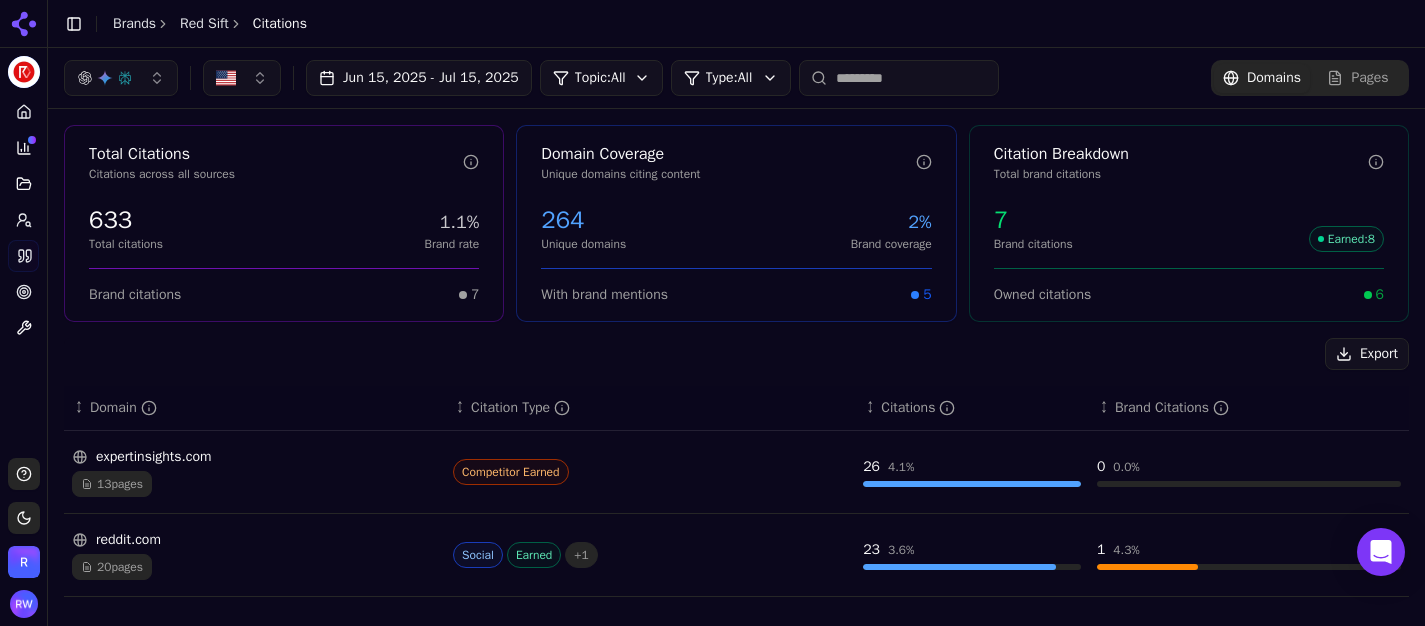 click on "Pages" at bounding box center [1369, 78] 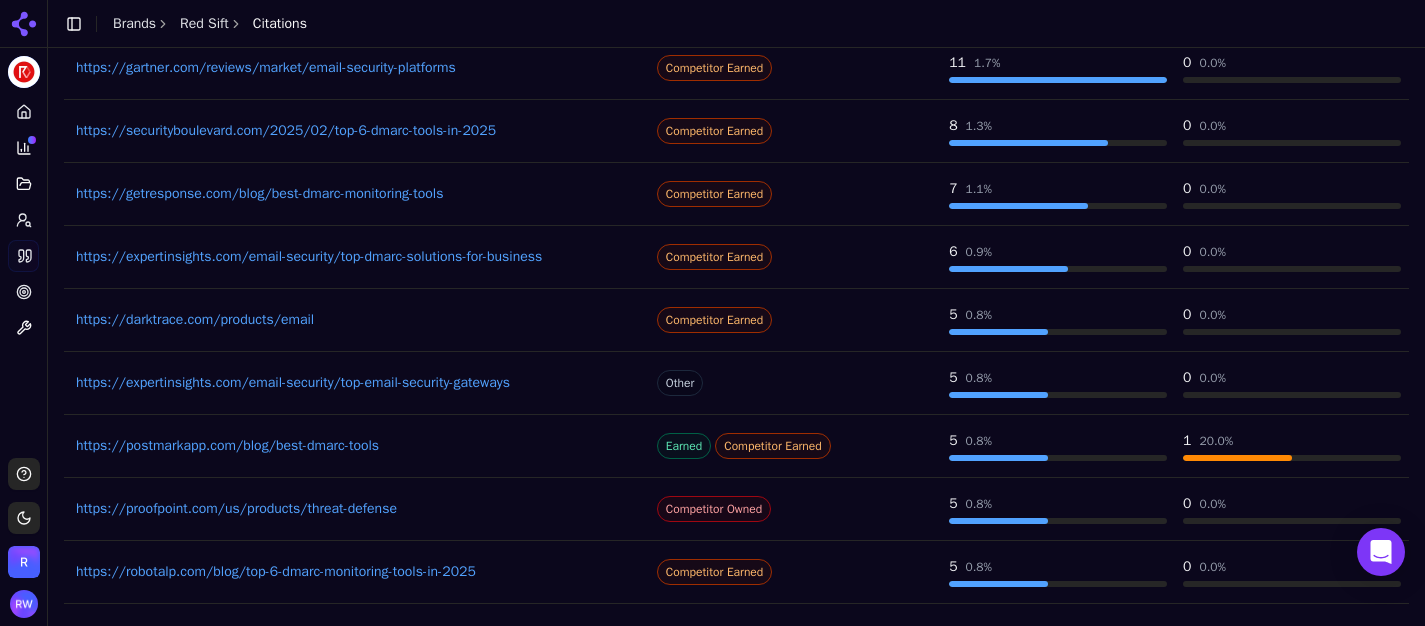 scroll, scrollTop: 511, scrollLeft: 0, axis: vertical 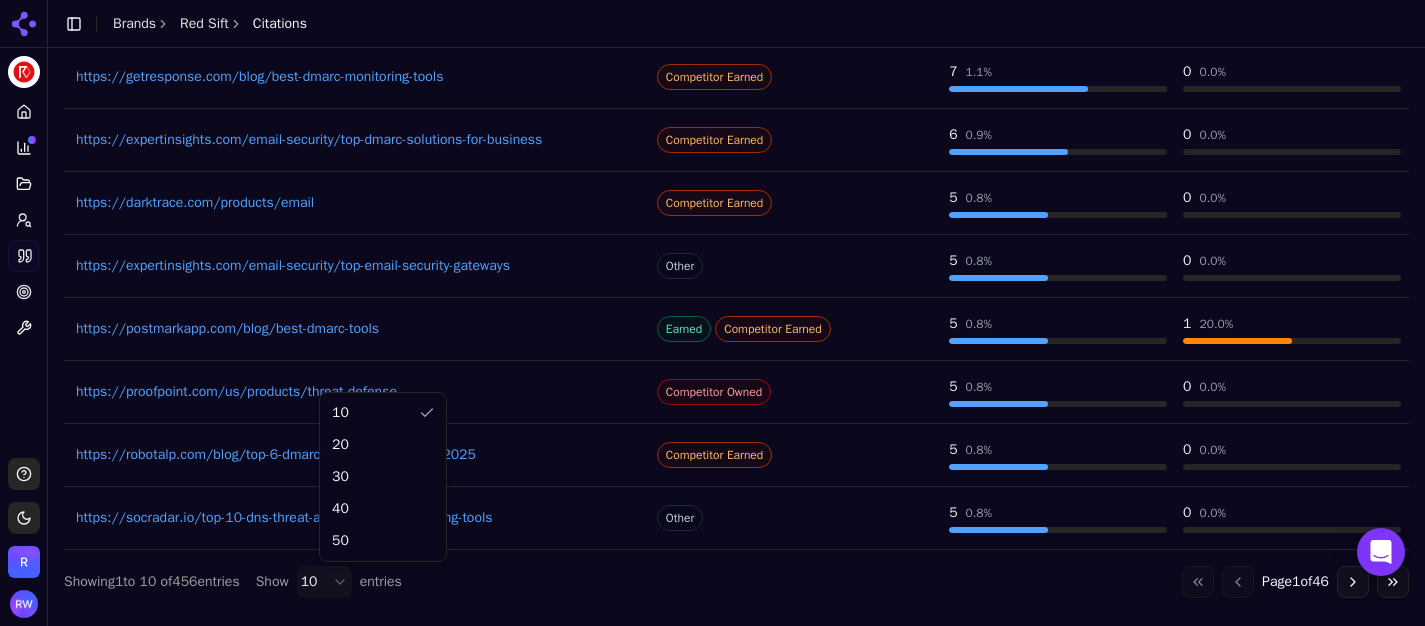 click on "Red Sift Platform Home Competition Topics Prompts Citations Optimize Toolbox Support Toggle theme Red Sift   Toggle Sidebar Brands Red Sift Citations Jun 15, 2025 - Jul 15, 2025 Topic:  All Type:  All Domains Pages Total Citations Citations across all sources 633 Total citations 1.1% Brand rate Brand citations 7 Domain Coverage Unique domains citing content 264 Unique domains 2% Brand coverage With brand mentions 5 Citation Breakdown Total brand citations 7 Brand citations Earned :  8 Owned citations 6 Export Page Citation Type Citations Brand Citations https://gartner.com/reviews/market/email-security-platforms Competitor Earned 11 1.7 % 0 0.0 % https://securityboulevard.com/2025/02/top-6-dmarc-tools-in-2025 Competitor Earned 8 1.3 % 0 0.0 % https://getresponse.com/blog/best-dmarc-monitoring-tools Competitor Earned 7 1.1 % 0 0.0 % https://expertinsights.com/email-security/top-dmarc-solutions-for-business Competitor Earned 6 0.9 % 0 0.0 % https://darktrace.com/products/email Competitor Earned 5 0.8" at bounding box center [712, 313] 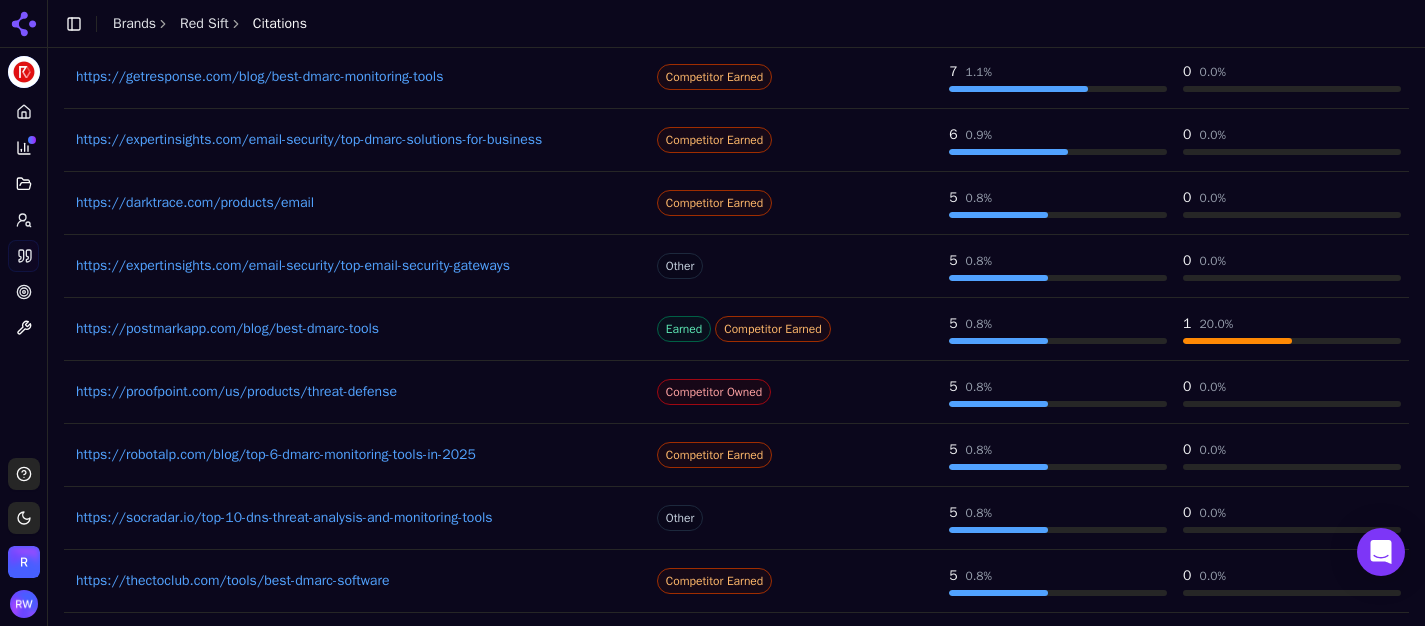 scroll, scrollTop: 0, scrollLeft: 0, axis: both 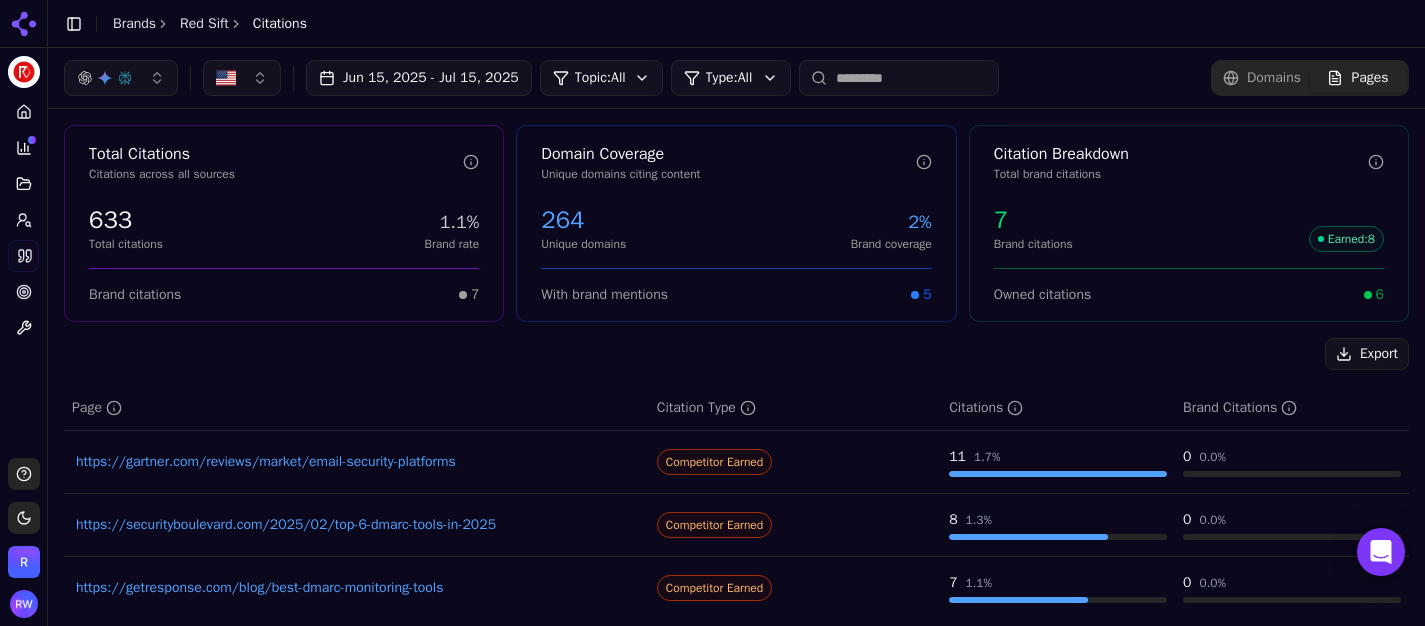 click at bounding box center [899, 78] 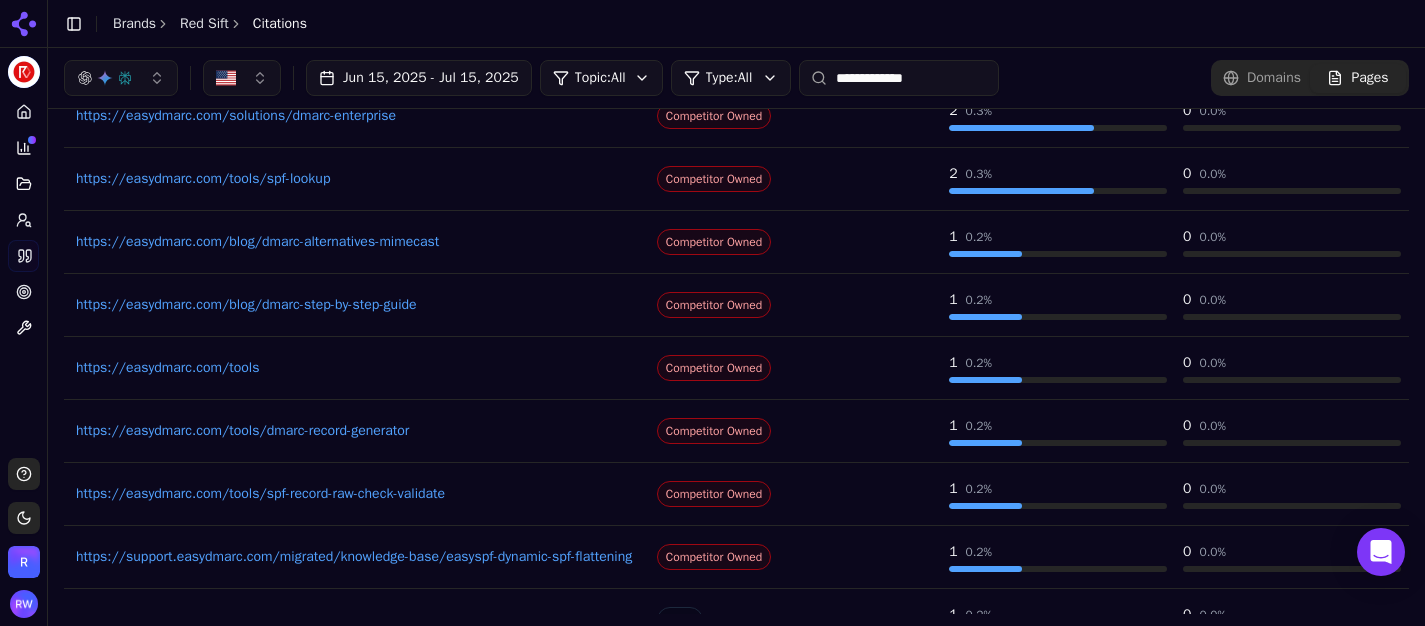 scroll, scrollTop: 238, scrollLeft: 0, axis: vertical 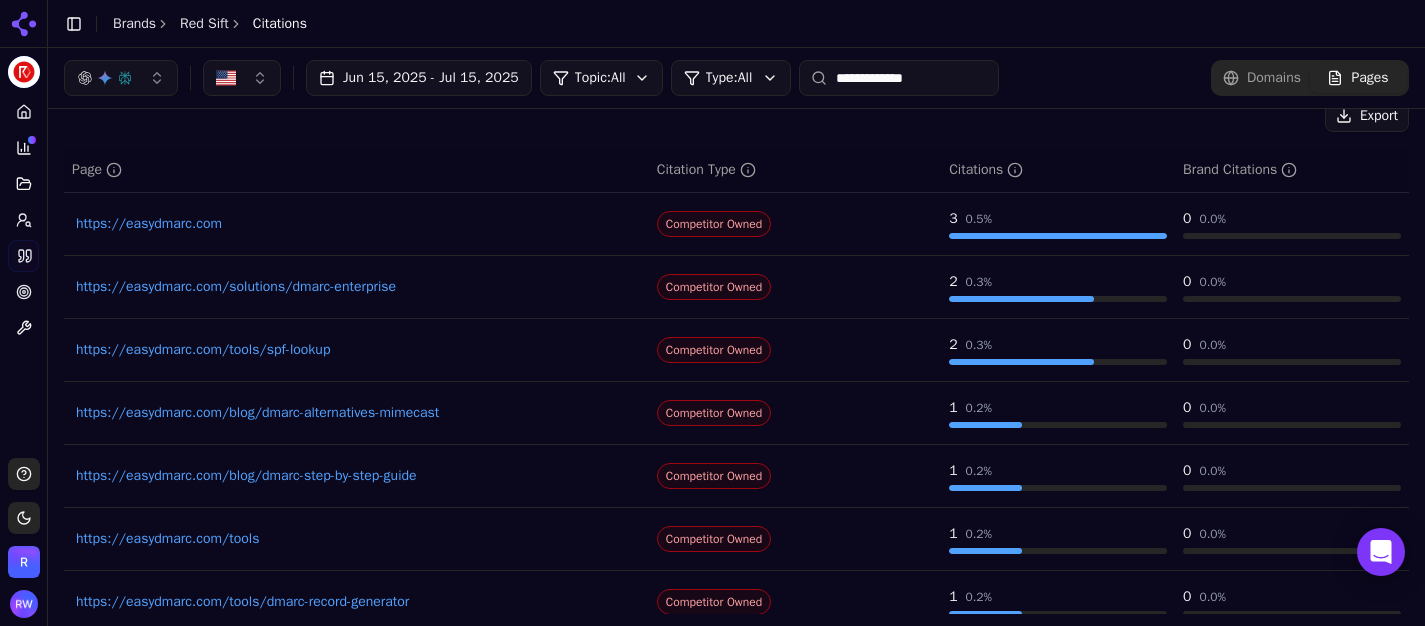 type on "**********" 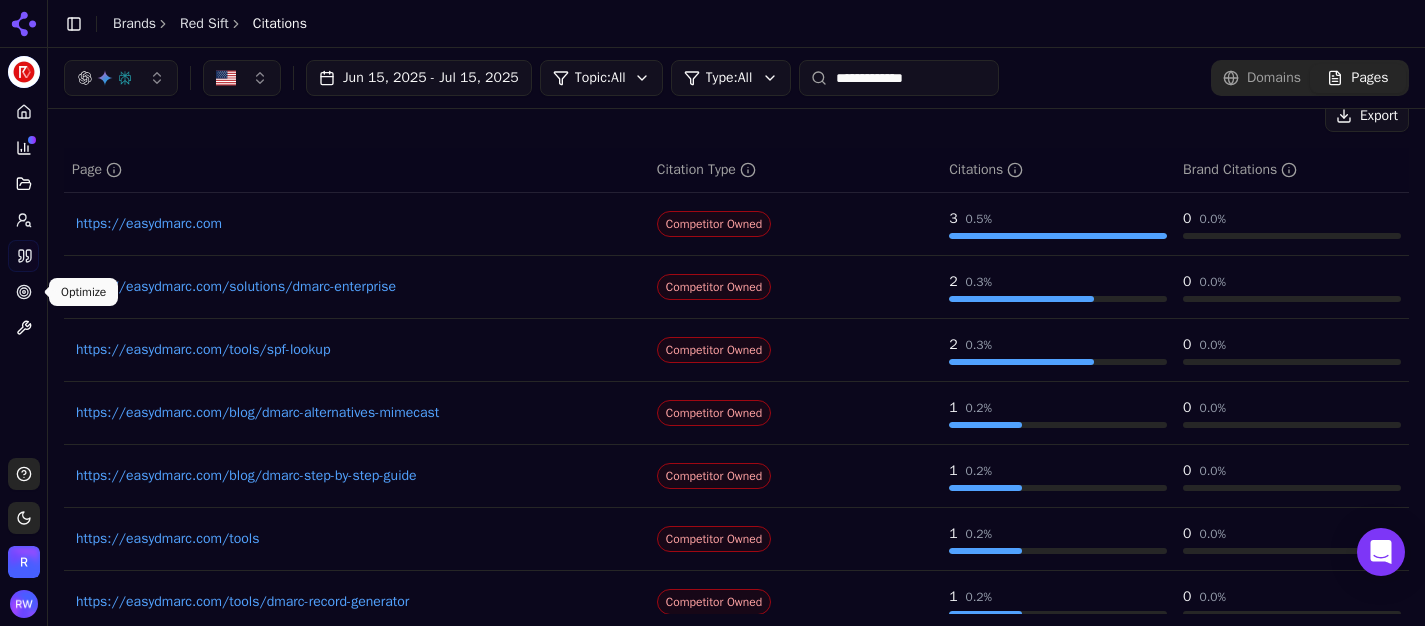 click 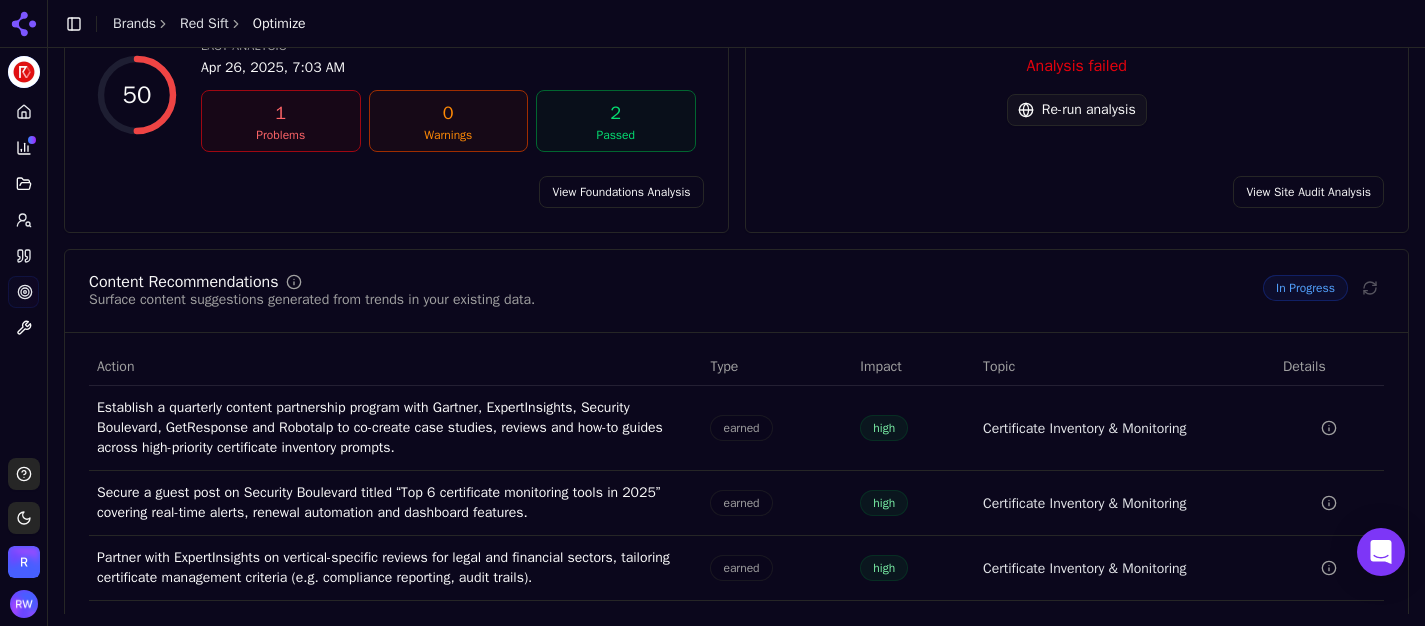 scroll, scrollTop: 397, scrollLeft: 0, axis: vertical 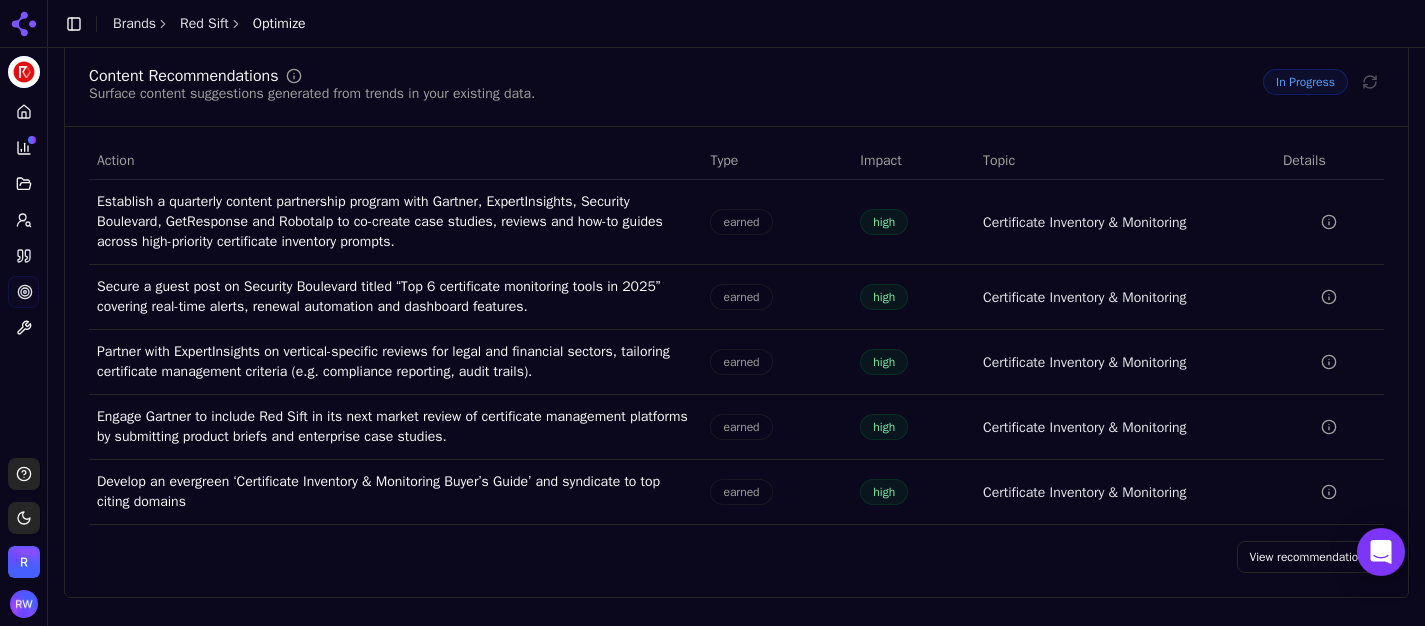 click on "View recommendations" at bounding box center [1311, 557] 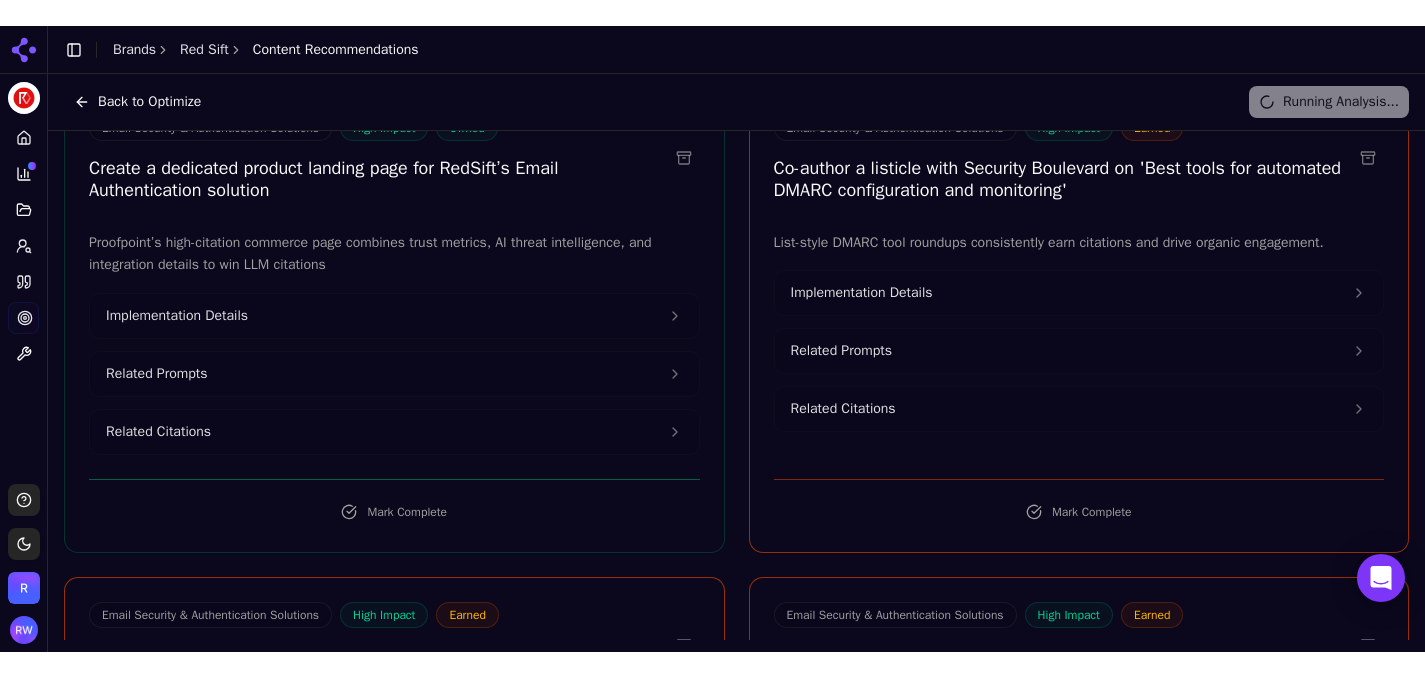 scroll, scrollTop: 4204, scrollLeft: 0, axis: vertical 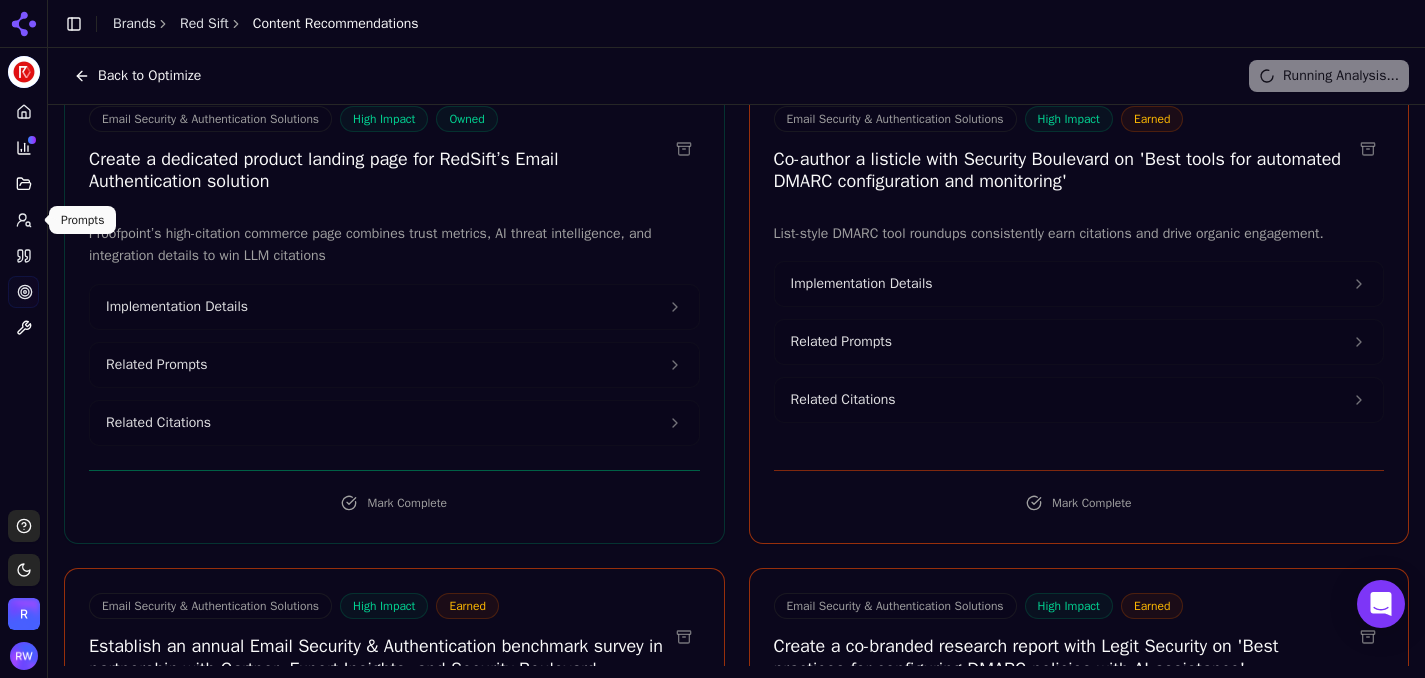 click 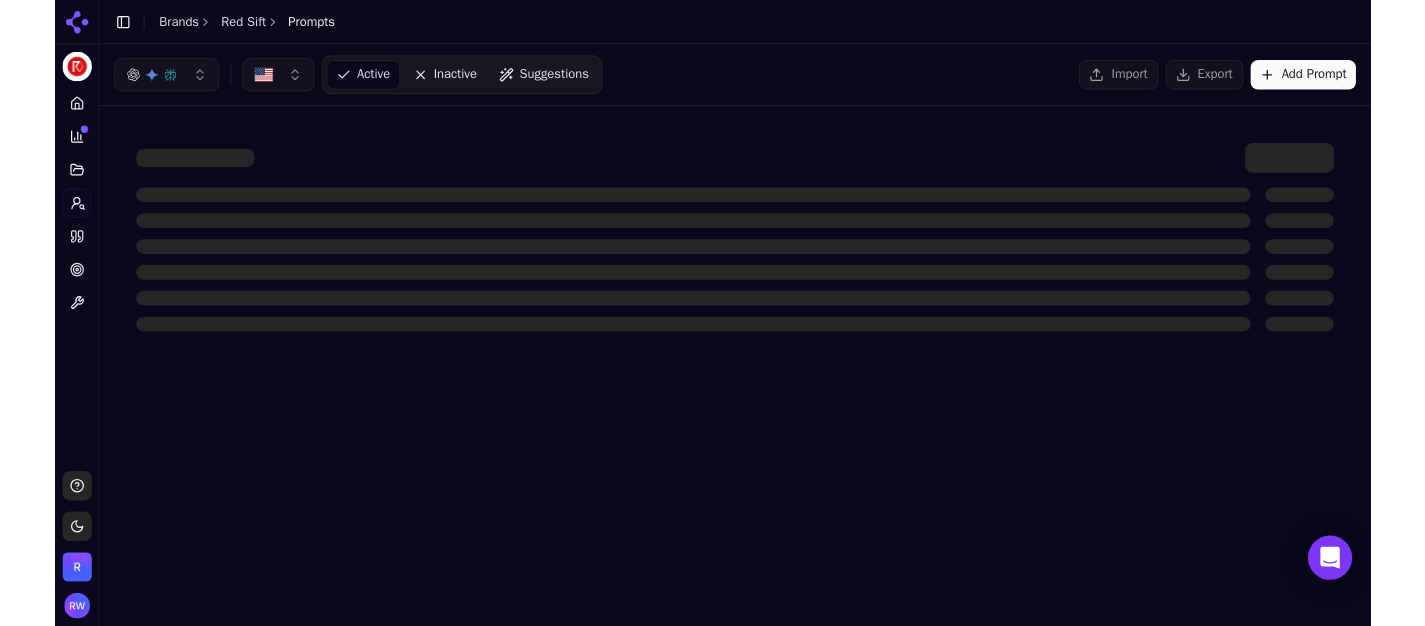 scroll, scrollTop: 0, scrollLeft: 0, axis: both 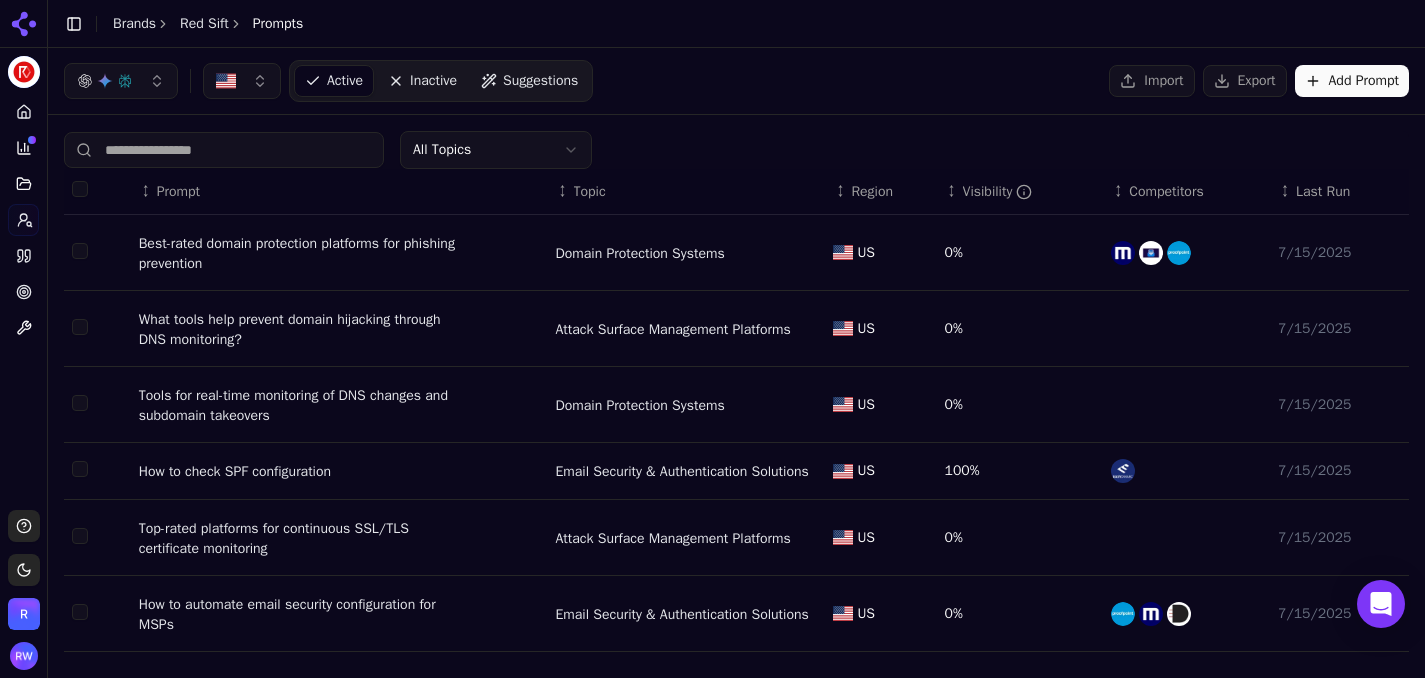 click at bounding box center [242, 81] 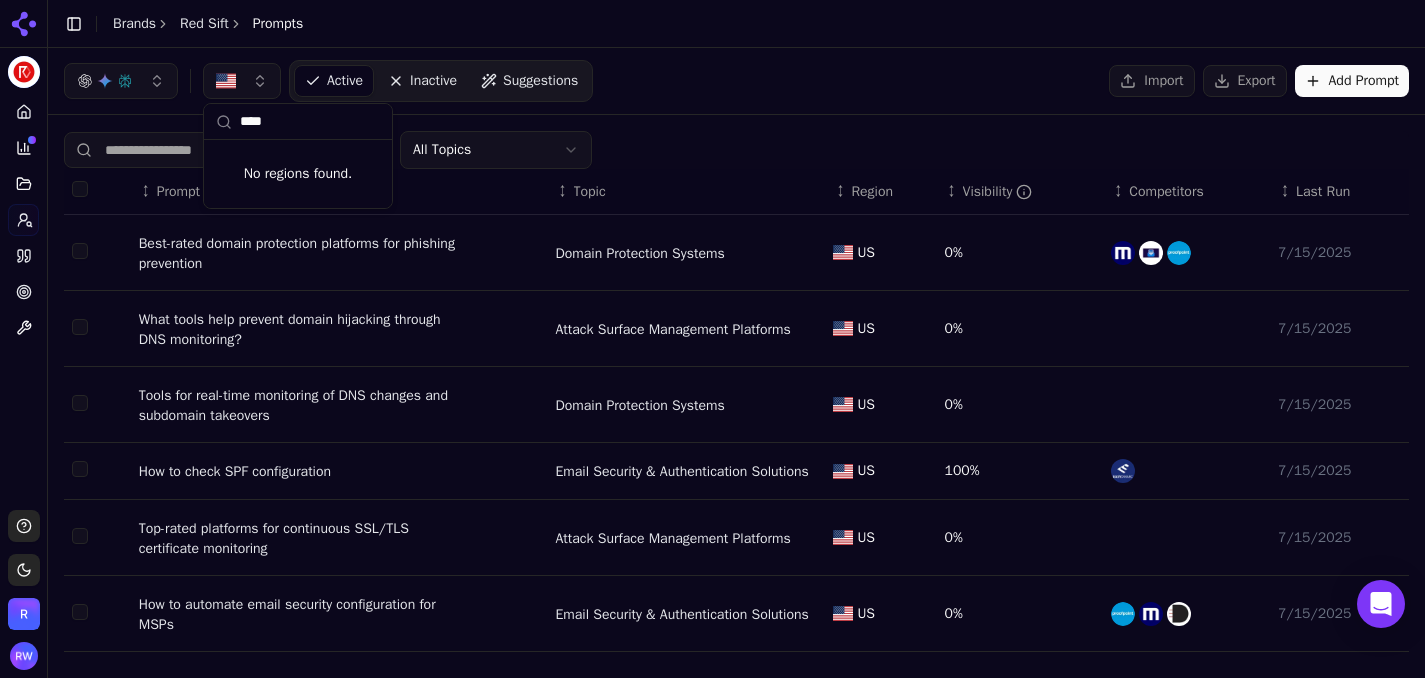 type on "*****" 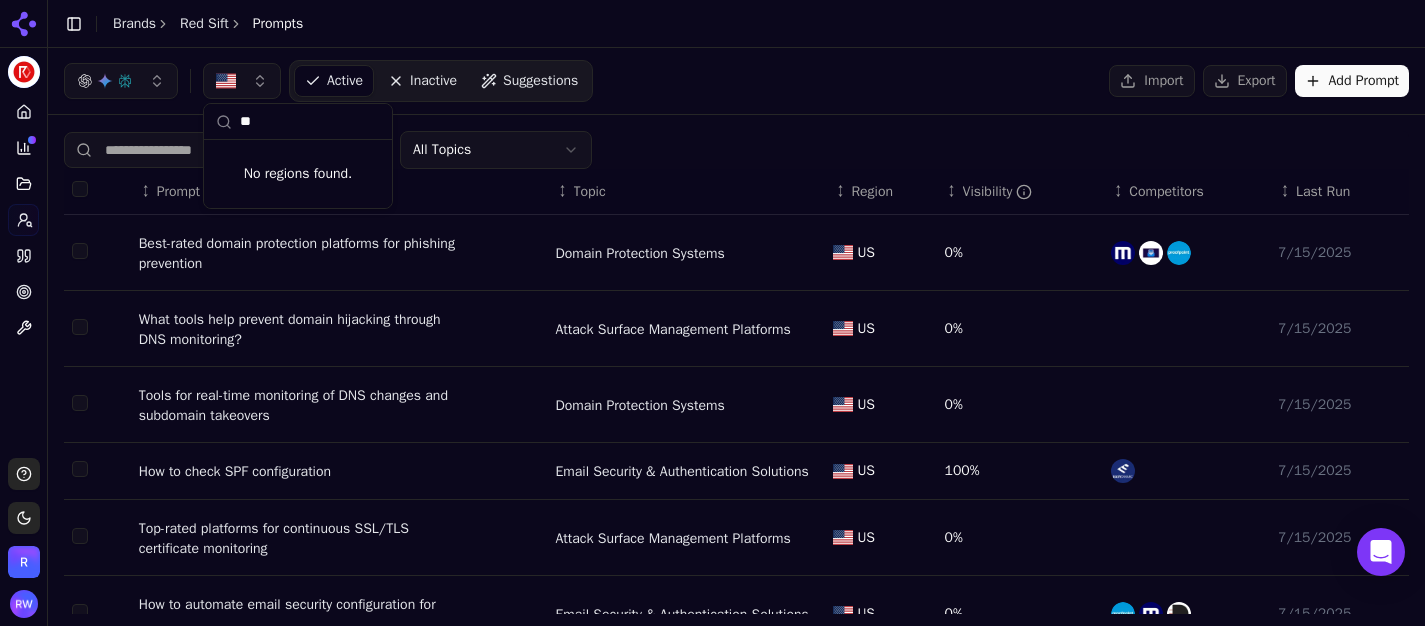 type on "***" 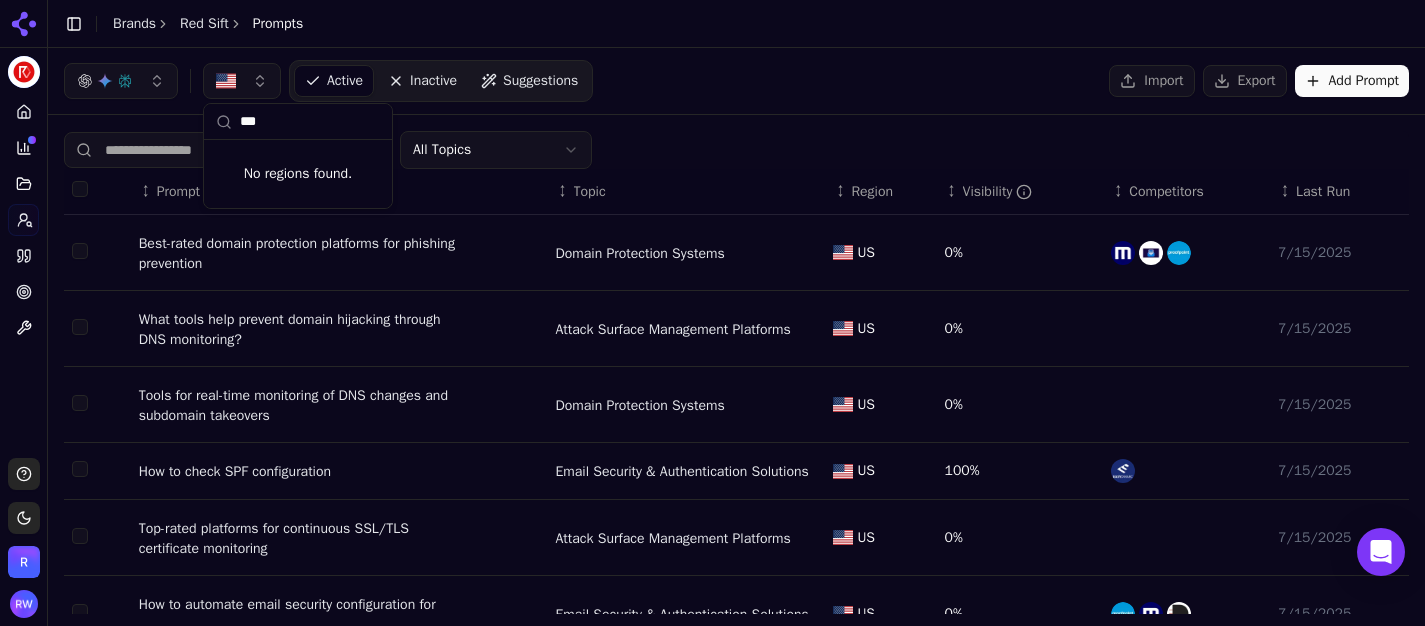 type 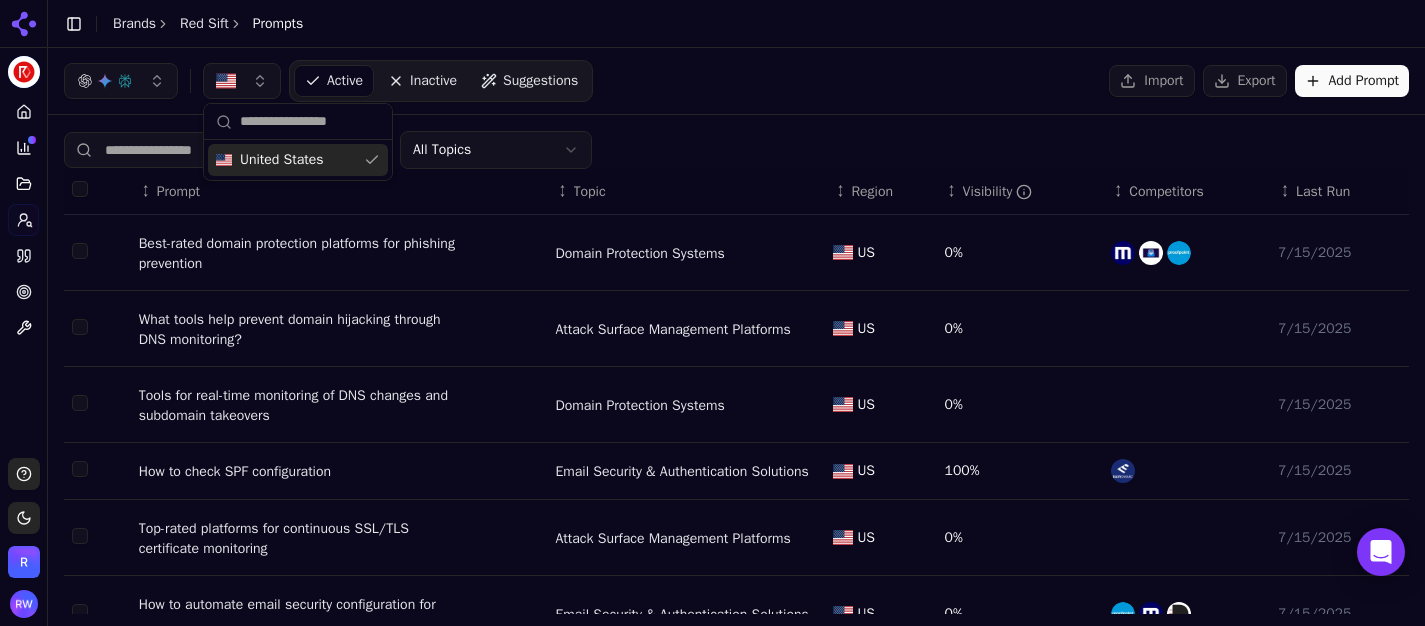 click on "All Topics" at bounding box center [736, 150] 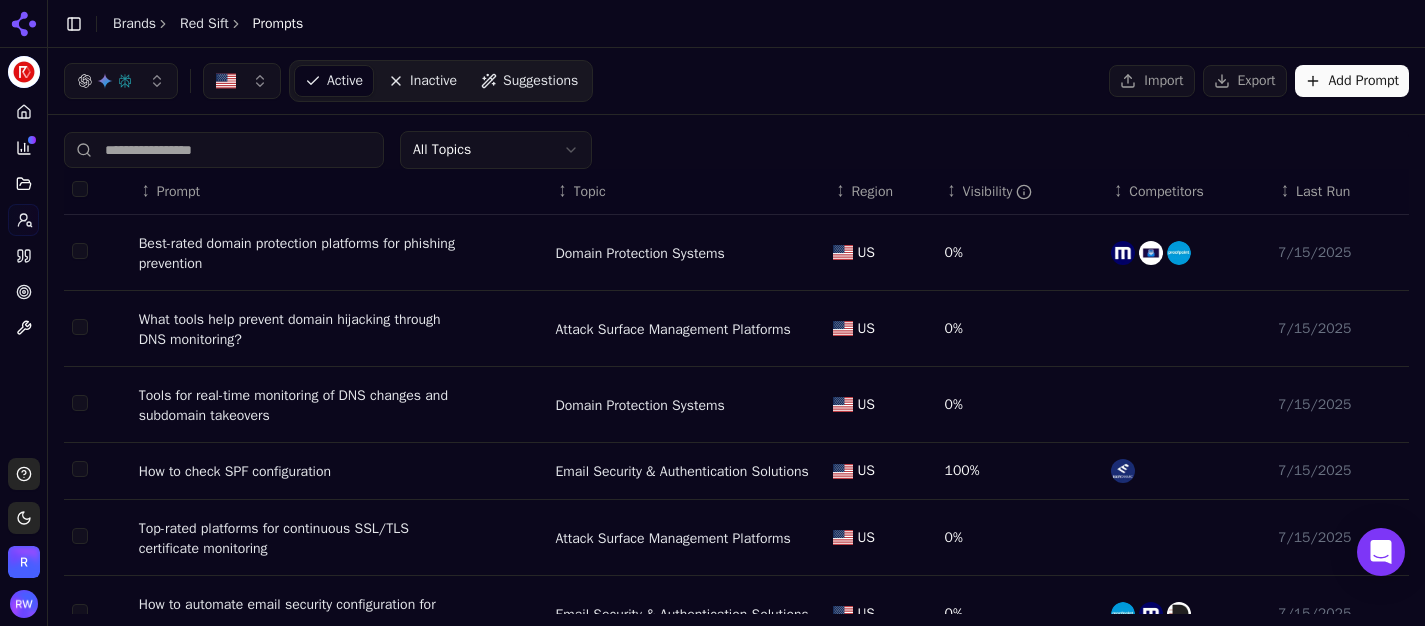 click on "Add Prompt" at bounding box center [1352, 81] 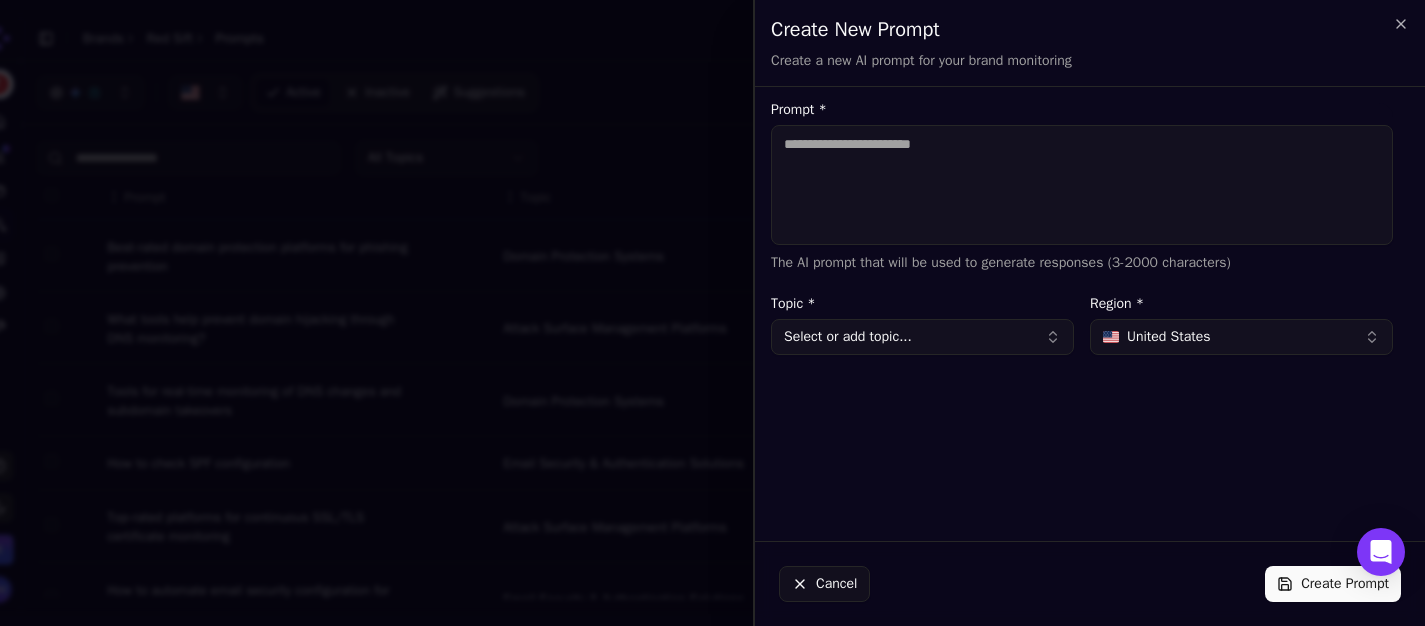 click on "United States" at bounding box center (1169, 337) 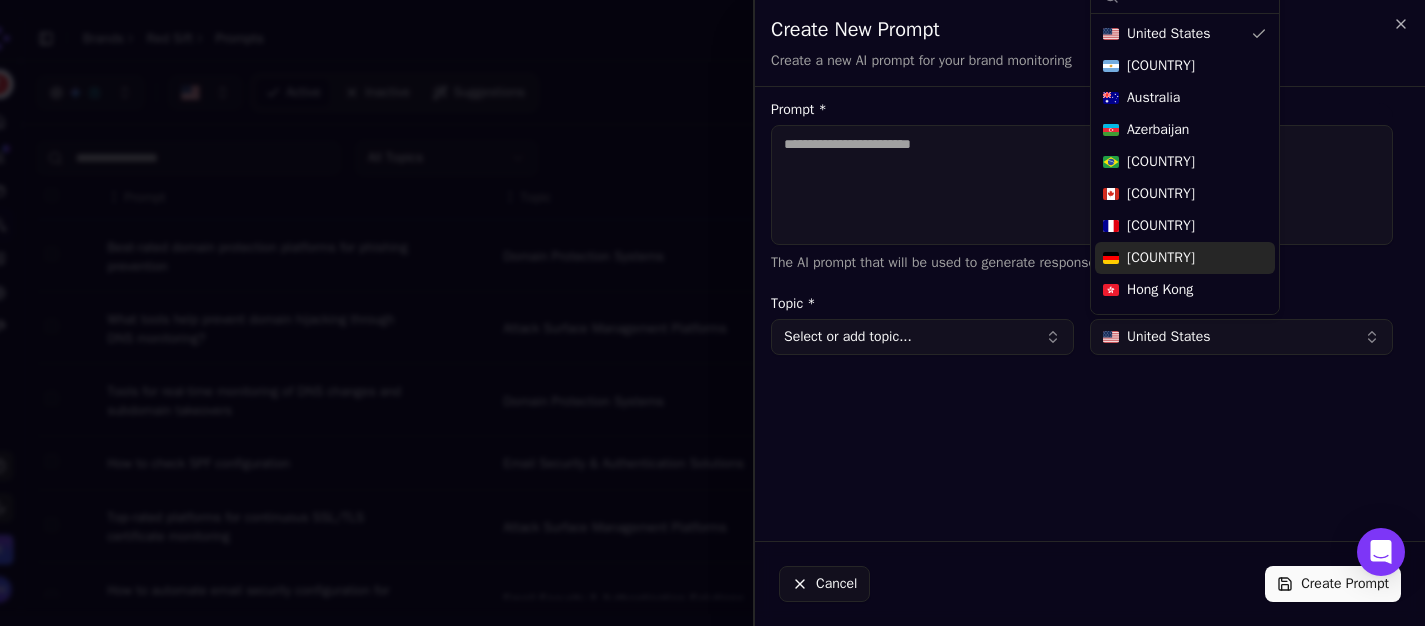 click on "[COUNTRY]" at bounding box center (1185, 258) 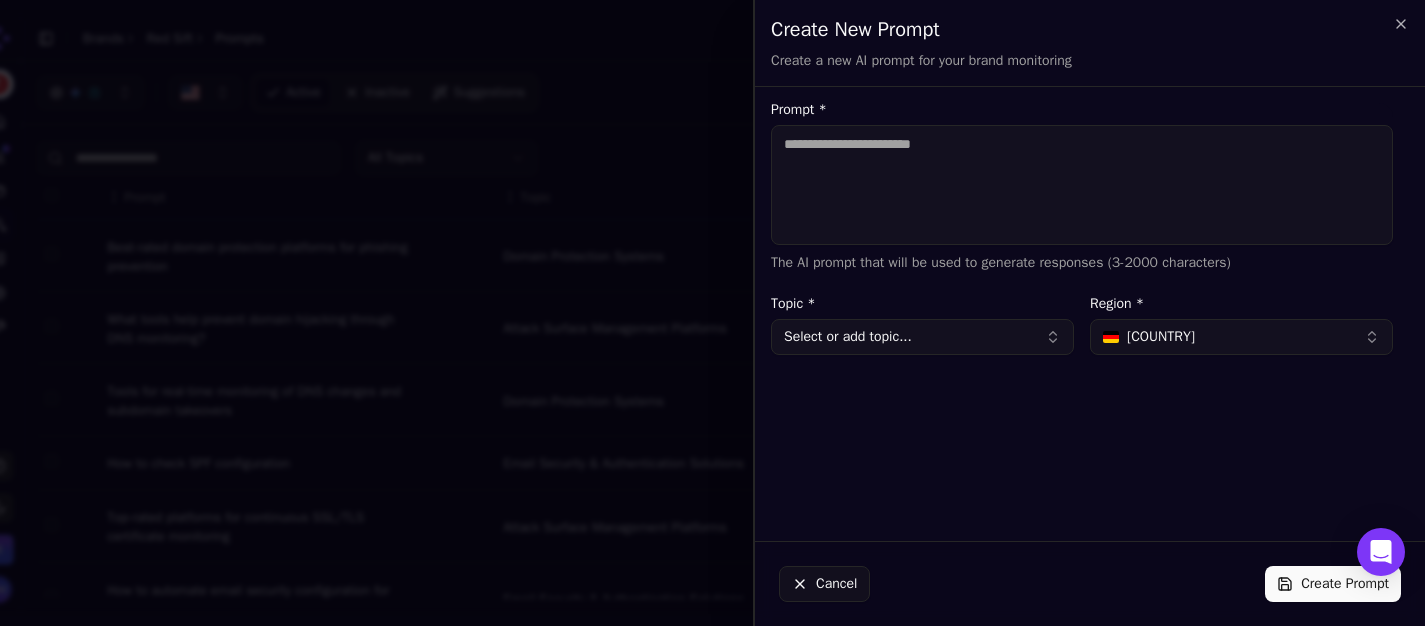 click on "[COUNTRY]" at bounding box center [1241, 337] 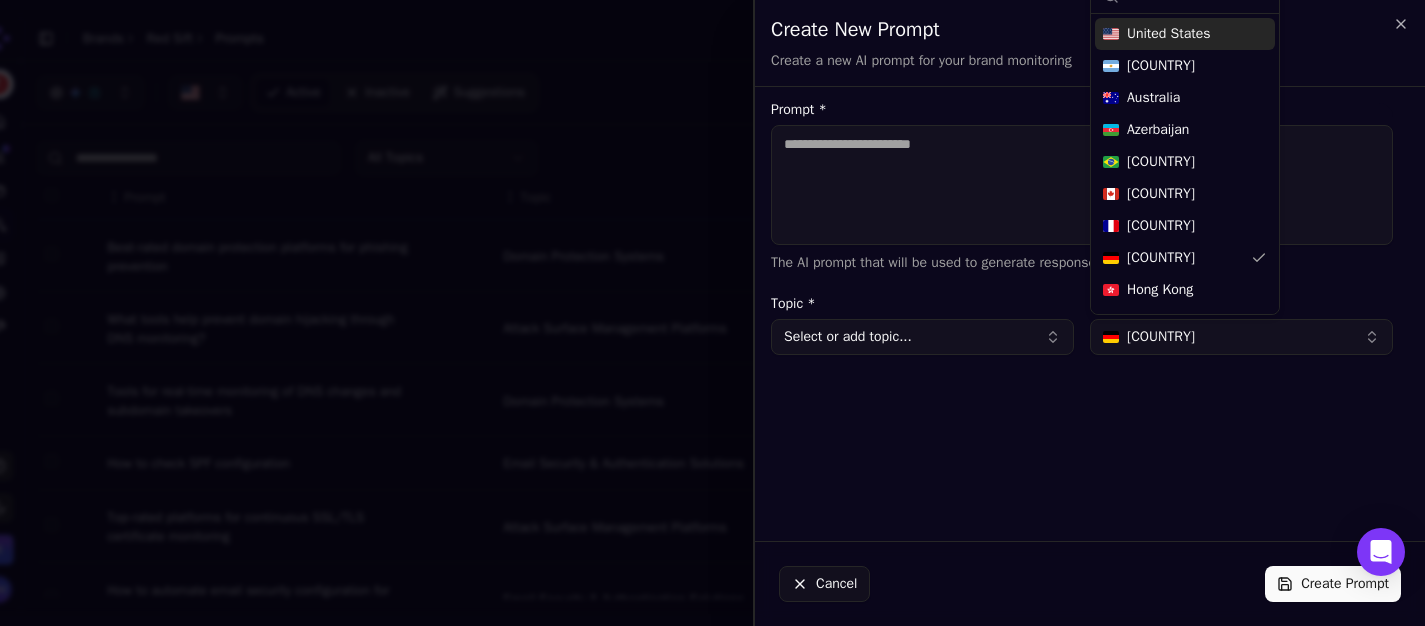 click on "United States" at bounding box center [1169, 34] 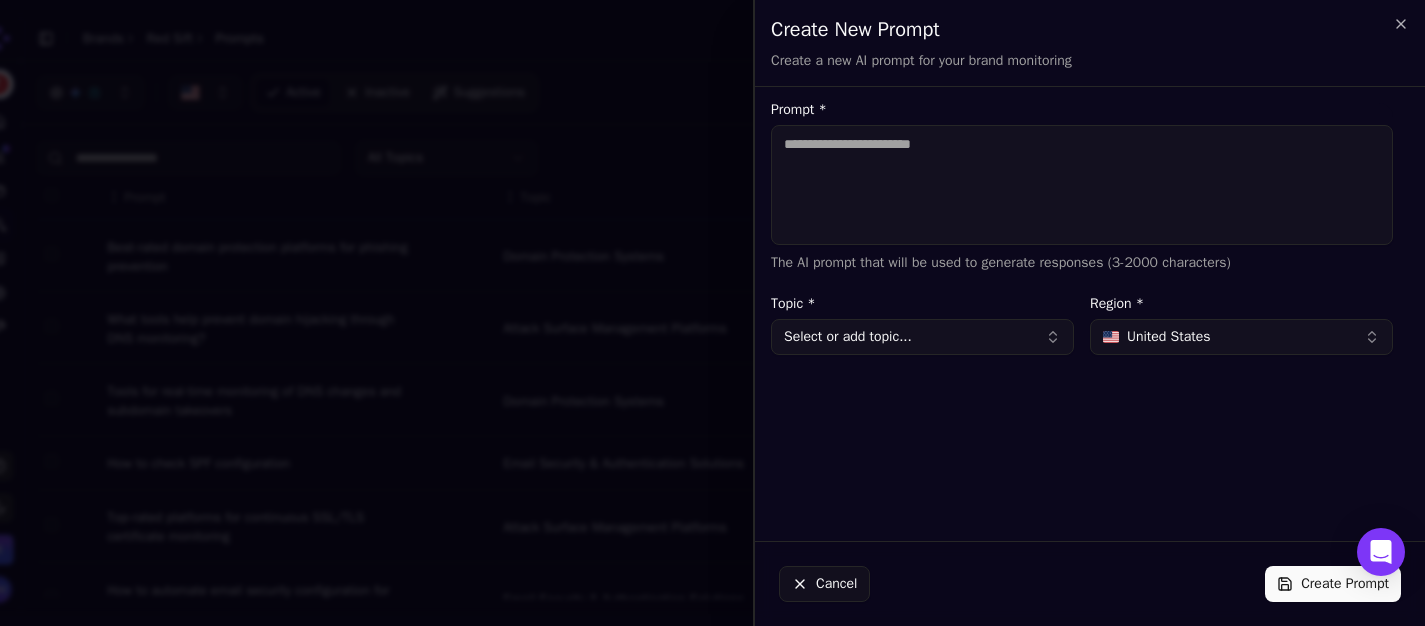click on "United States" at bounding box center [1169, 337] 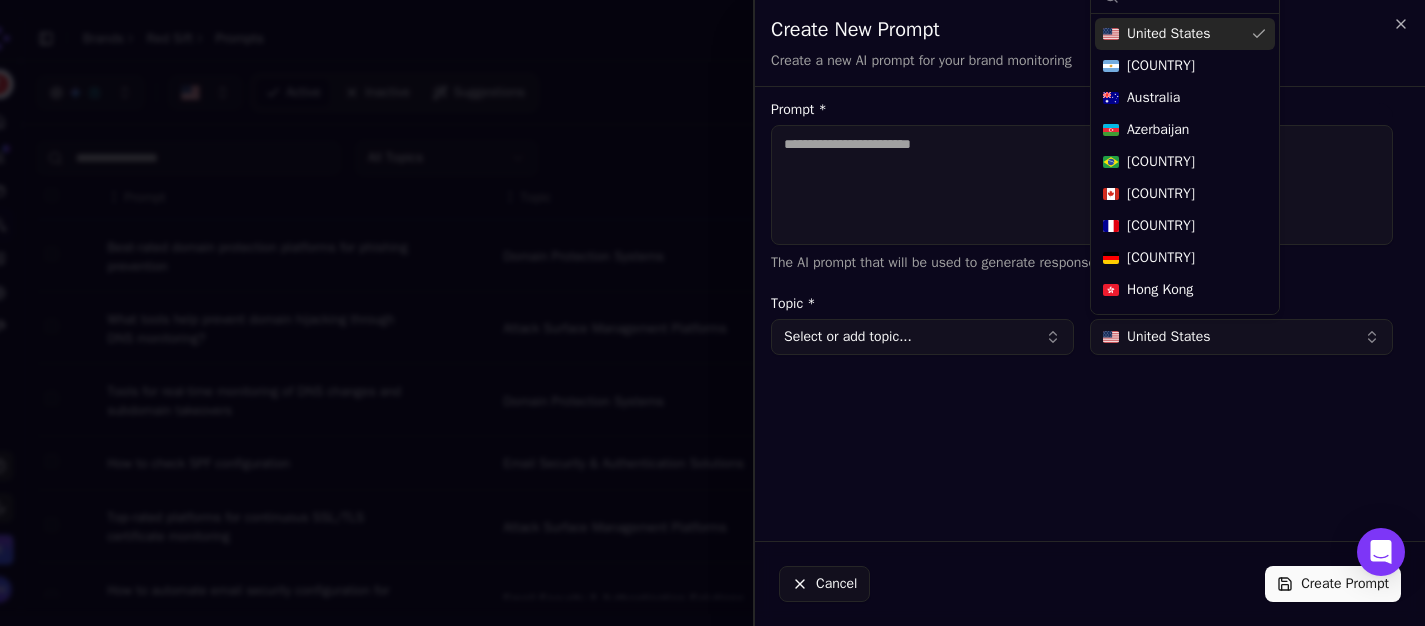 click on "Cancel" at bounding box center (824, 584) 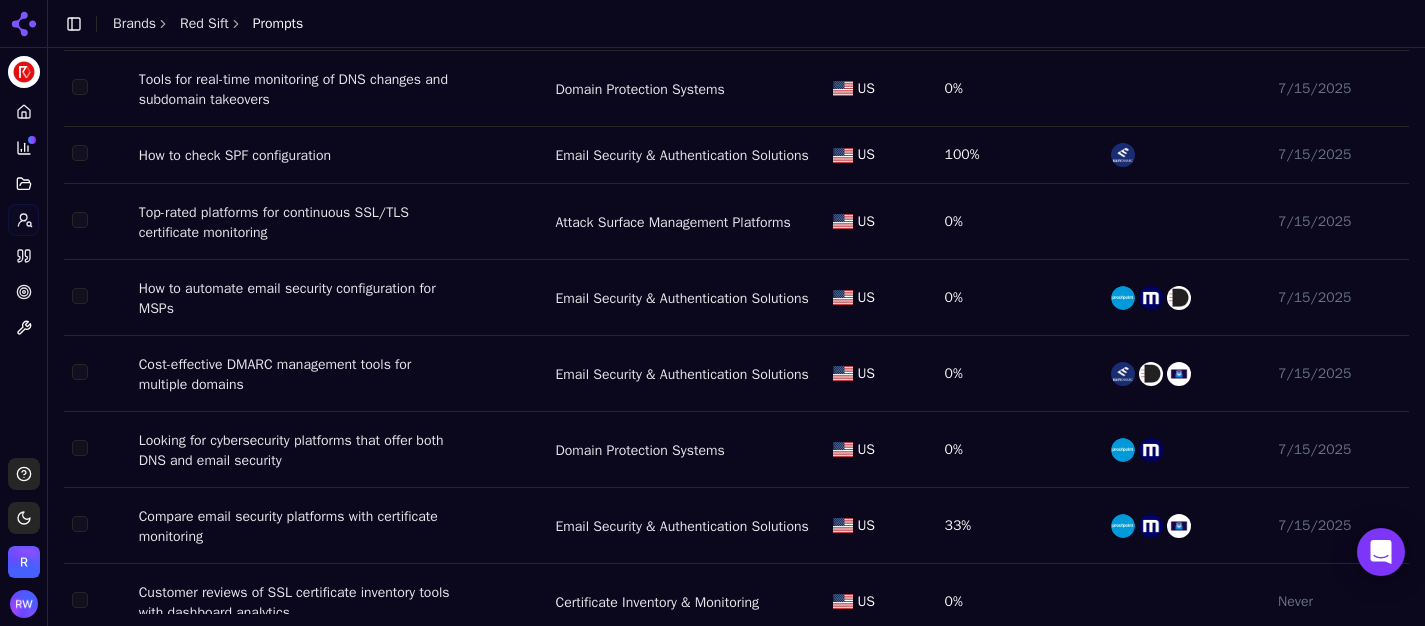 scroll, scrollTop: 332, scrollLeft: 0, axis: vertical 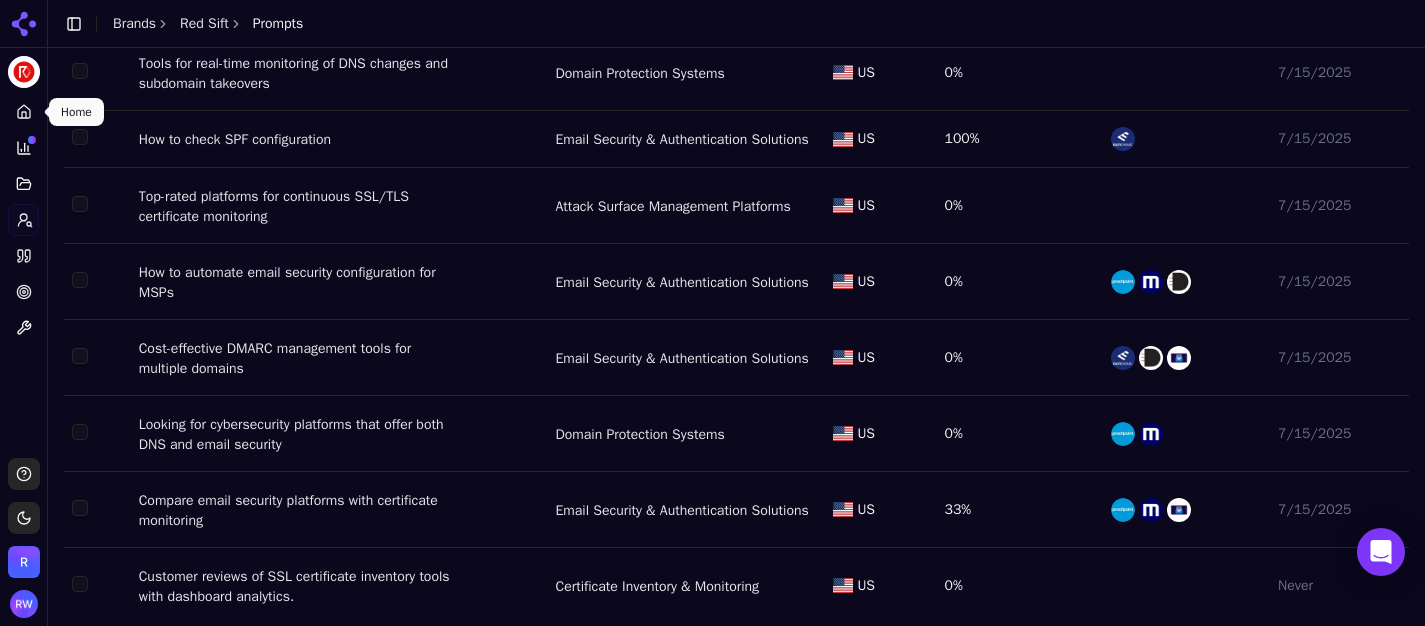 click on "Home" at bounding box center (23, 112) 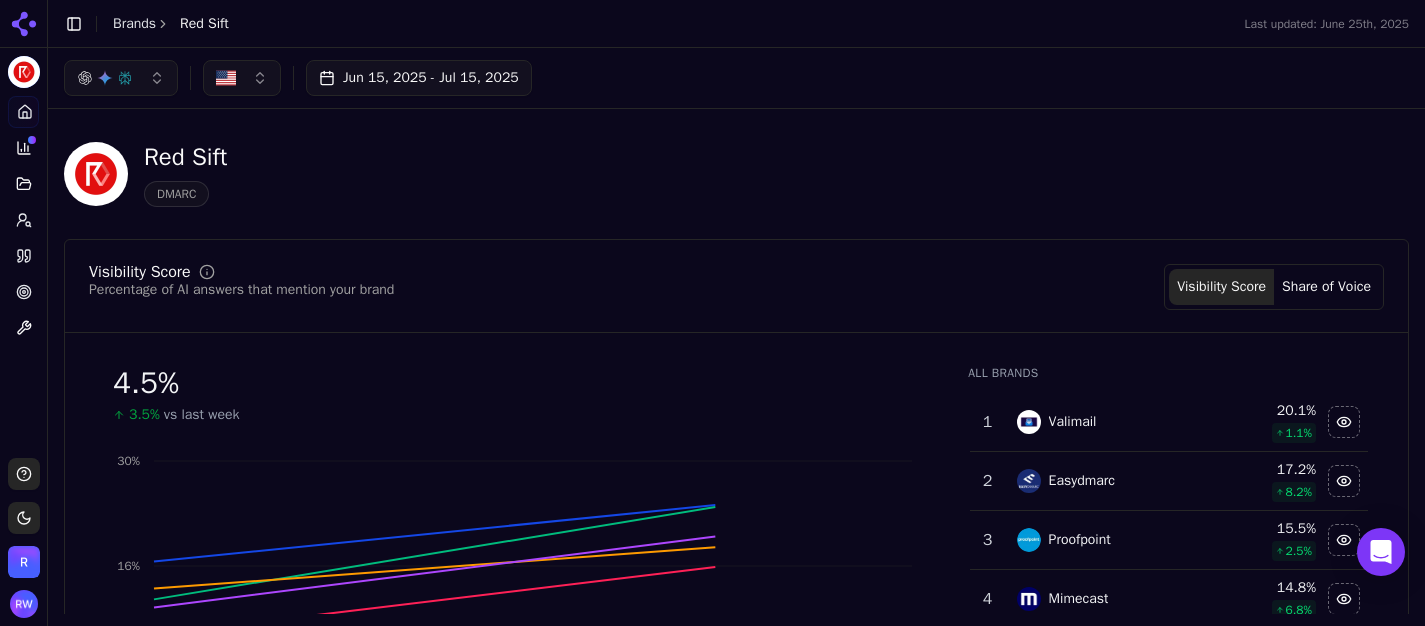 scroll, scrollTop: 143, scrollLeft: 0, axis: vertical 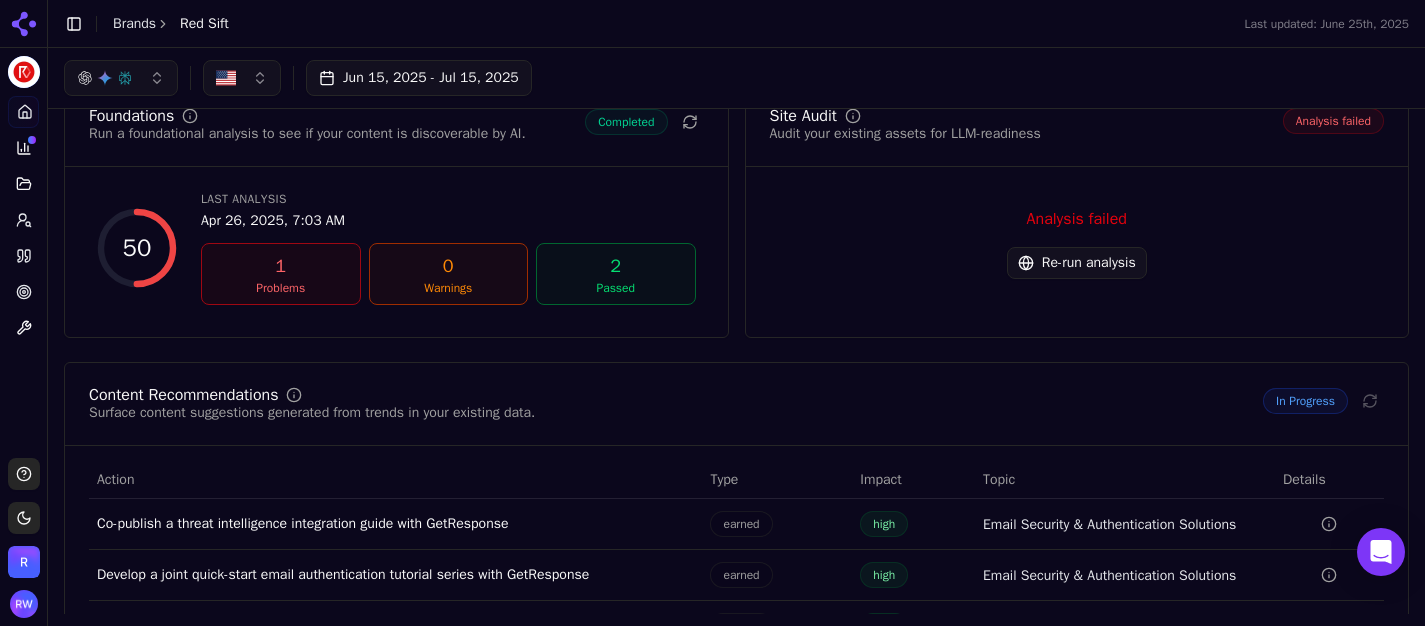 click on "Re-run analysis" at bounding box center (1077, 263) 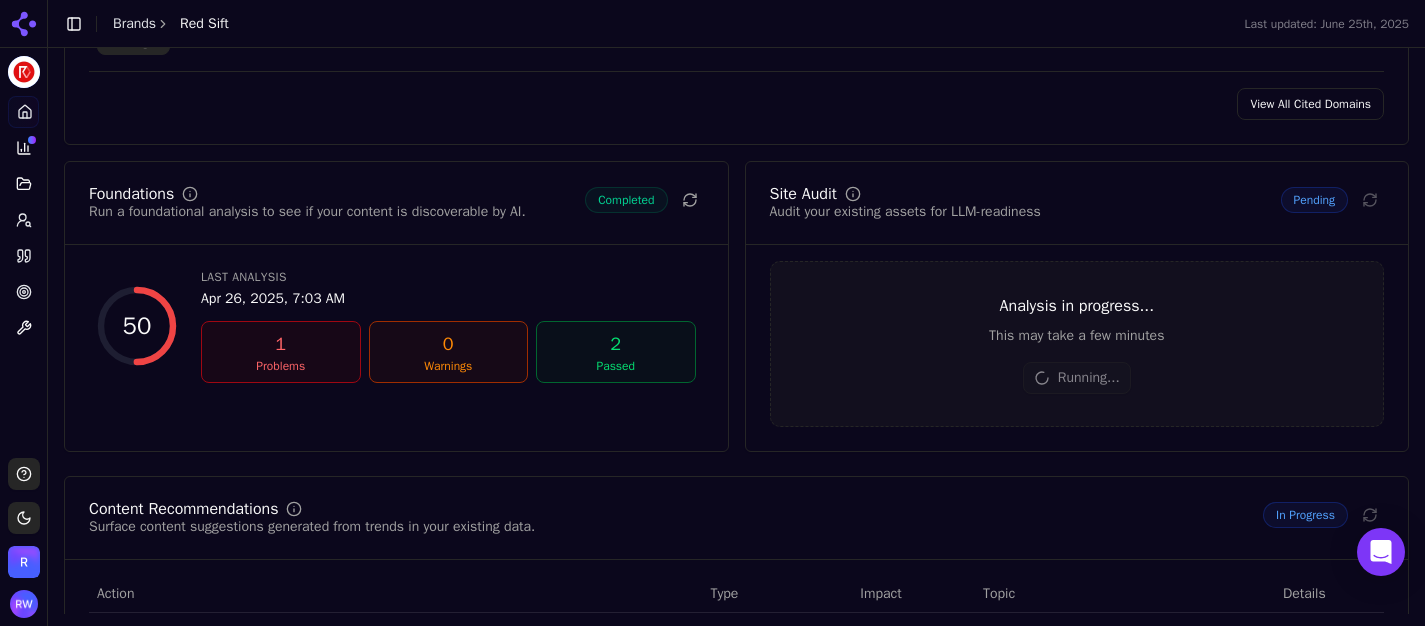 scroll, scrollTop: 2428, scrollLeft: 0, axis: vertical 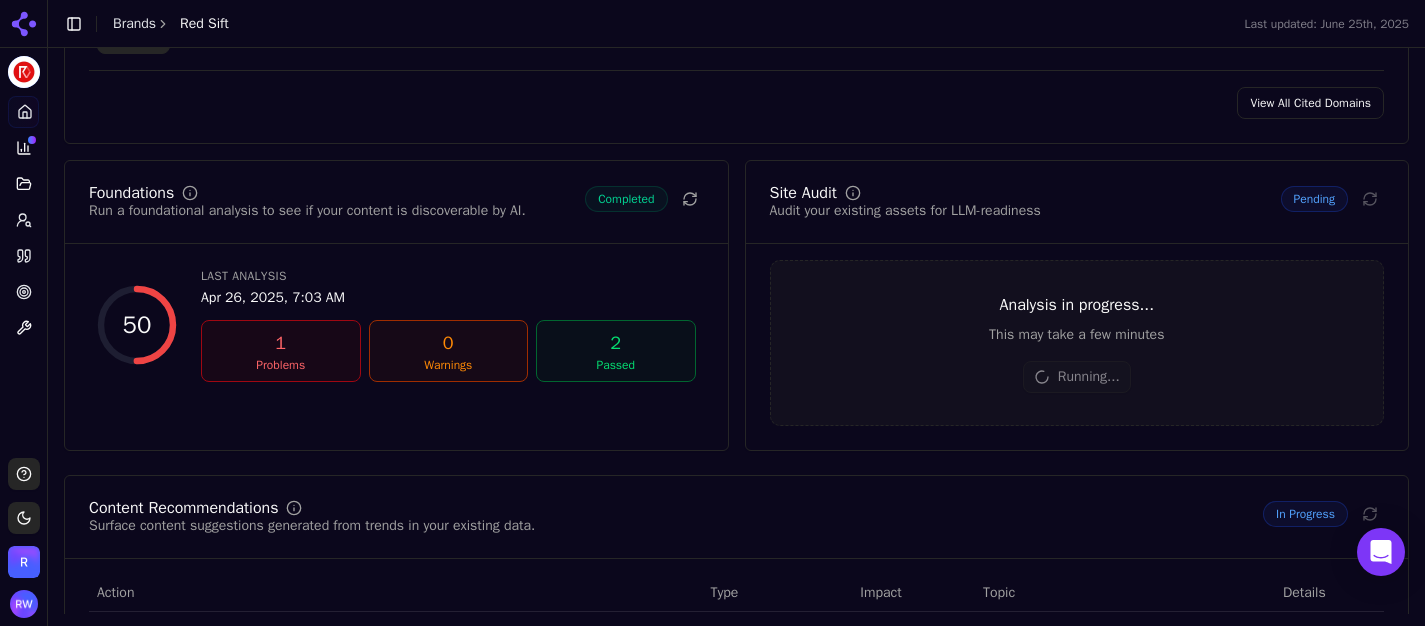 click on "Run a foundational analysis to see if your content is discoverable by AI." at bounding box center [307, 211] 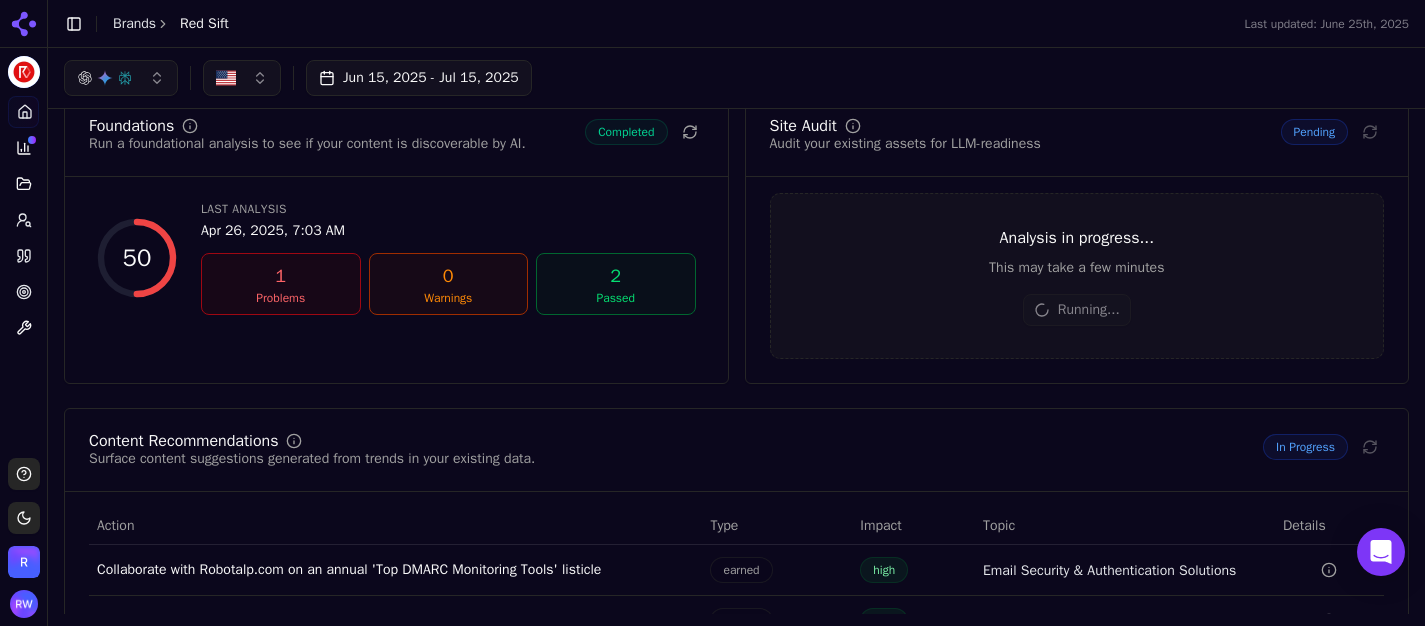 scroll, scrollTop: 2484, scrollLeft: 0, axis: vertical 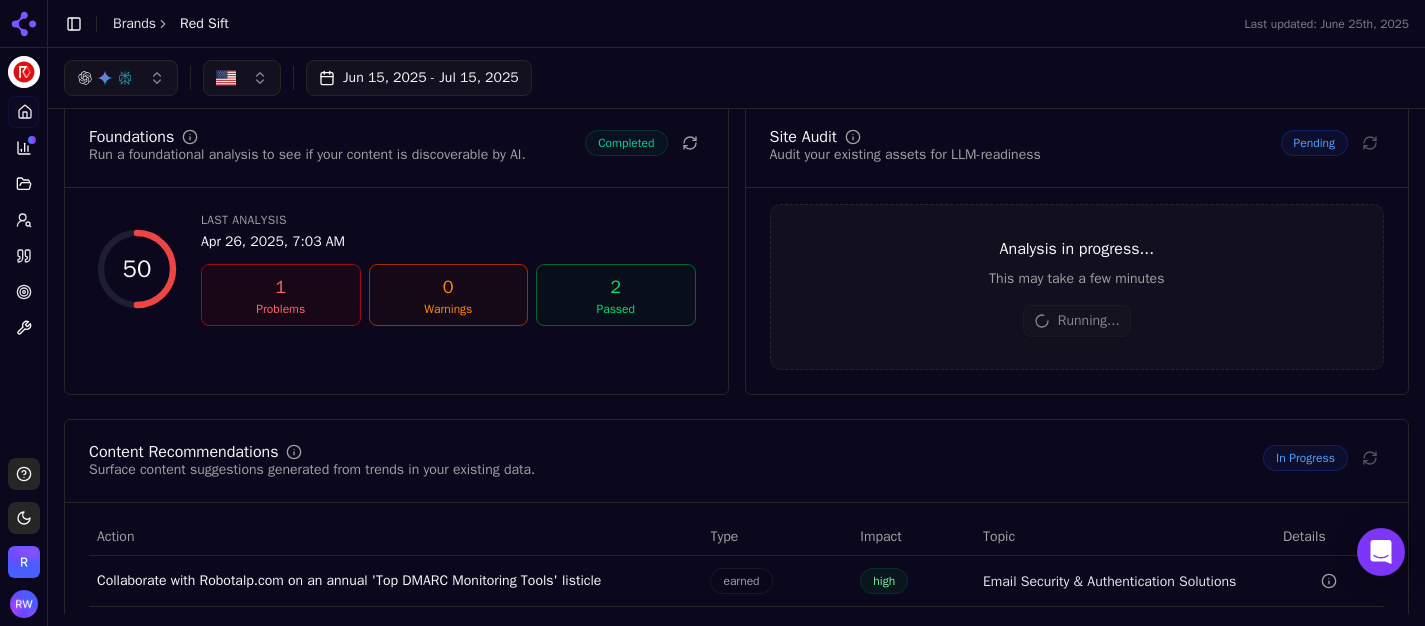 click on "1" at bounding box center (281, 287) 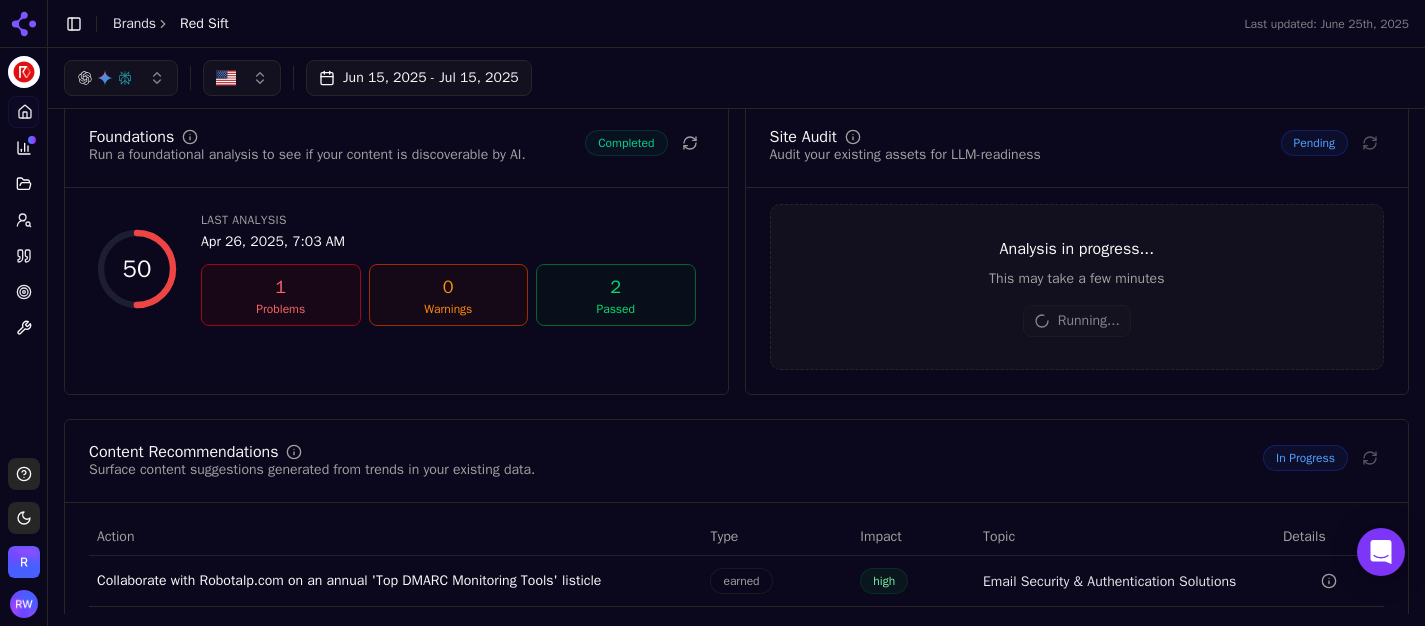 click 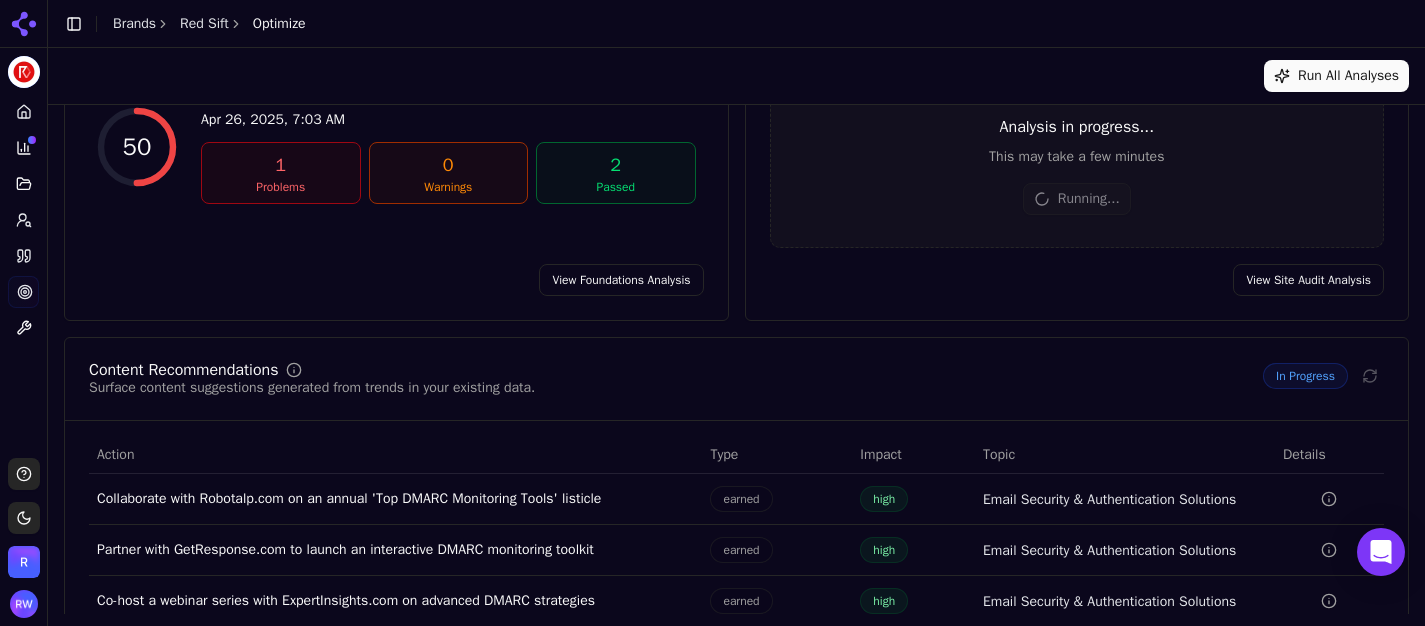 scroll, scrollTop: 0, scrollLeft: 0, axis: both 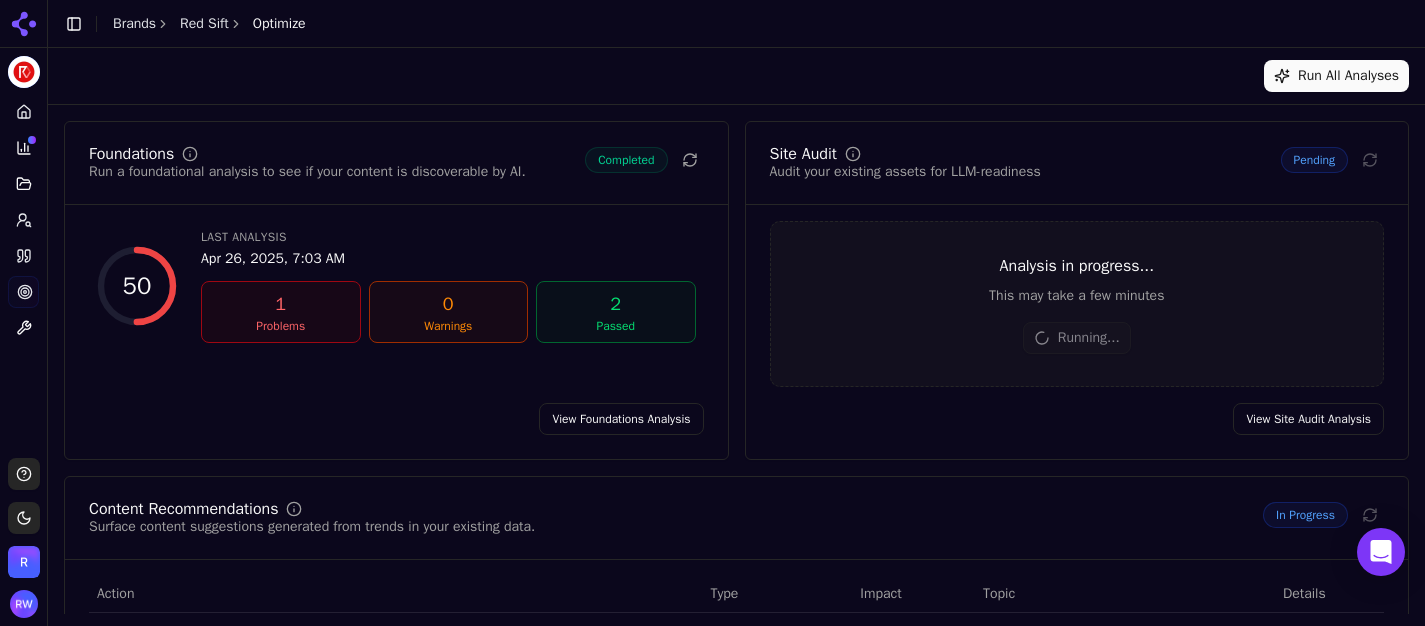 click on "View Foundations Analysis" at bounding box center [621, 419] 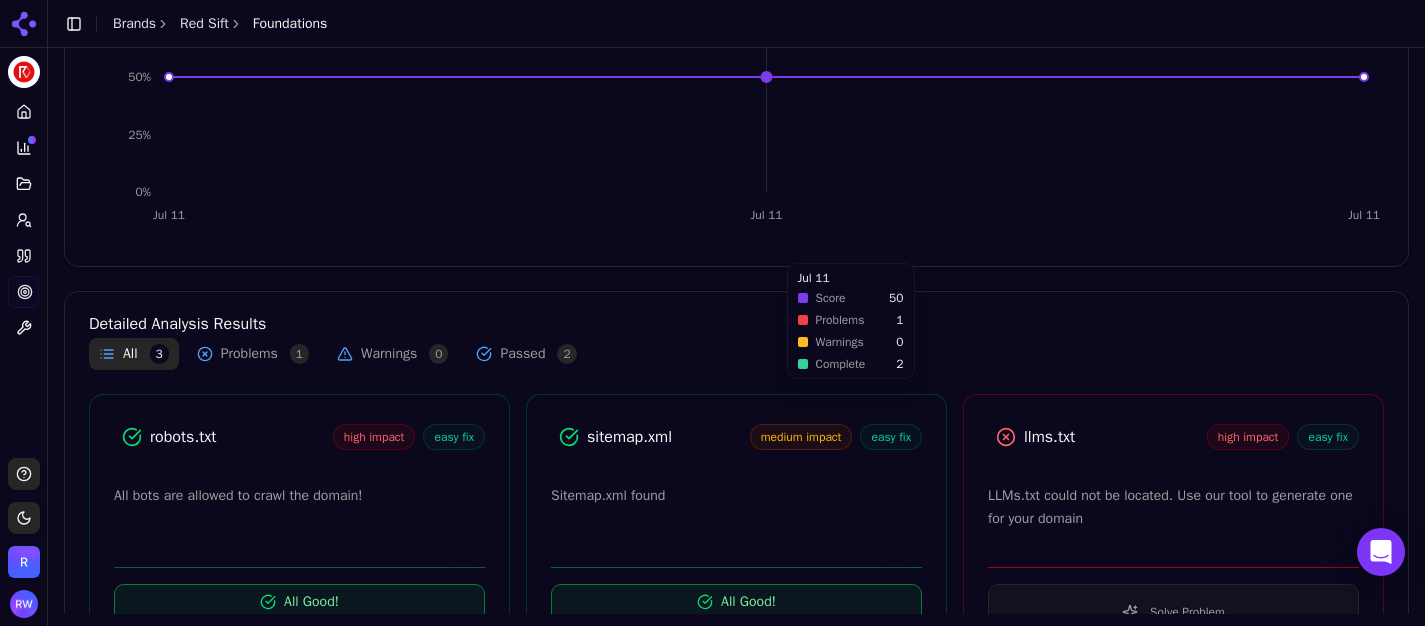 scroll, scrollTop: 491, scrollLeft: 0, axis: vertical 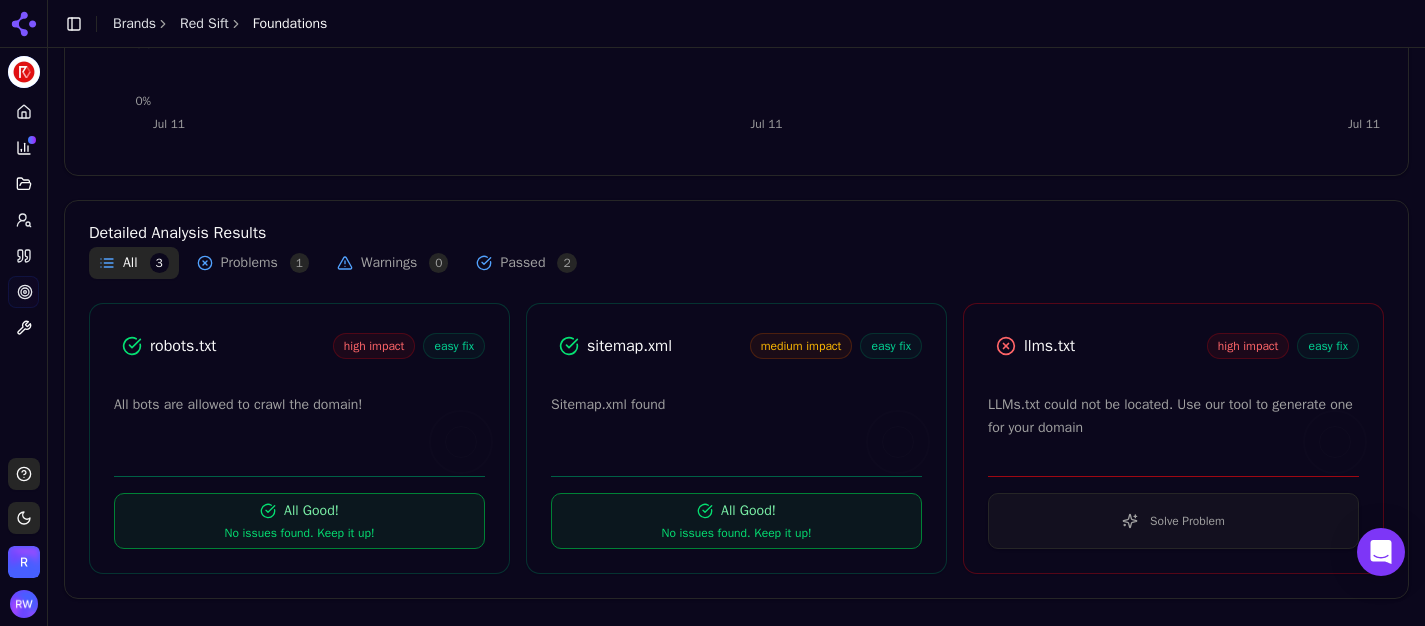 click on "Solve Problem" at bounding box center [1173, 521] 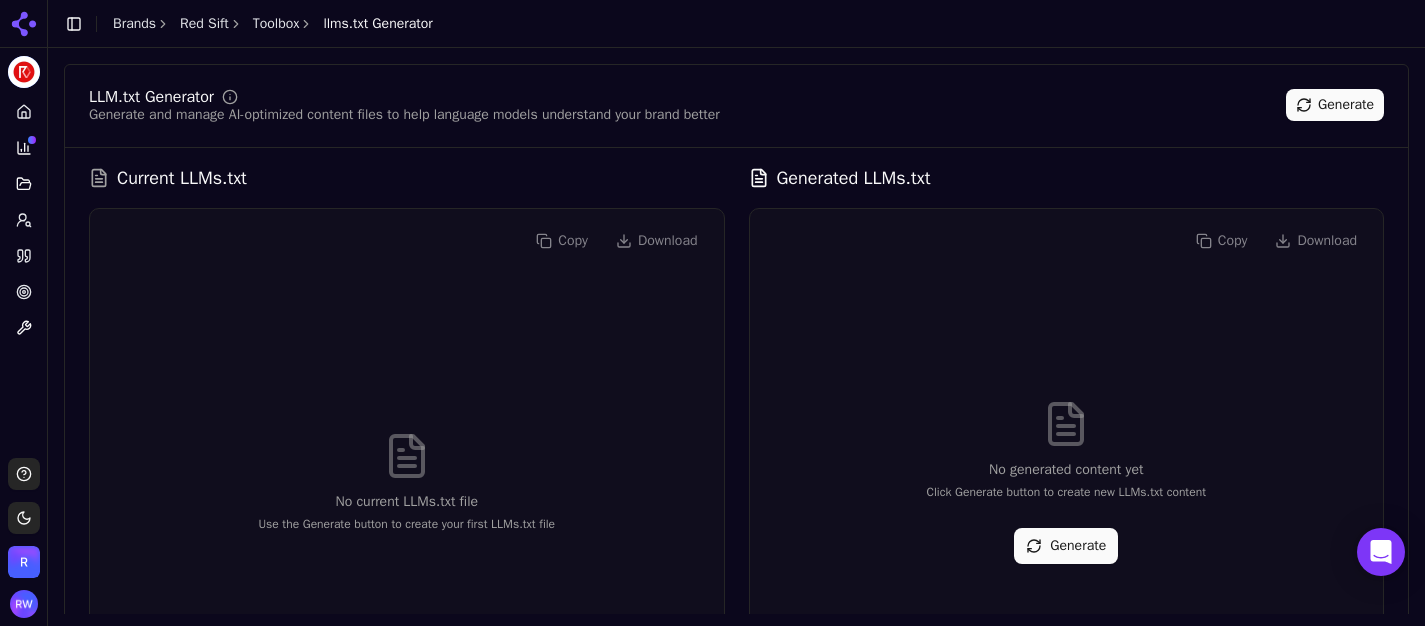 scroll, scrollTop: 56, scrollLeft: 0, axis: vertical 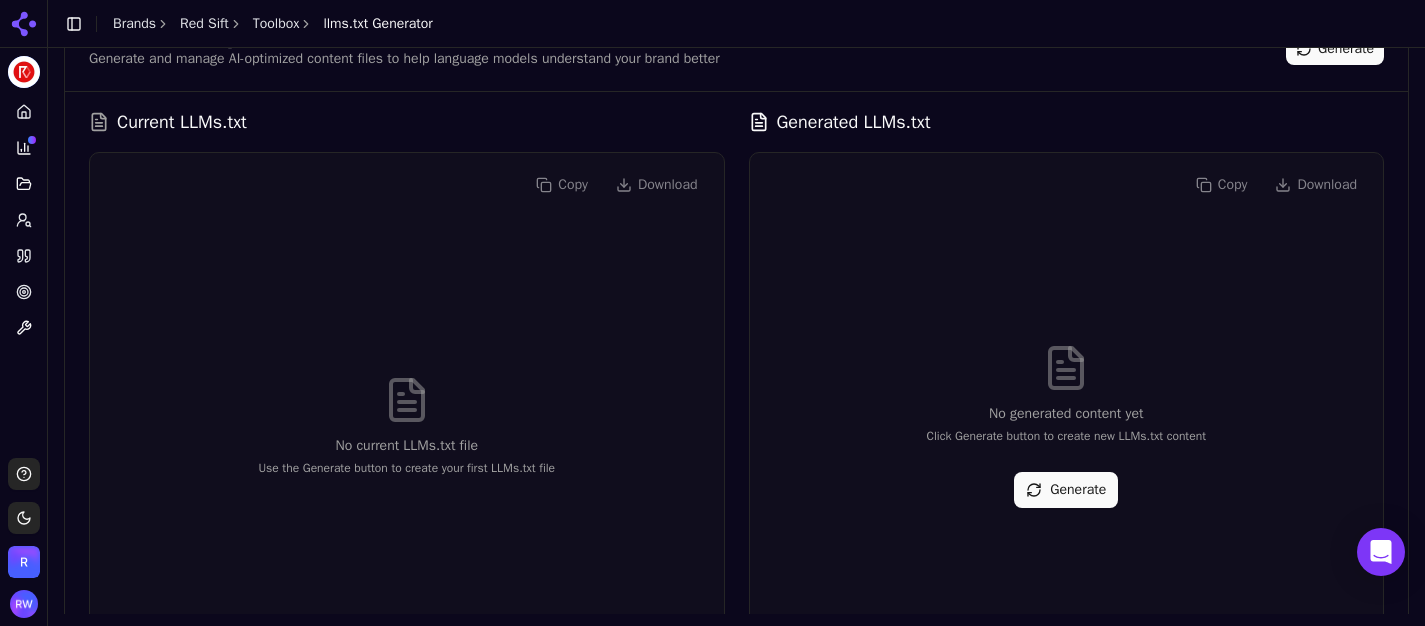 click on "Generate" at bounding box center (1066, 490) 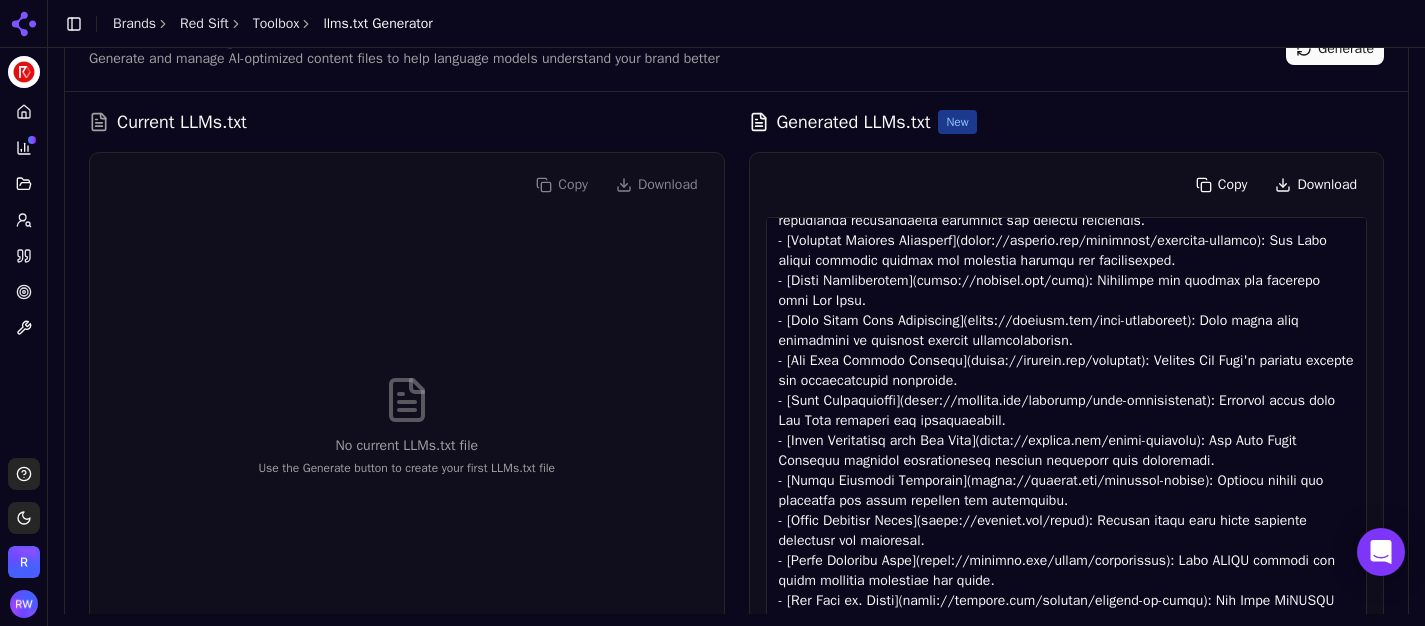 scroll, scrollTop: 668, scrollLeft: 0, axis: vertical 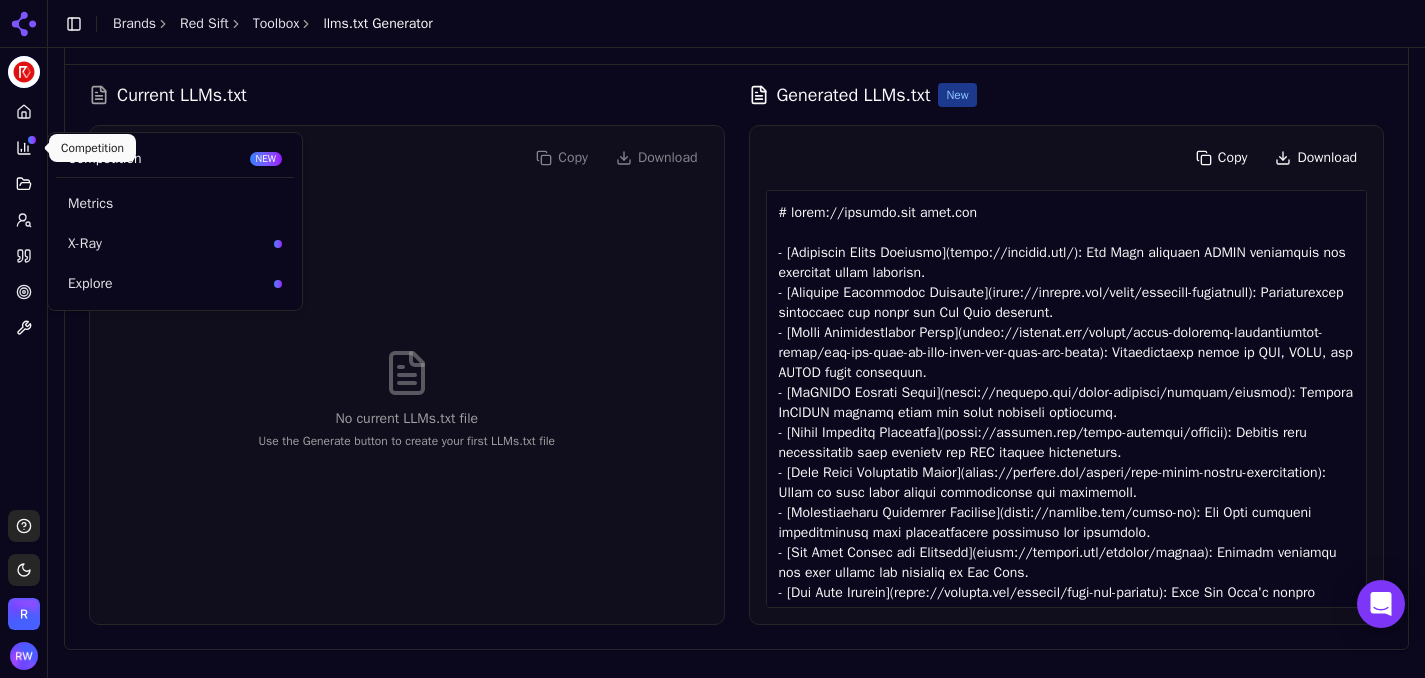 click on "Competition" at bounding box center [23, 148] 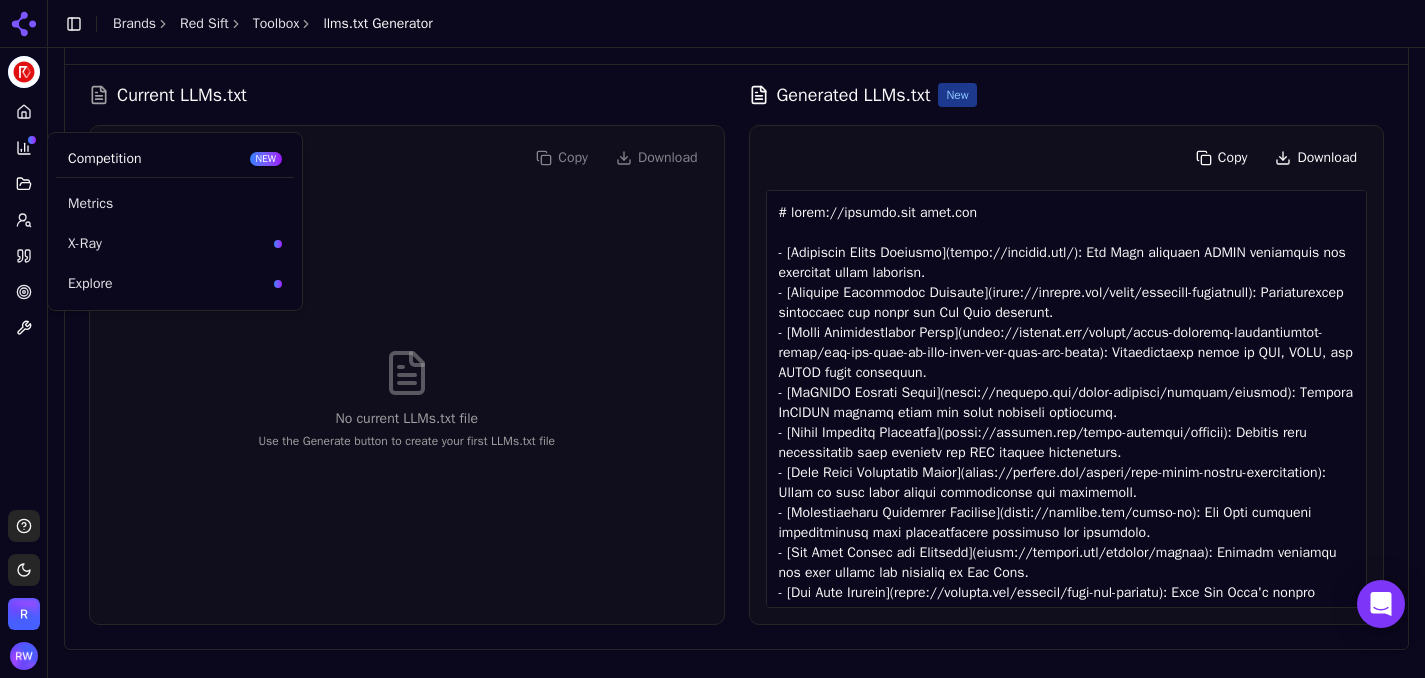 click on "X-Ray" at bounding box center [167, 244] 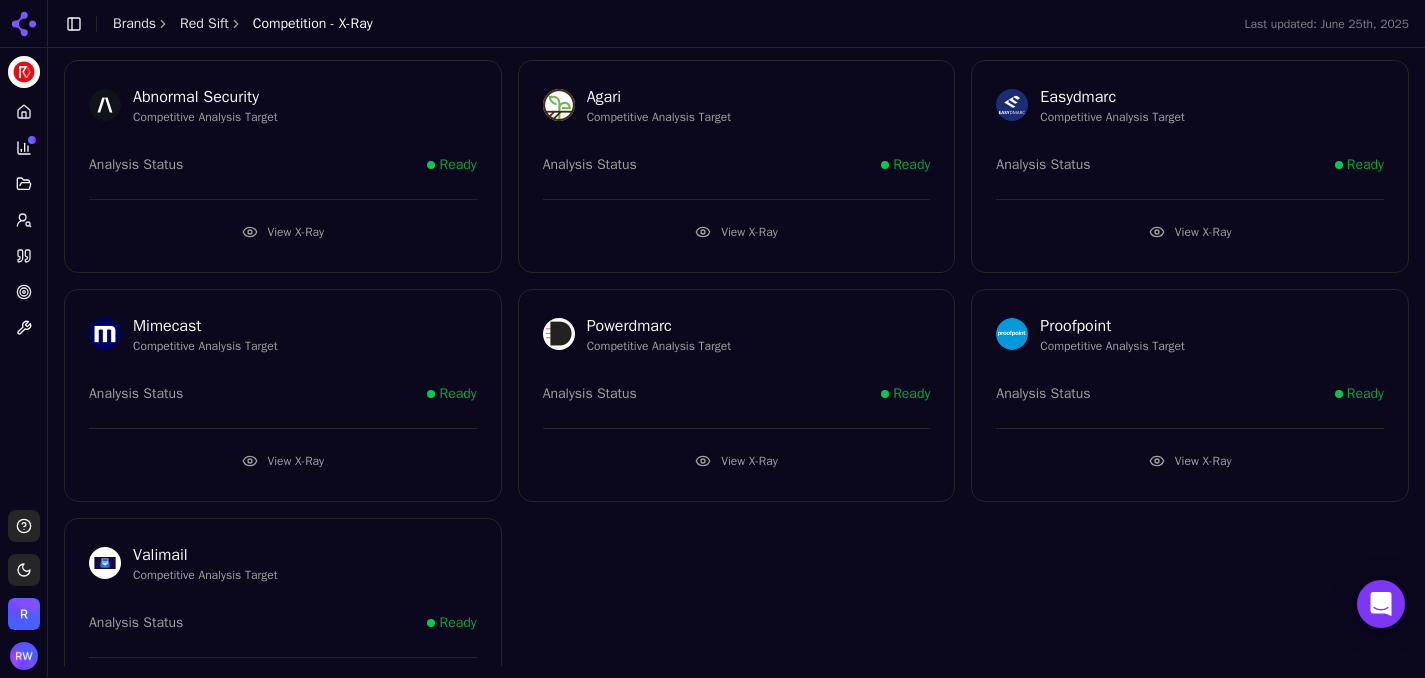 click on "Abnormal Security Competitive Analysis Target Analysis Status Ready View X-Ray Agari Competitive Analysis Target Analysis Status Ready View X-Ray Easydmarc Competitive Analysis Target Analysis Status Ready View X-Ray Mimecast Competitive Analysis Target Analysis Status Ready View X-Ray Powerdmarc Competitive Analysis Target Analysis Status Ready View X-Ray Proofpoint Competitive Analysis Target Analysis Status Ready View X-Ray Valimail Competitive Analysis Target Analysis Status Ready View X-Ray" at bounding box center [736, 395] 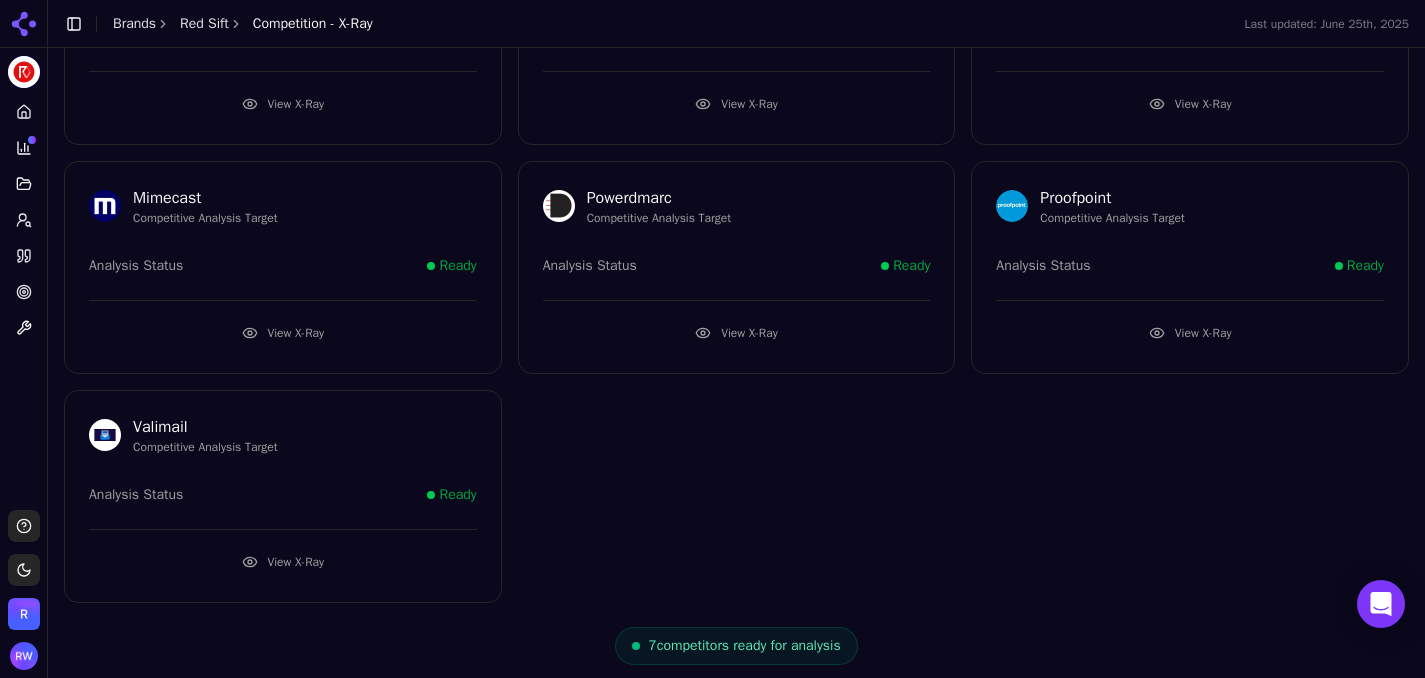 scroll, scrollTop: 0, scrollLeft: 0, axis: both 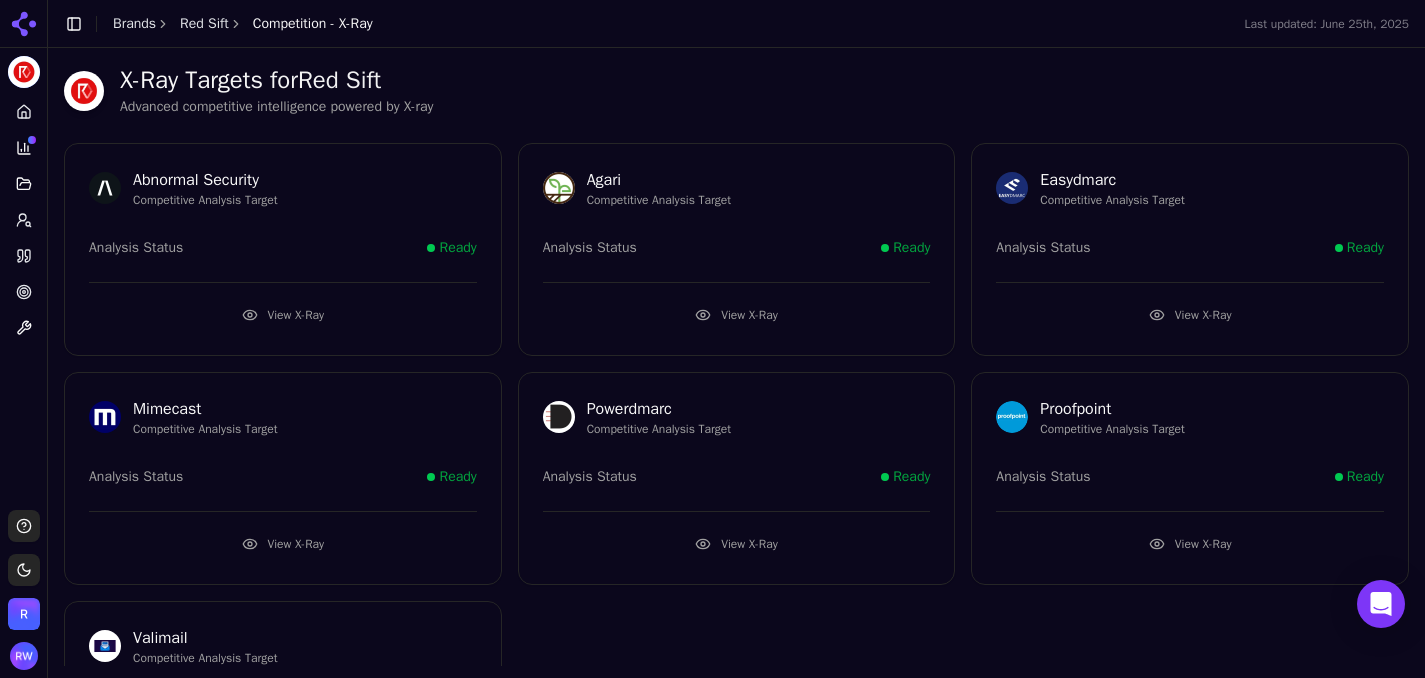 click 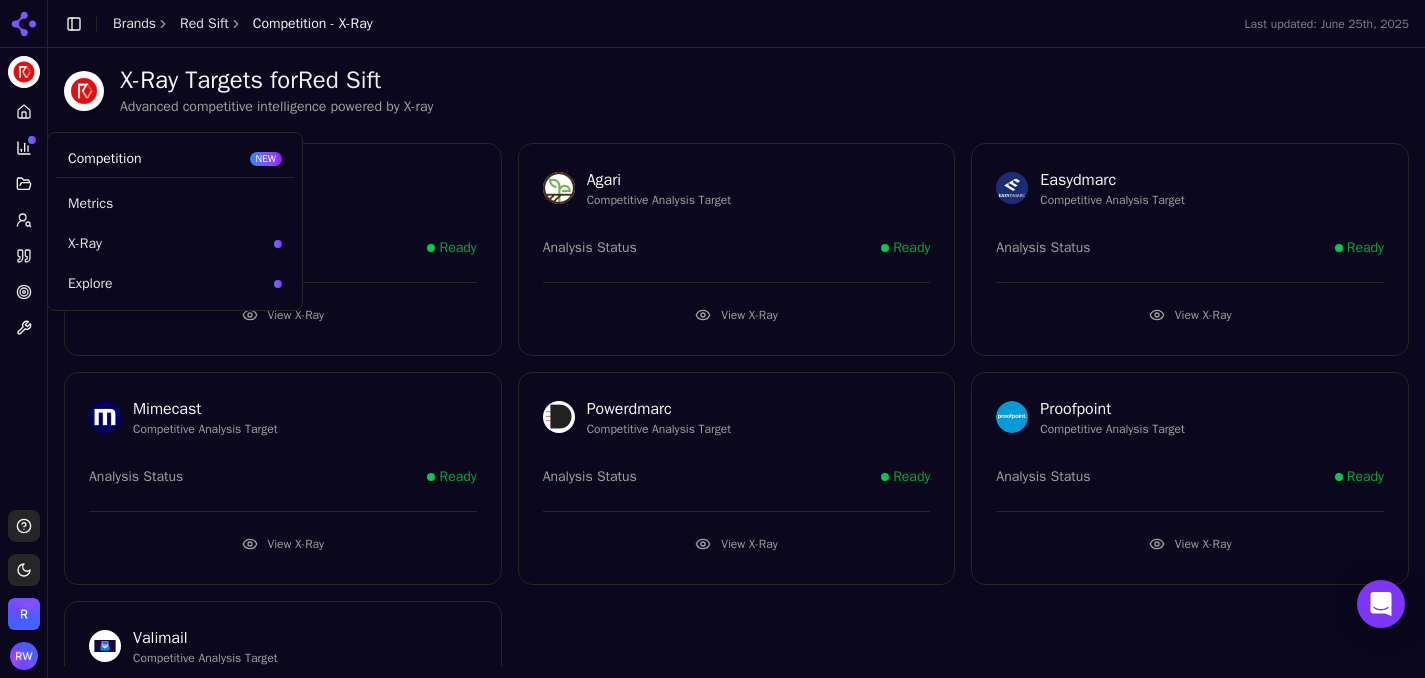 click on "X-Ray" at bounding box center [175, 244] 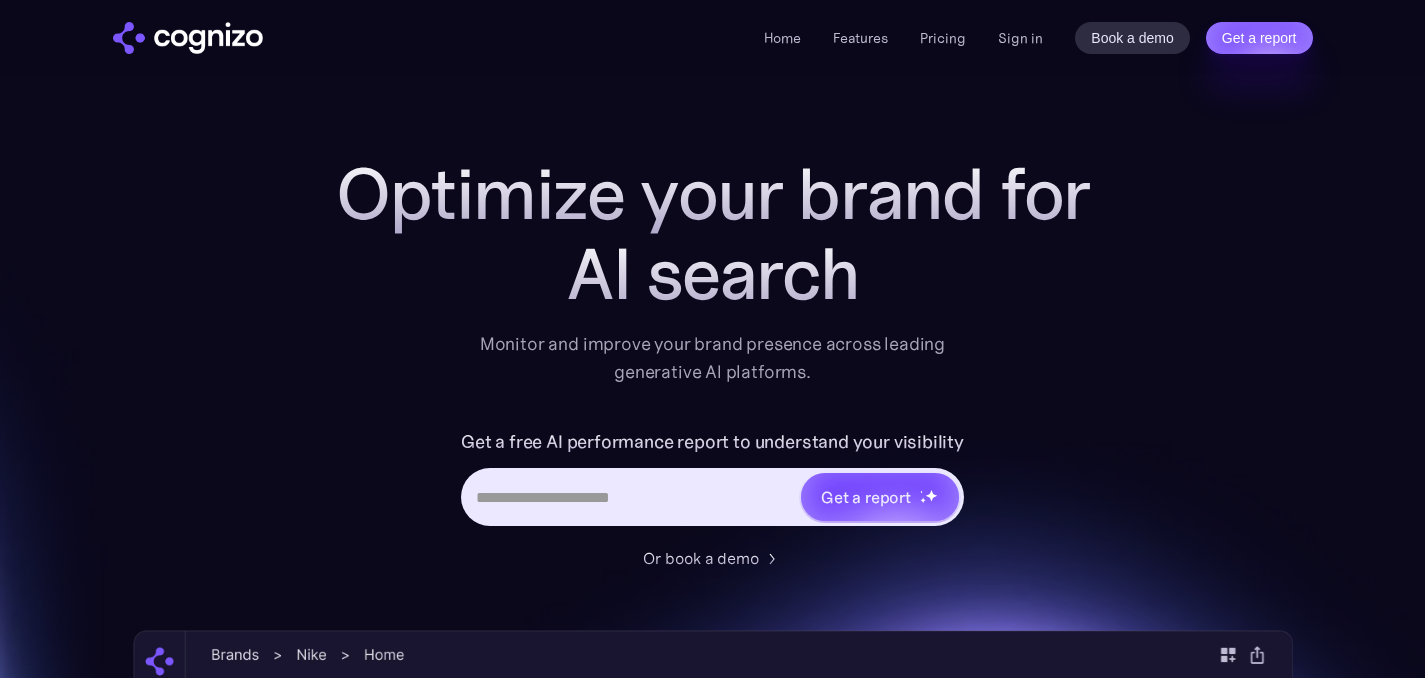 scroll, scrollTop: 0, scrollLeft: 0, axis: both 